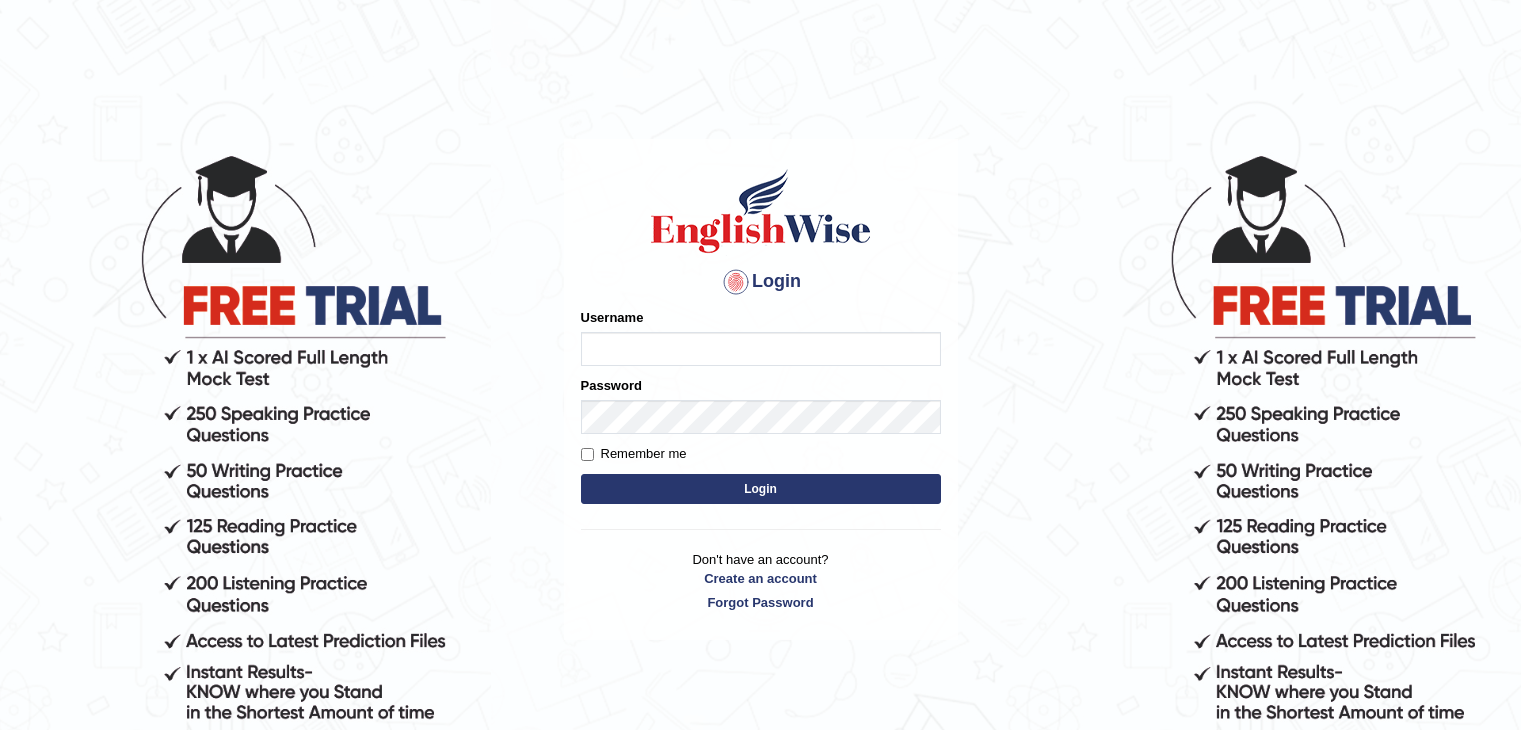 scroll, scrollTop: 0, scrollLeft: 0, axis: both 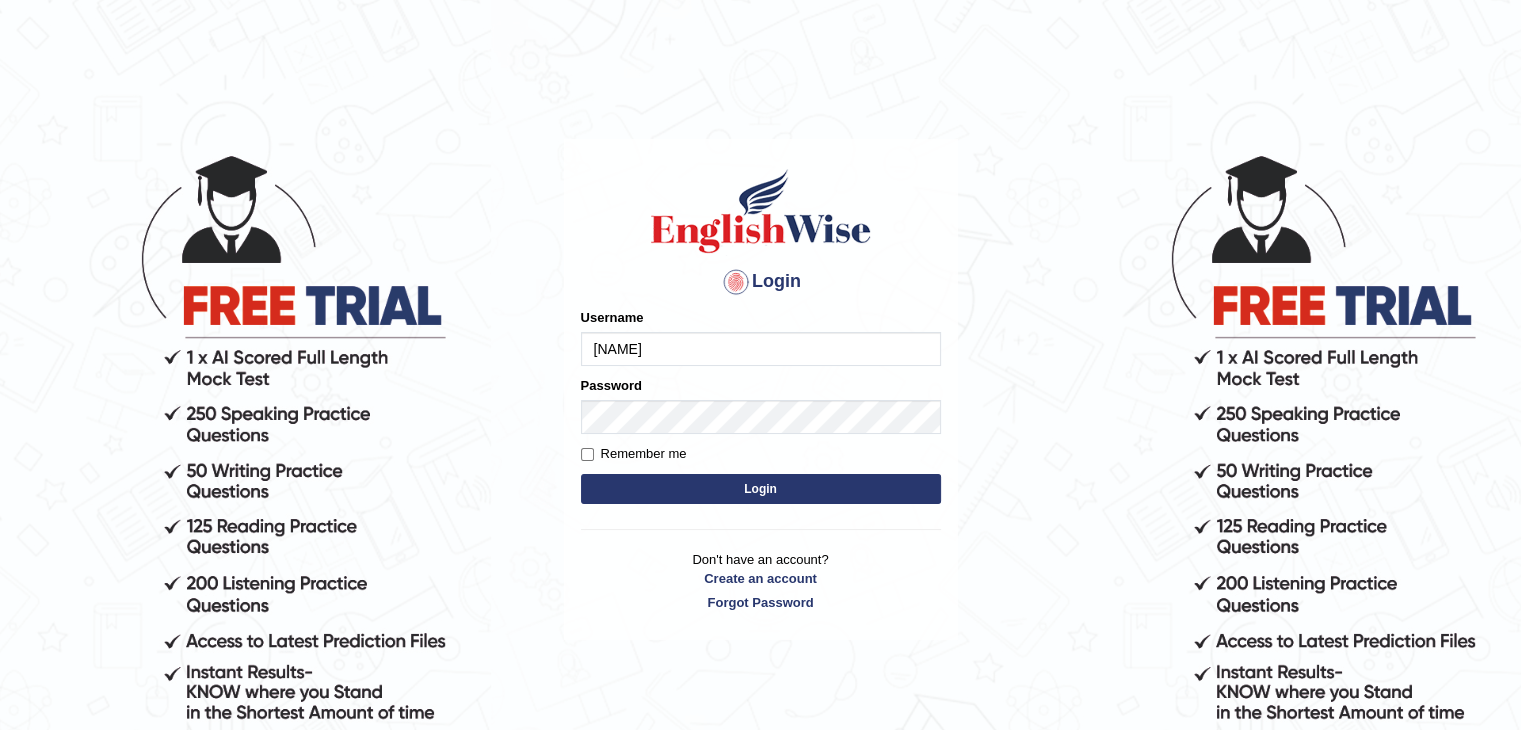 type on "[NAME]" 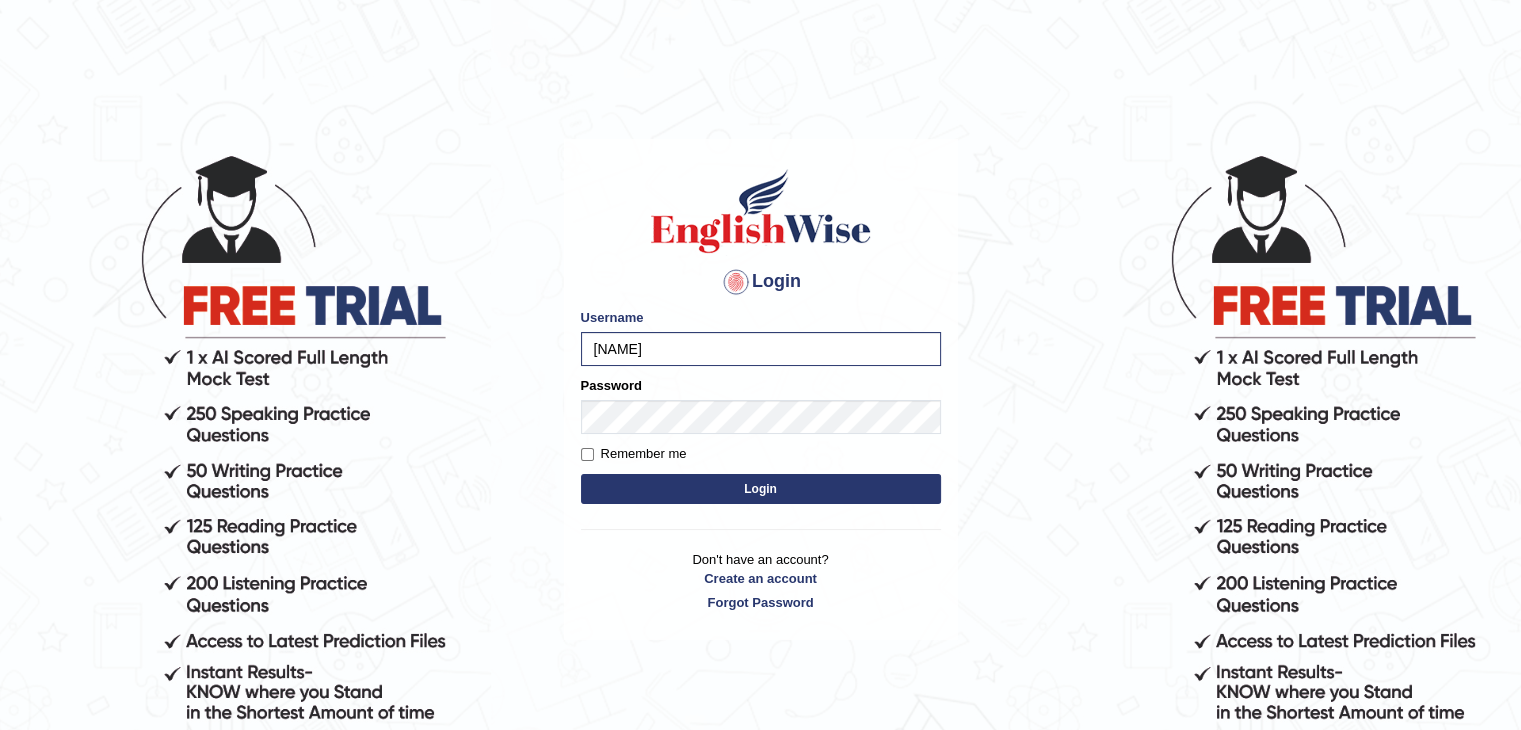 click on "Login" at bounding box center [761, 489] 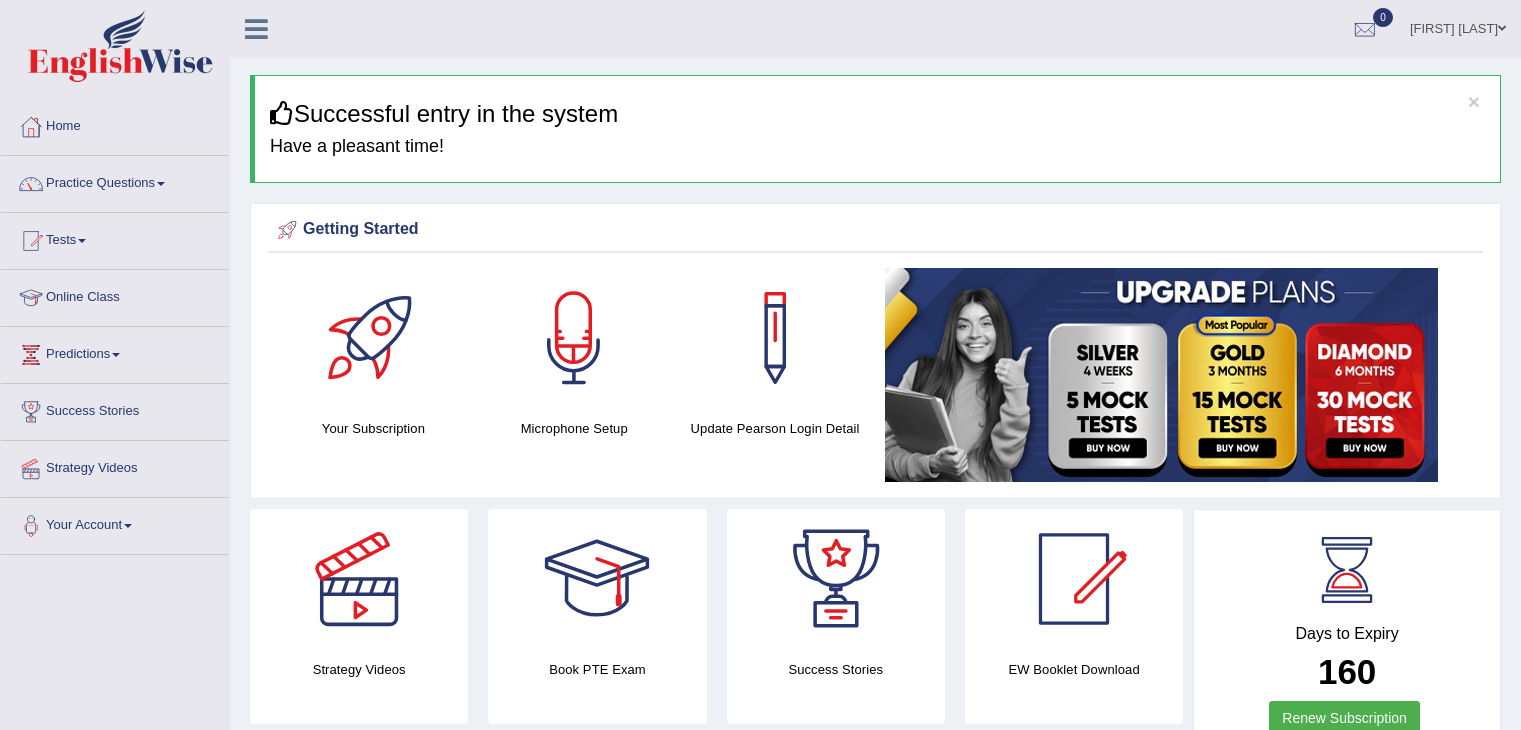 scroll, scrollTop: 0, scrollLeft: 0, axis: both 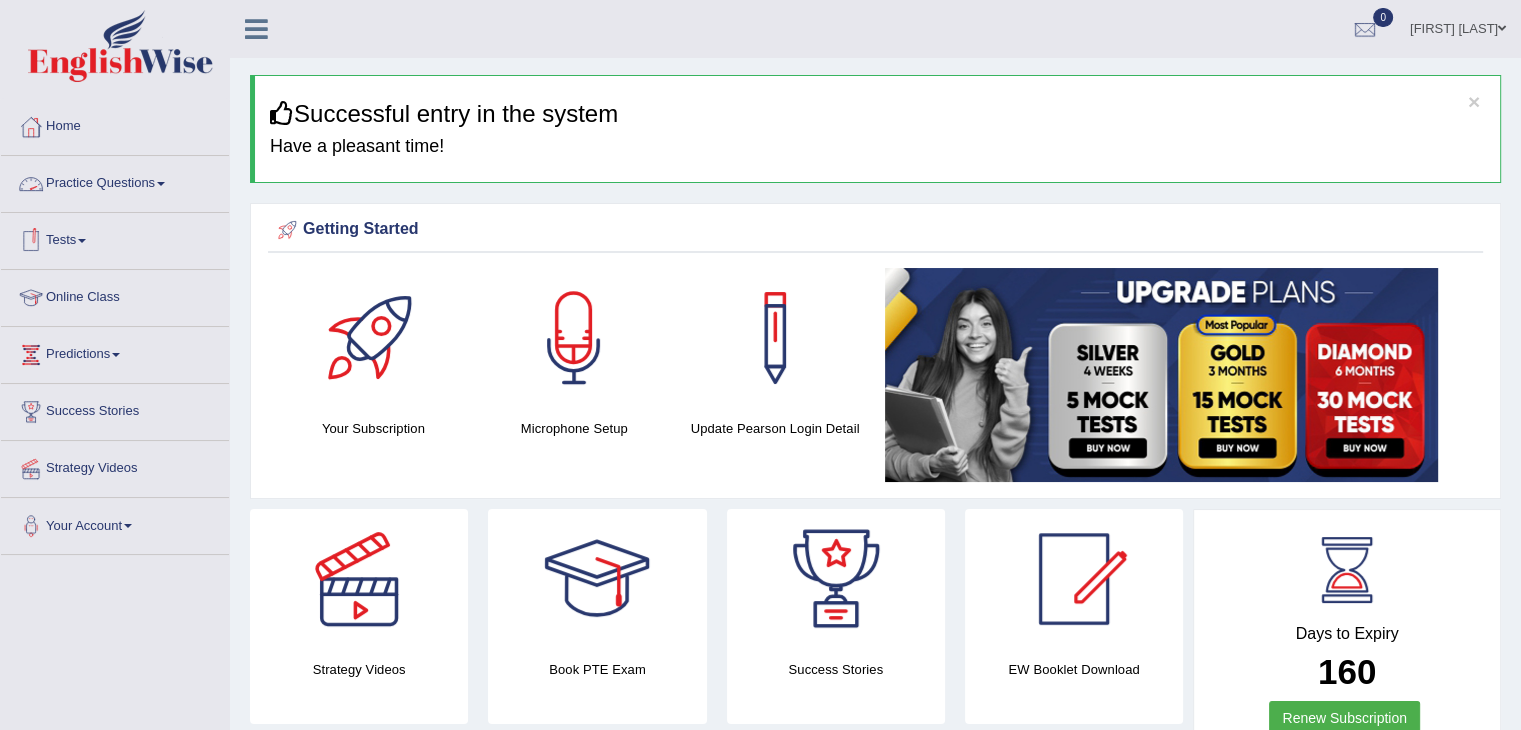 click on "Practice Questions" at bounding box center [115, 181] 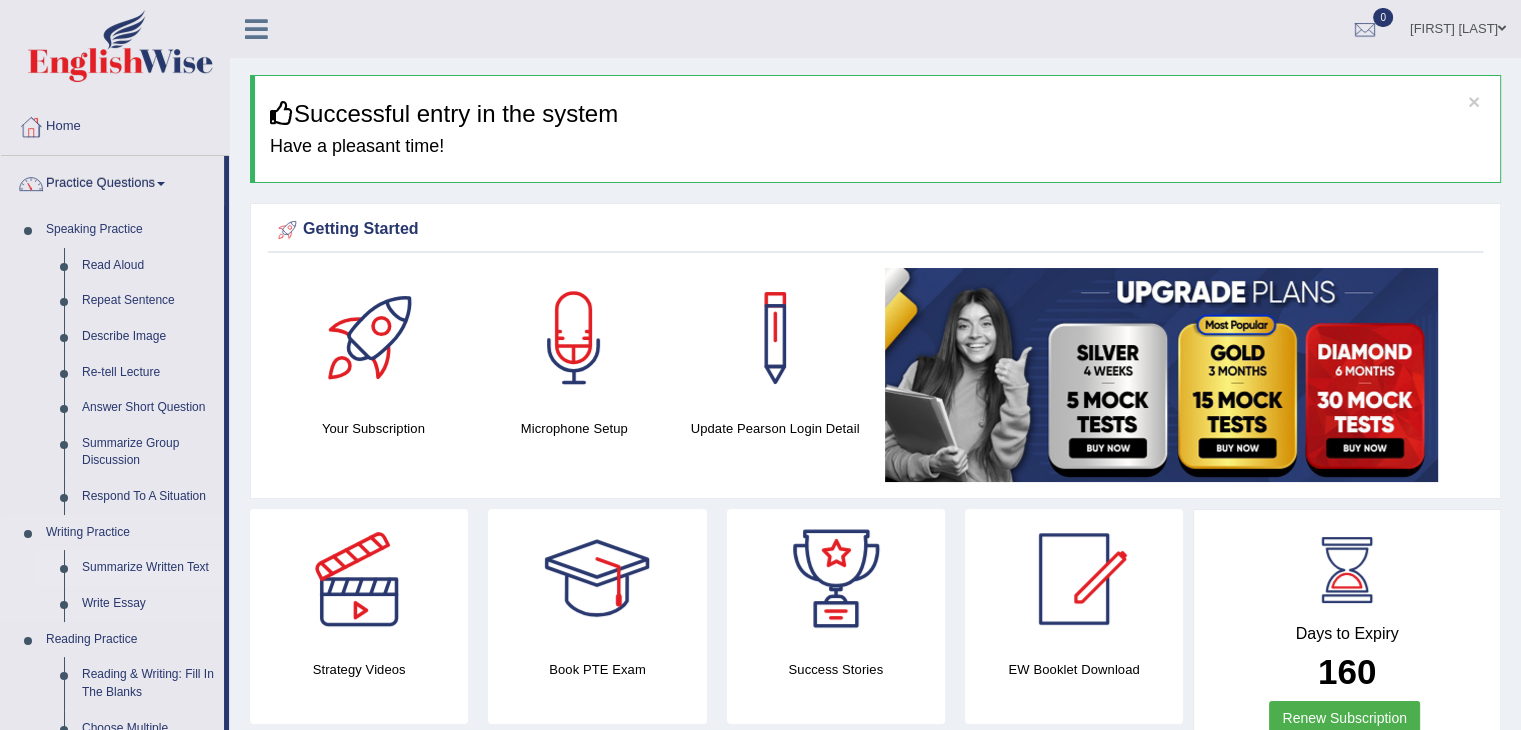 click on "Summarize Written Text" at bounding box center (148, 568) 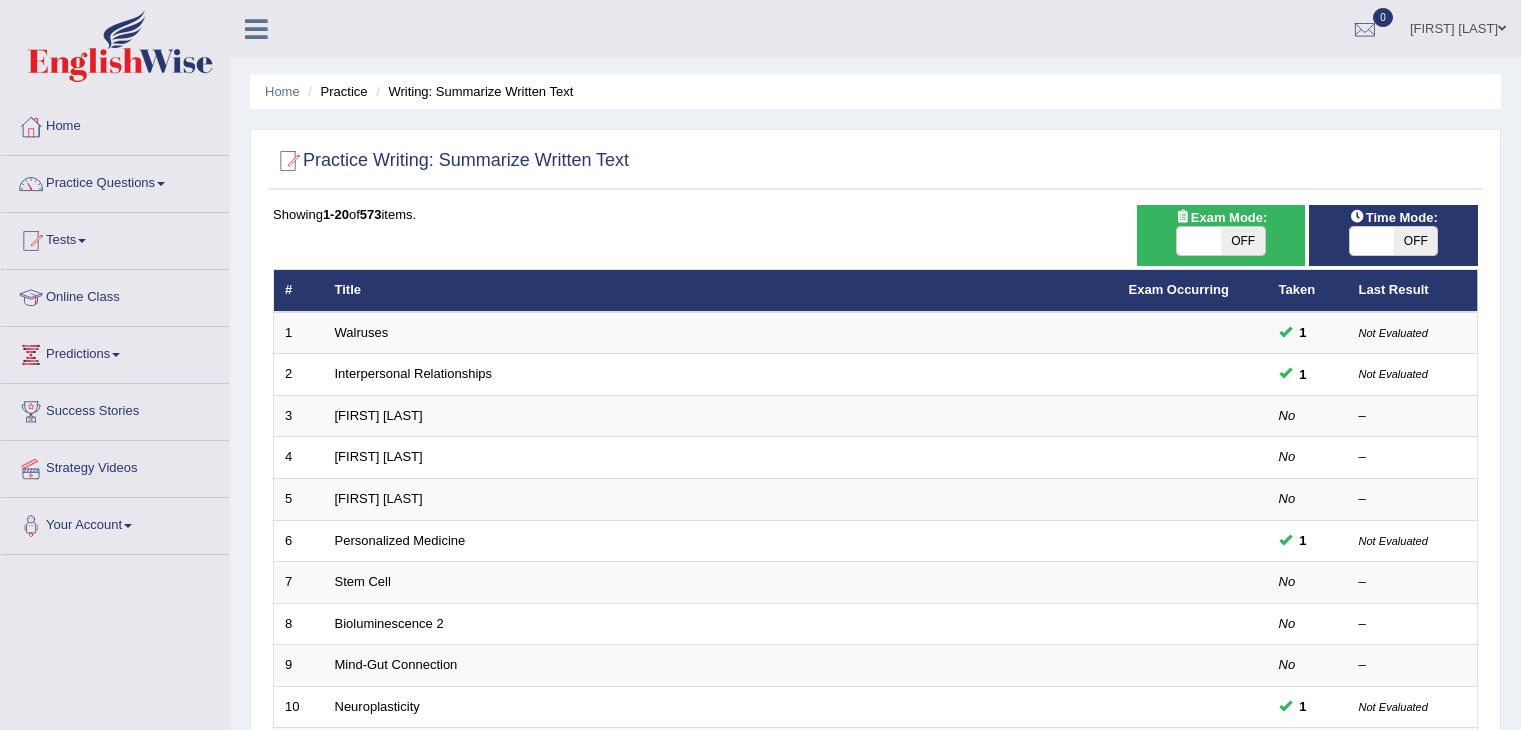 scroll, scrollTop: 0, scrollLeft: 0, axis: both 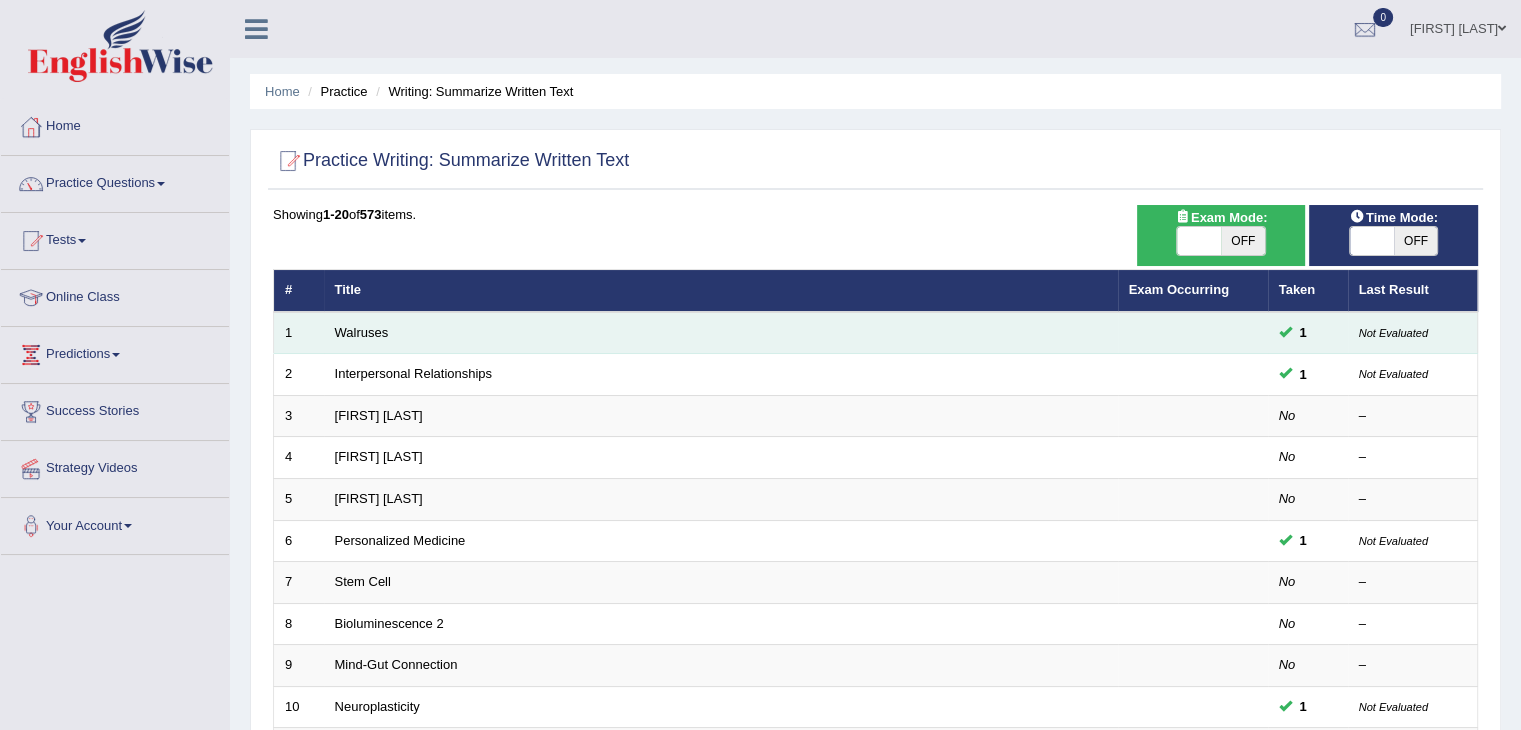 click on "Walruses" at bounding box center [721, 333] 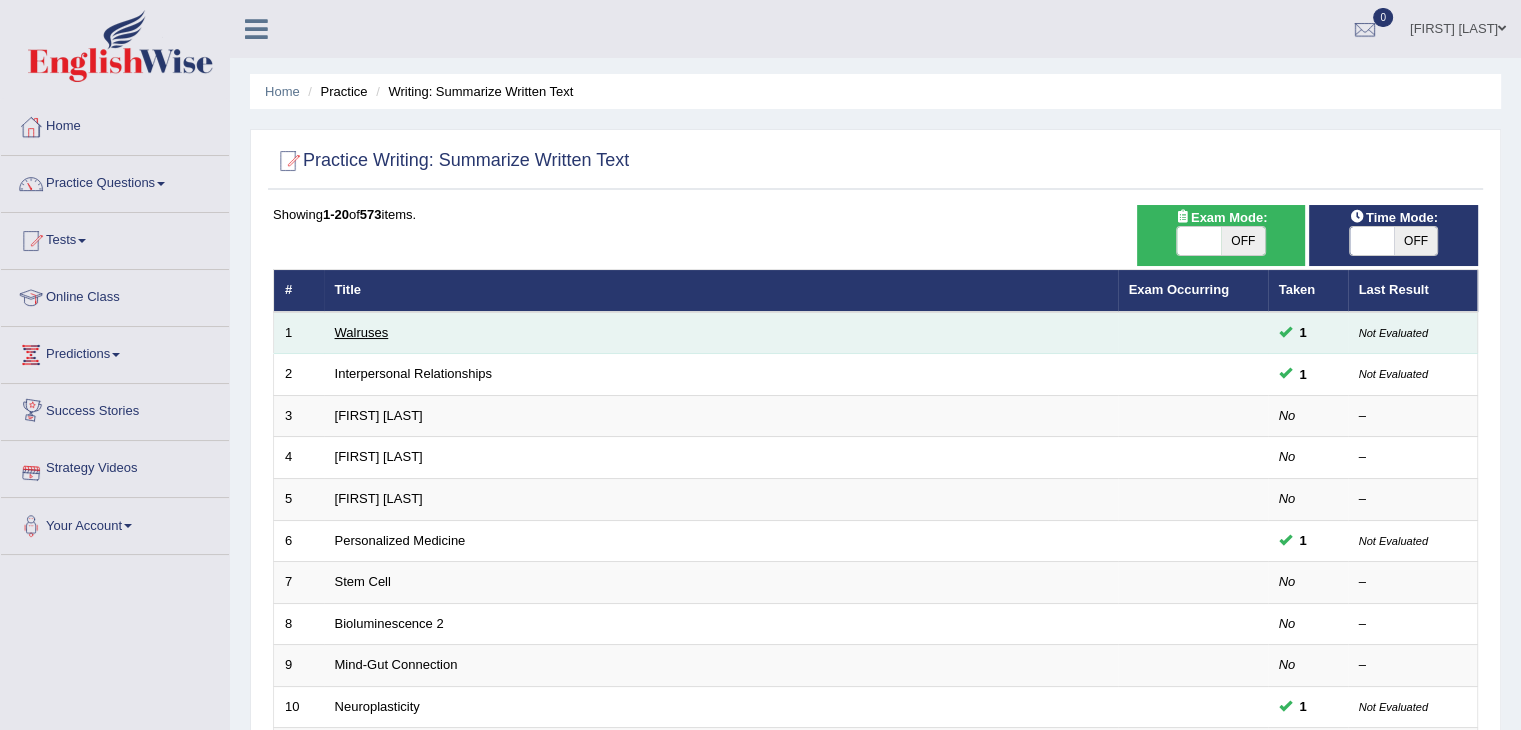 click on "Walruses" at bounding box center [362, 332] 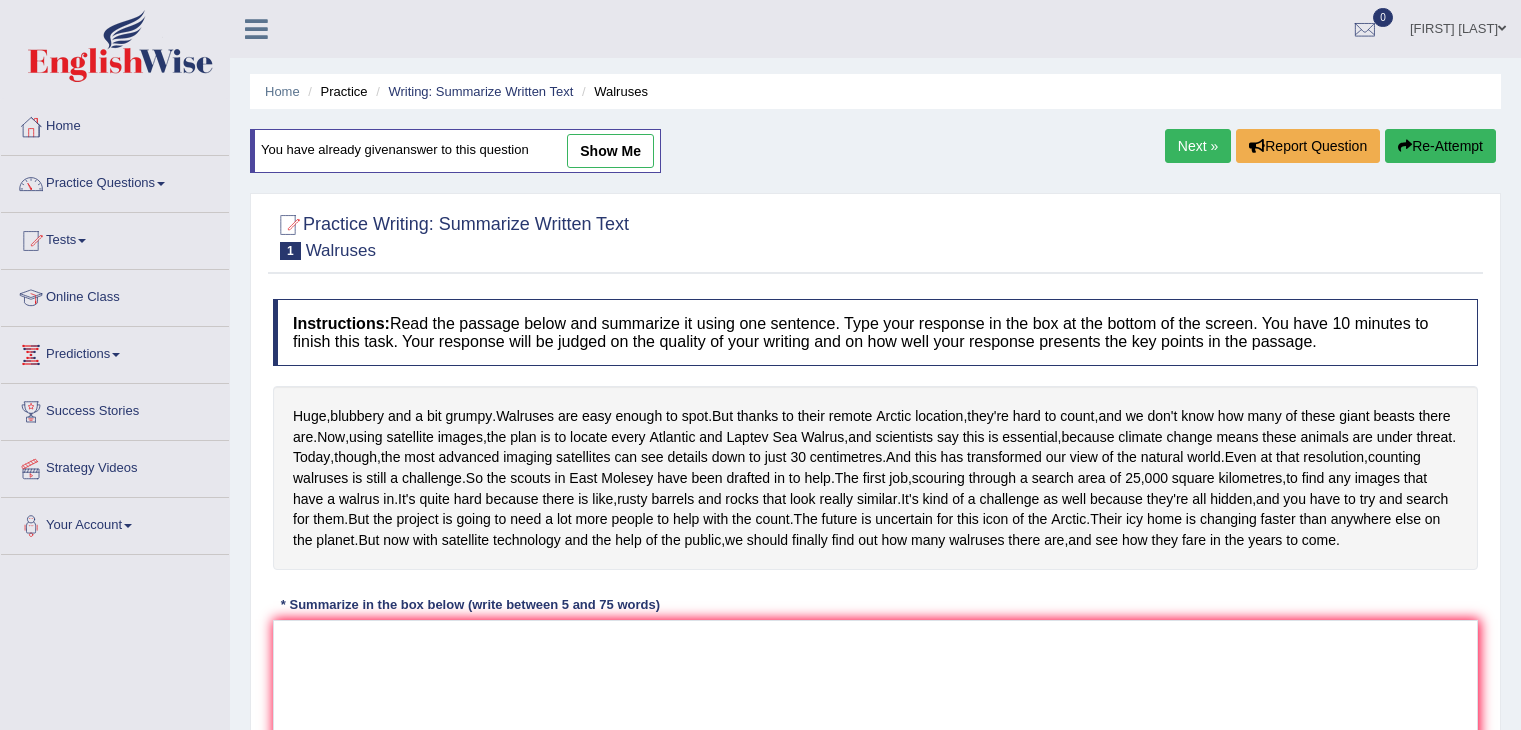 scroll, scrollTop: 0, scrollLeft: 0, axis: both 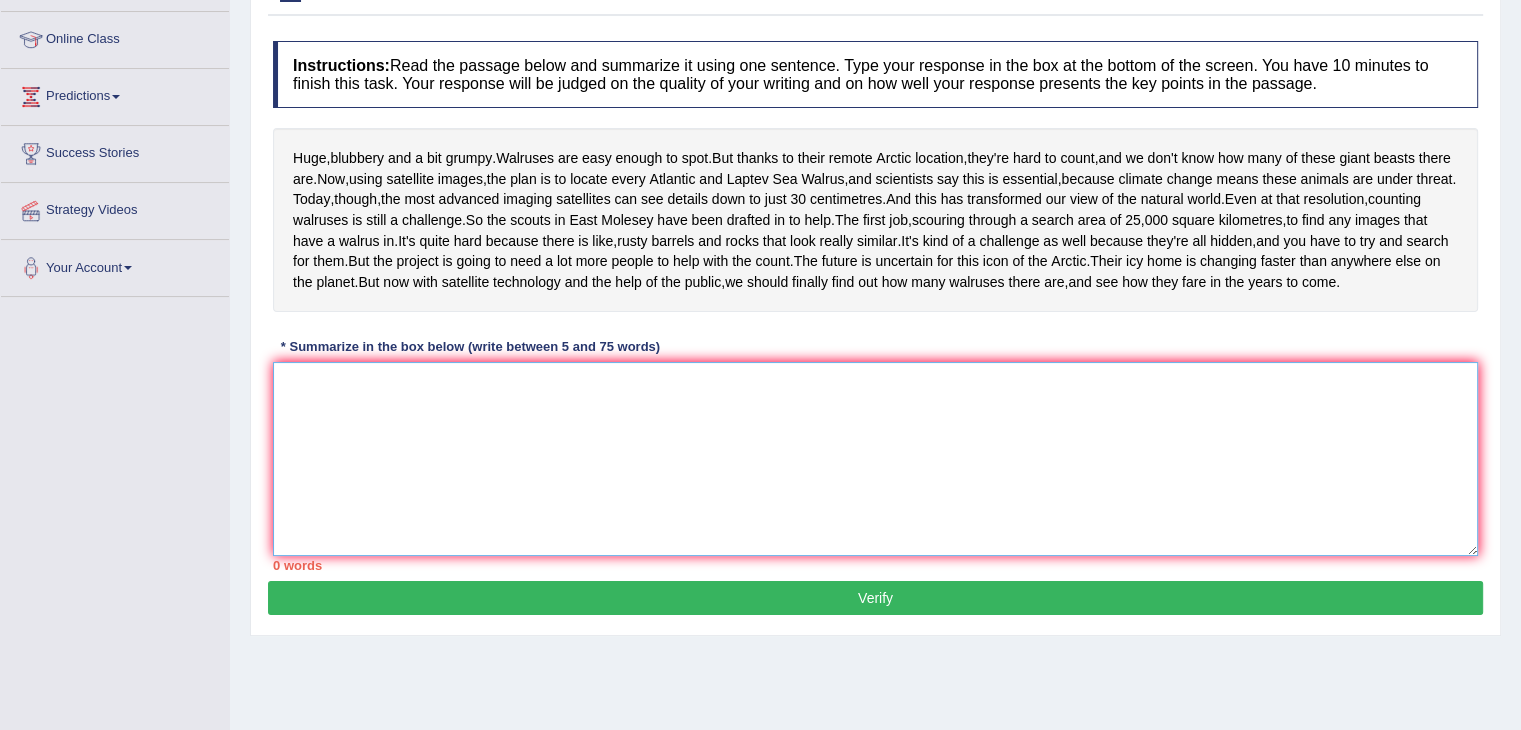 click at bounding box center [875, 459] 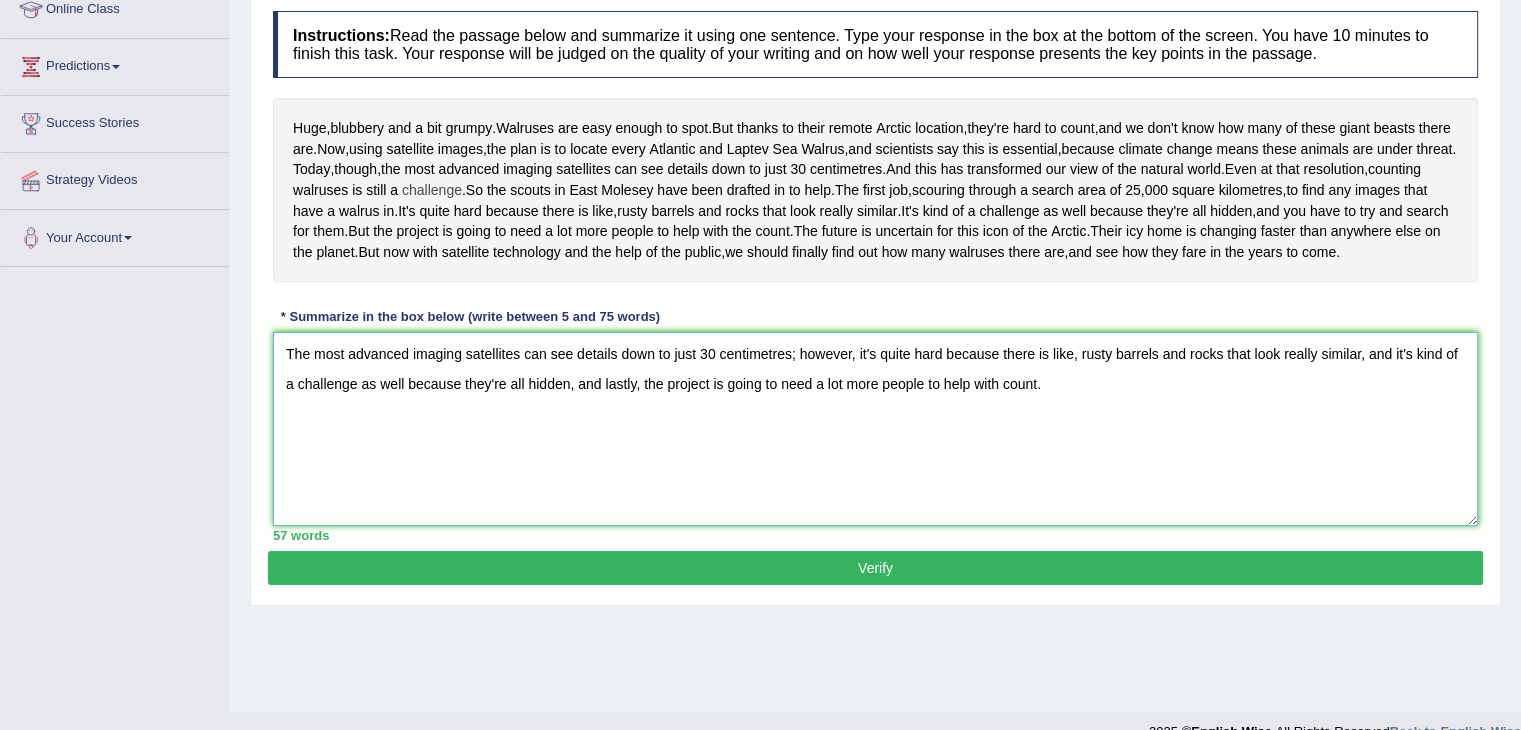 scroll, scrollTop: 329, scrollLeft: 0, axis: vertical 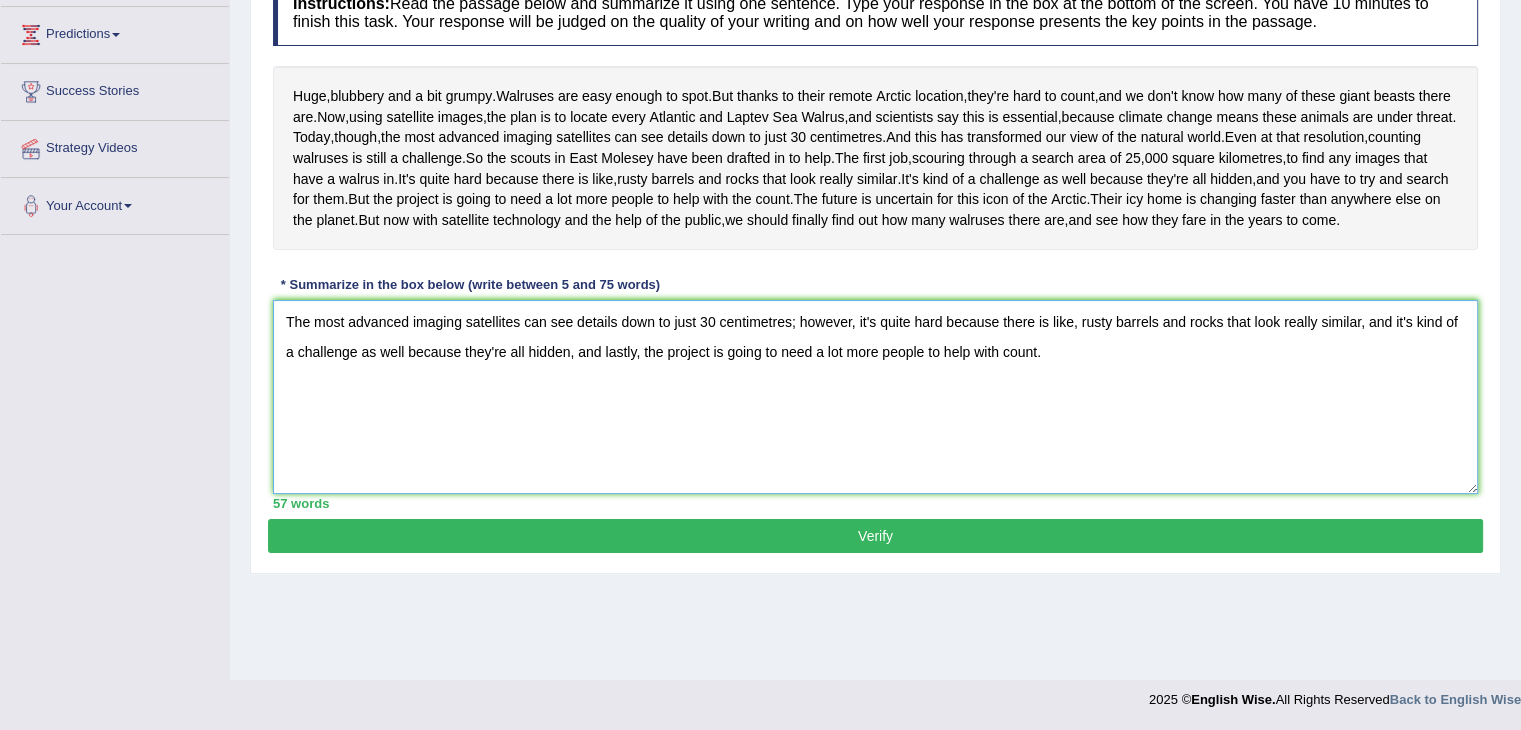 type on "The most advanced imaging satellites can see details down to just 30 centimetres; however, it's quite hard because there is like, rusty barrels and rocks that look really similar, and it's kind of a challenge as well because they're all hidden, and lastly, the project is going to need a lot more people to help with count." 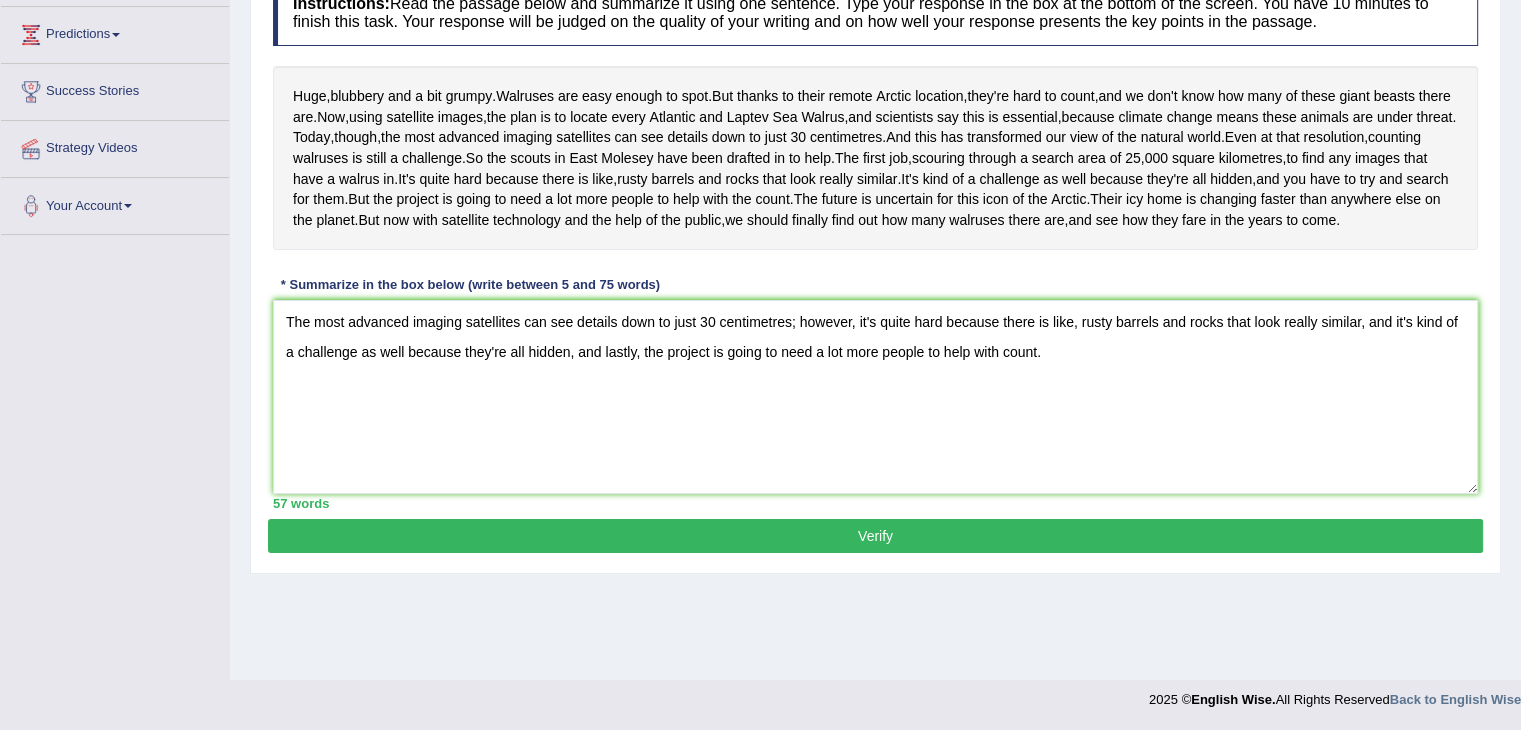 click on "Verify" at bounding box center [875, 536] 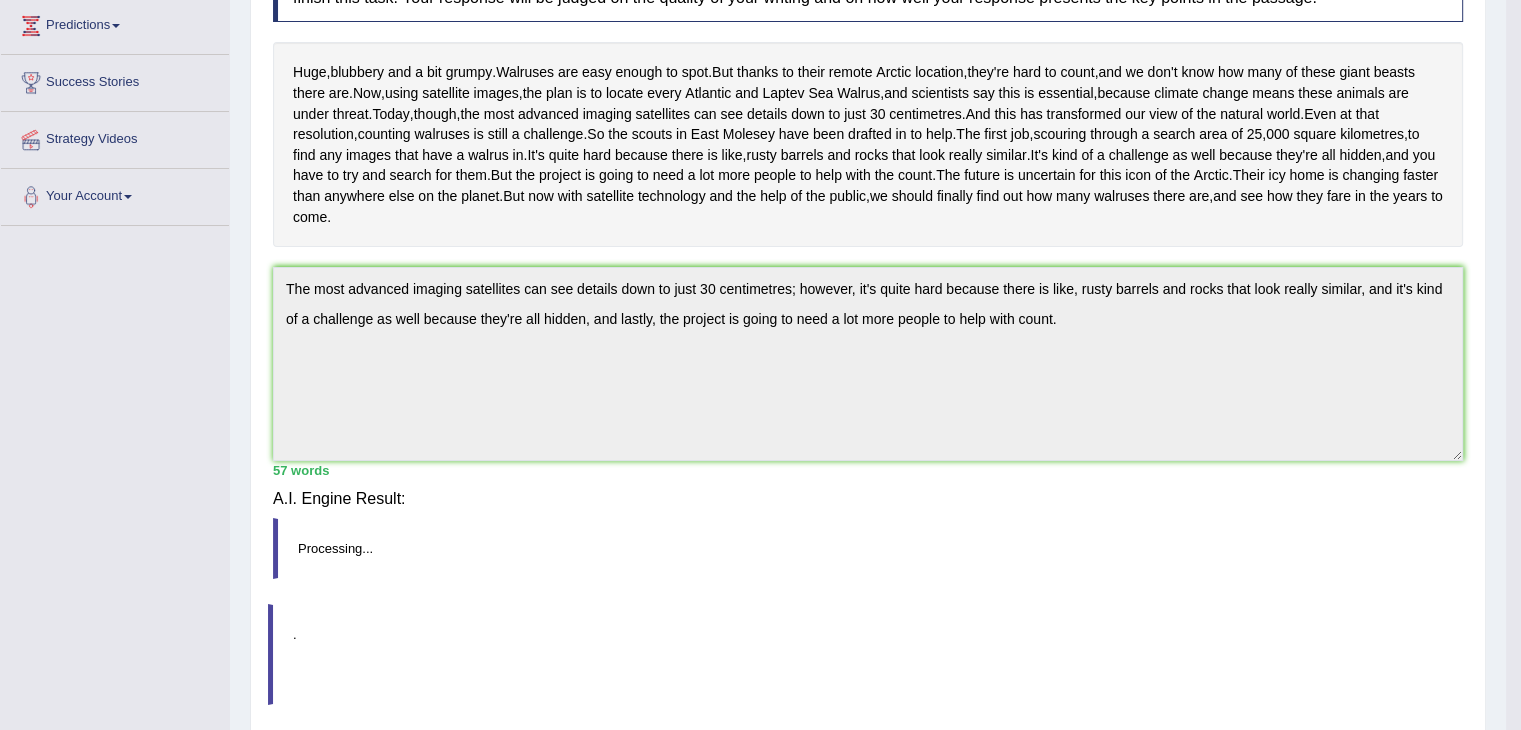 scroll, scrollTop: 320, scrollLeft: 0, axis: vertical 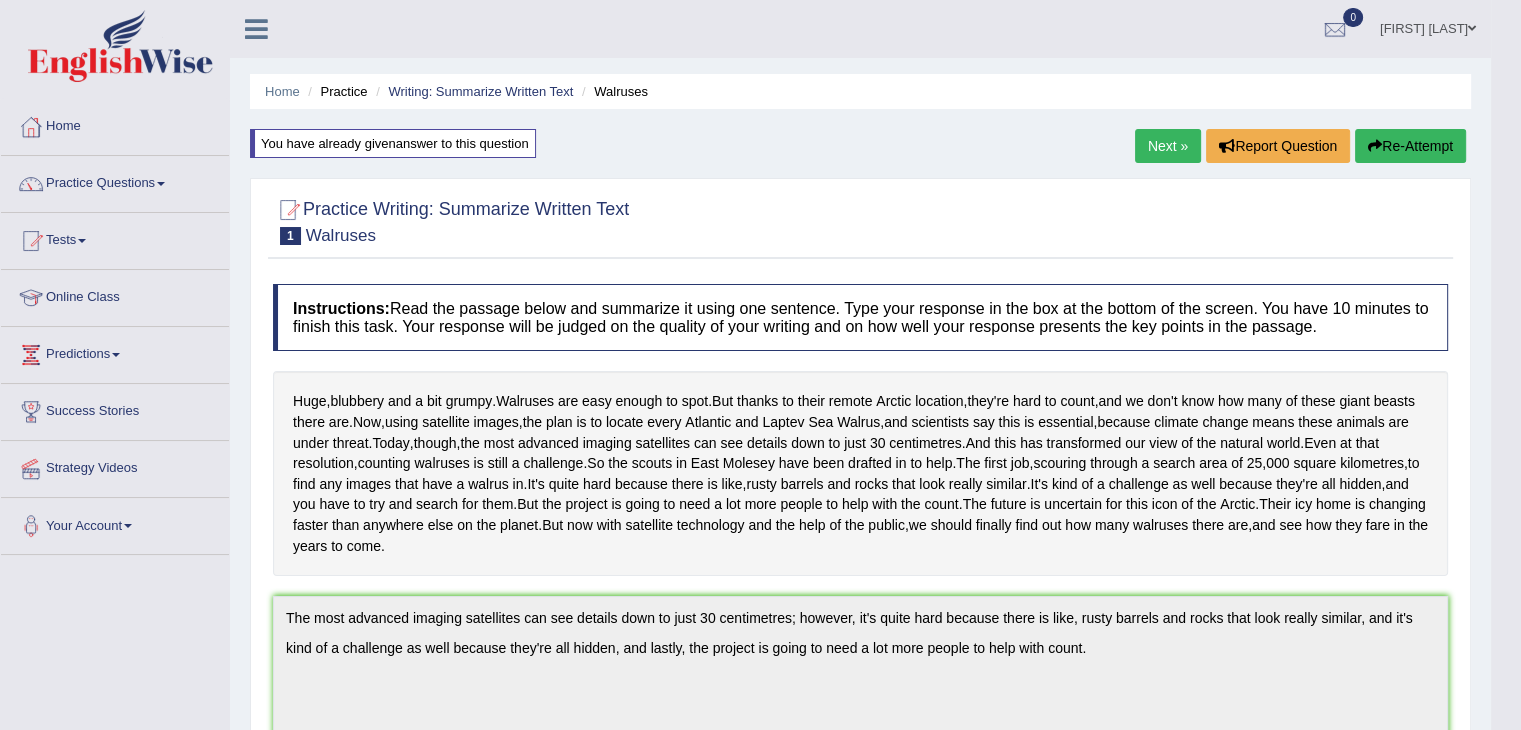 click on "You have already given   answer to this question" at bounding box center [393, 143] 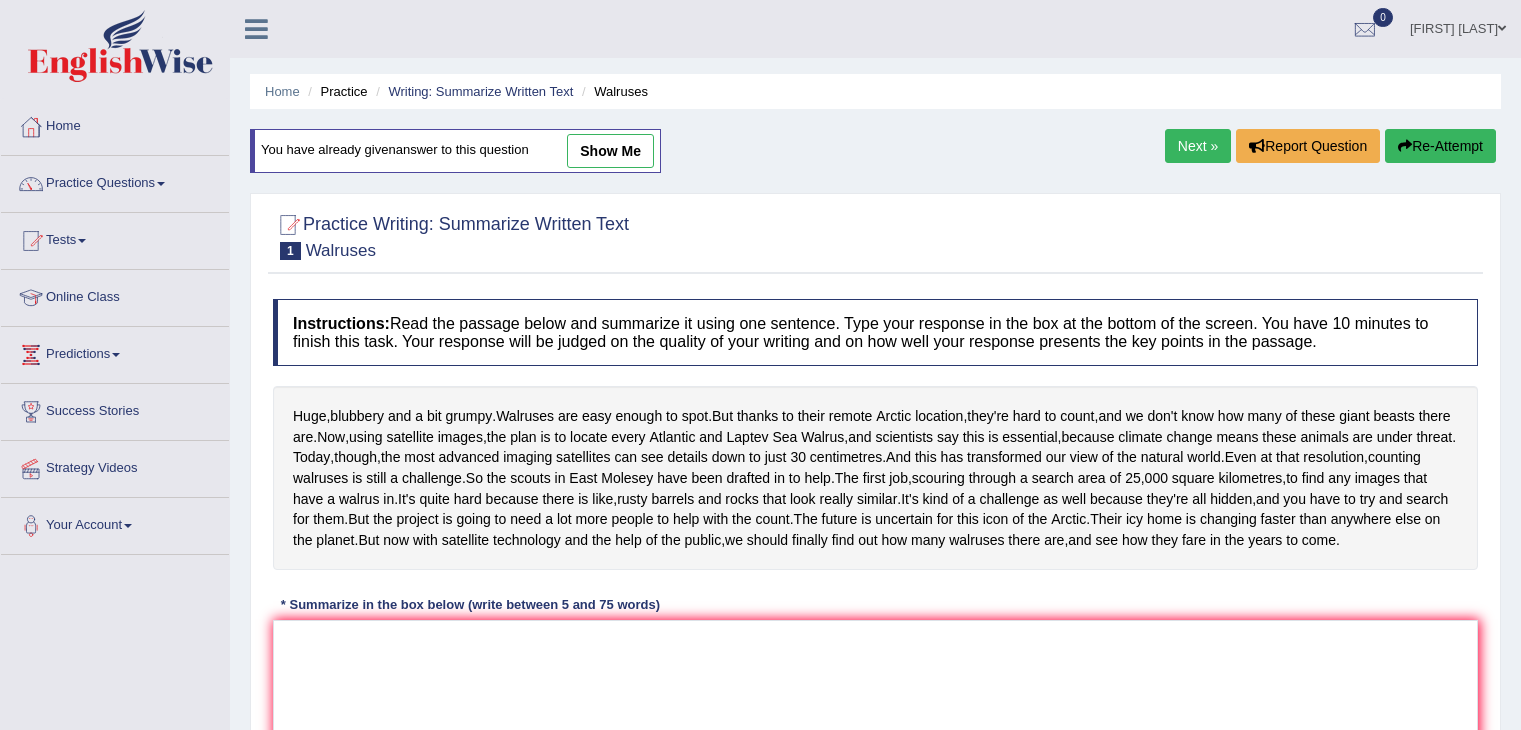 scroll, scrollTop: 0, scrollLeft: 0, axis: both 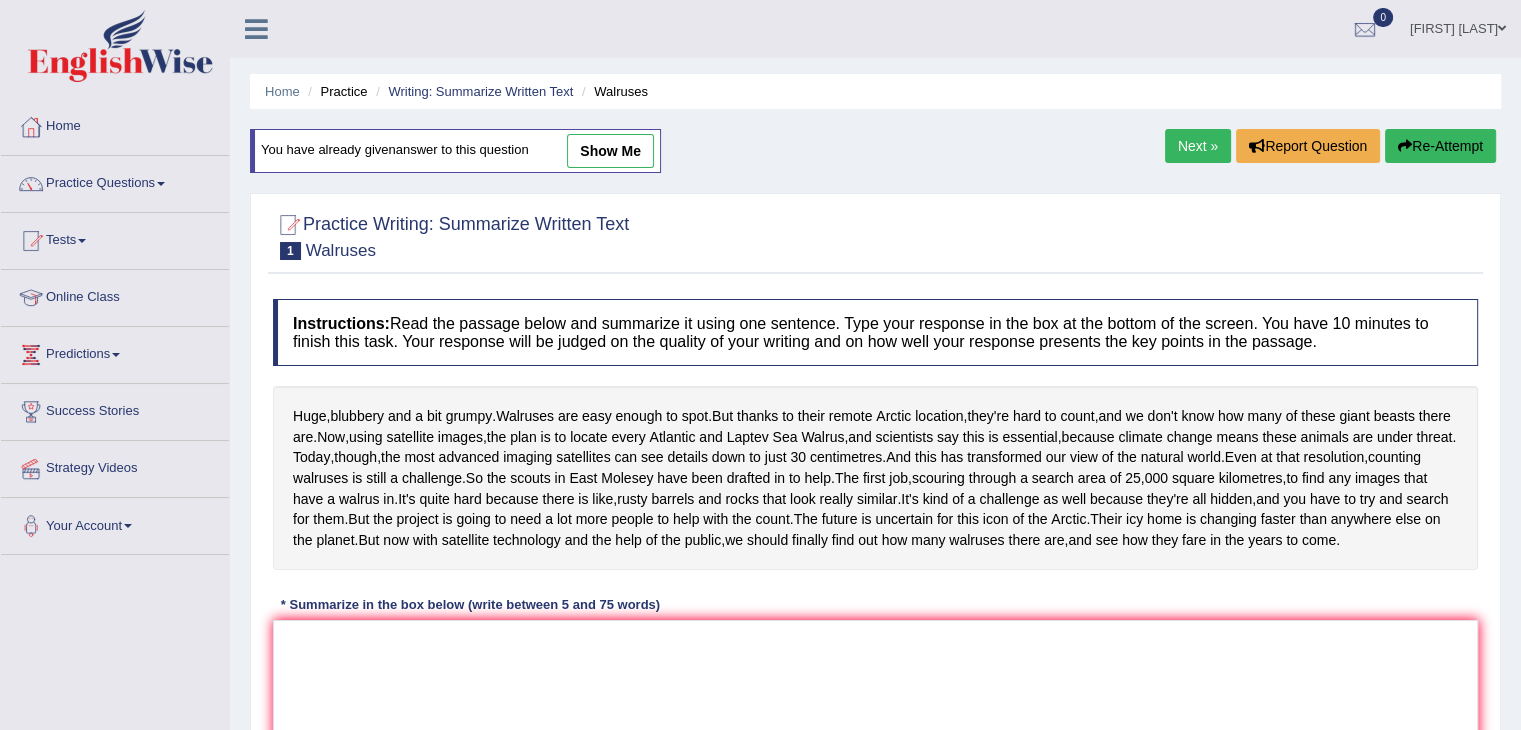 click on "show me" at bounding box center [610, 151] 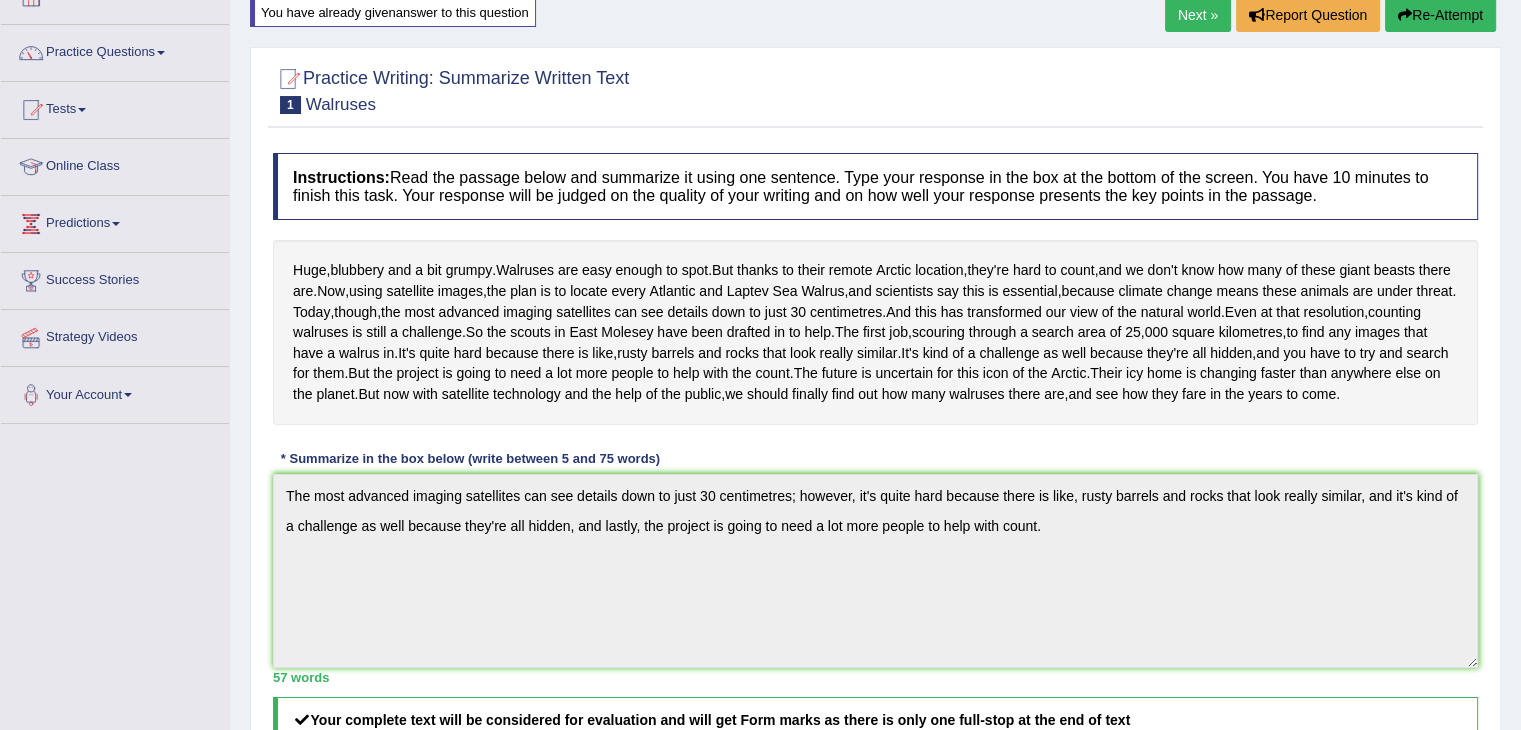 scroll, scrollTop: 0, scrollLeft: 0, axis: both 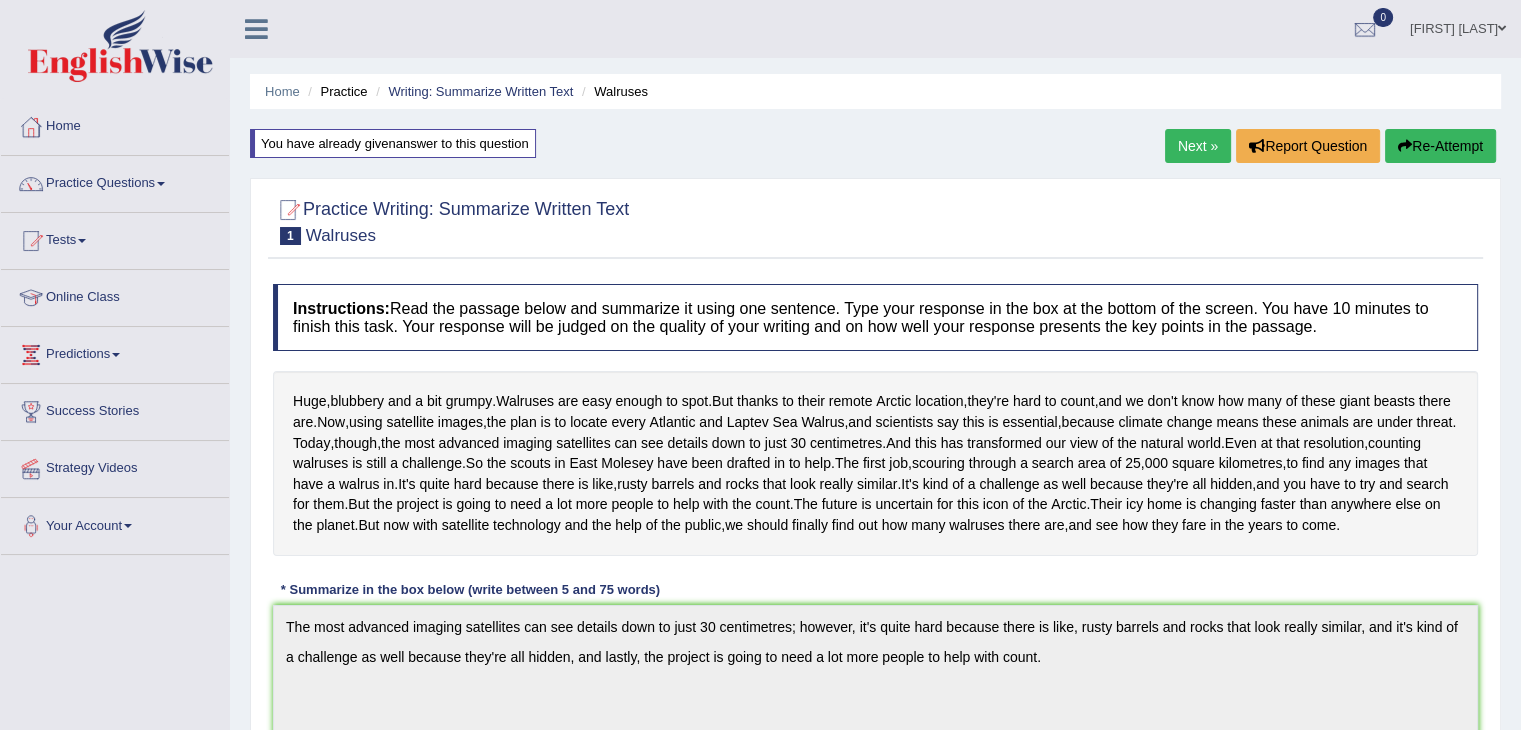 click on "Next »" at bounding box center (1198, 146) 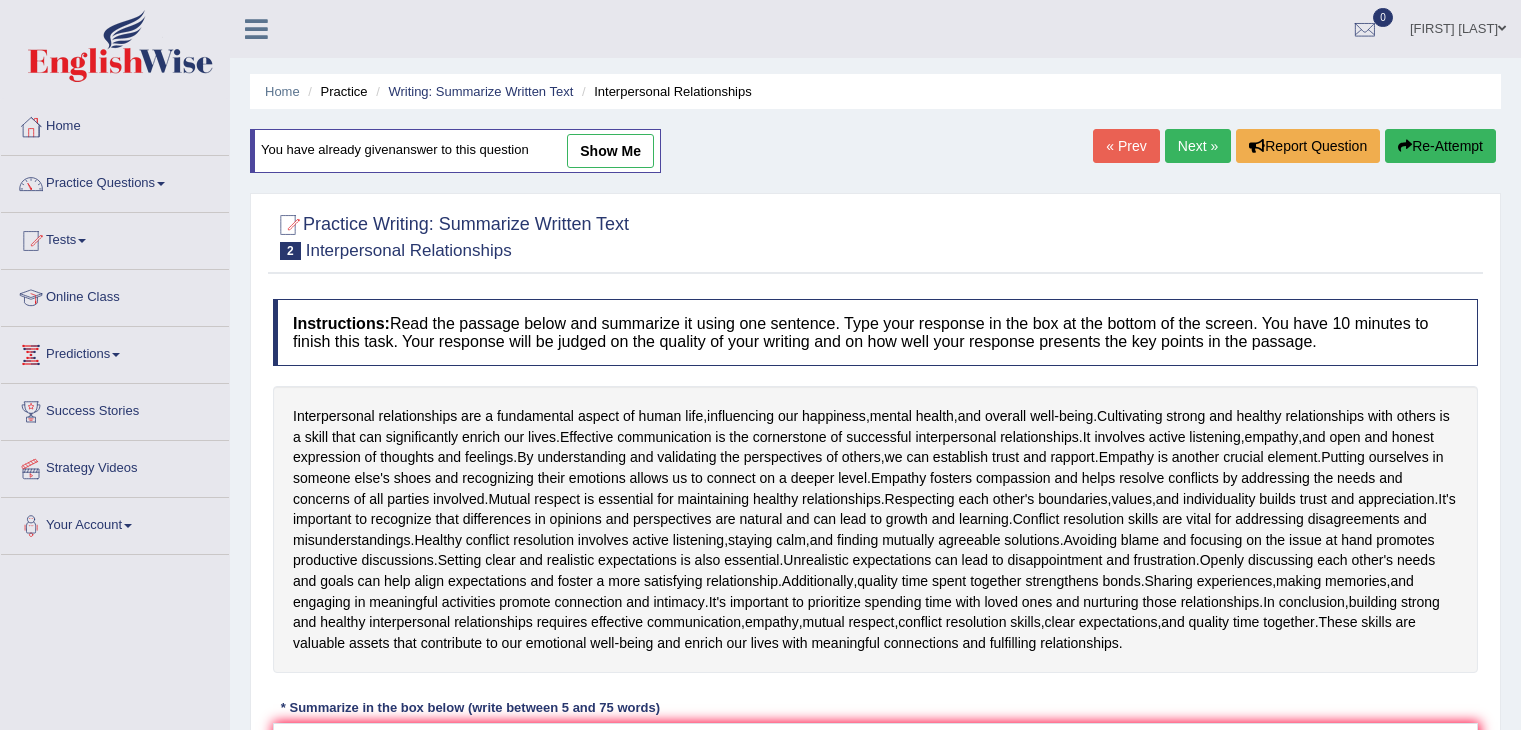 scroll, scrollTop: 0, scrollLeft: 0, axis: both 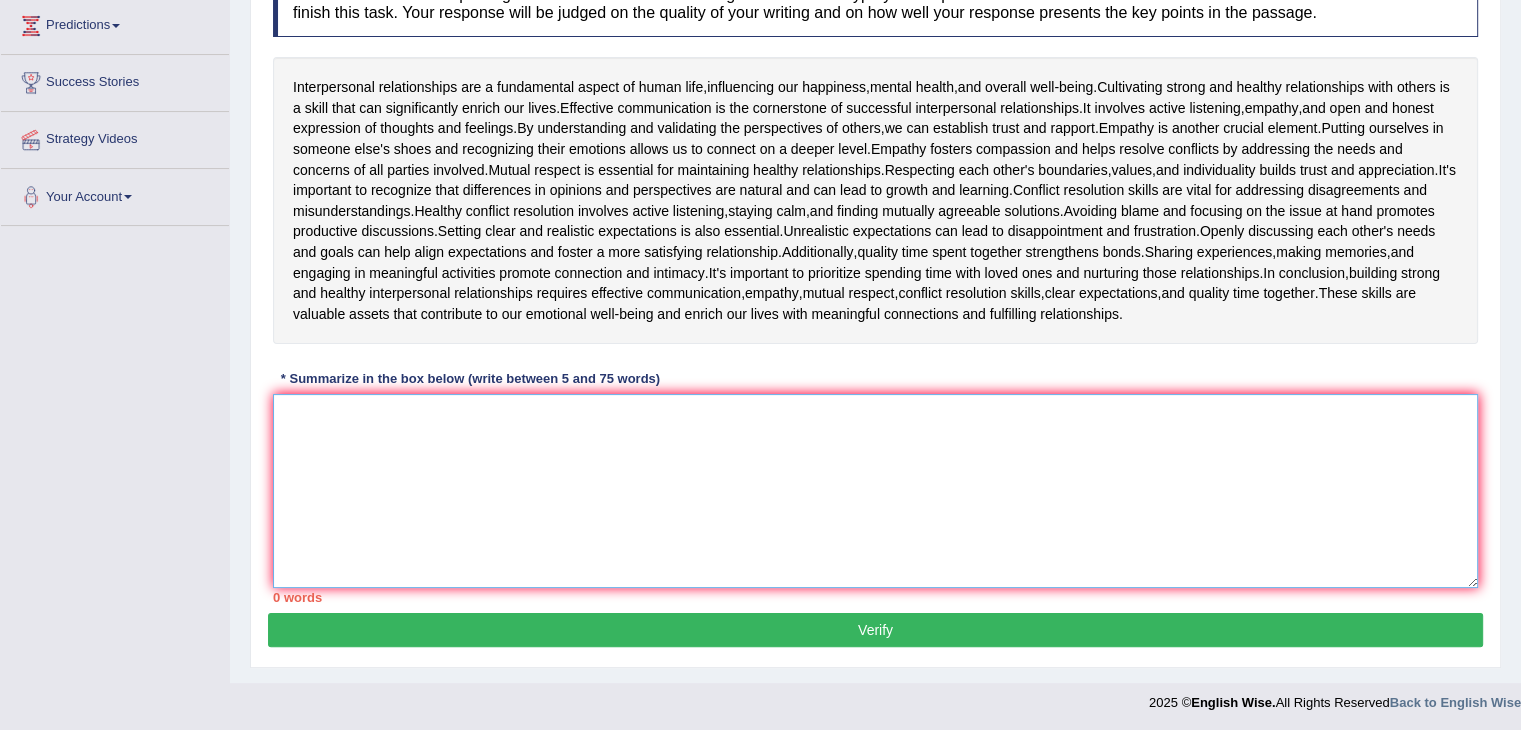 click at bounding box center (875, 491) 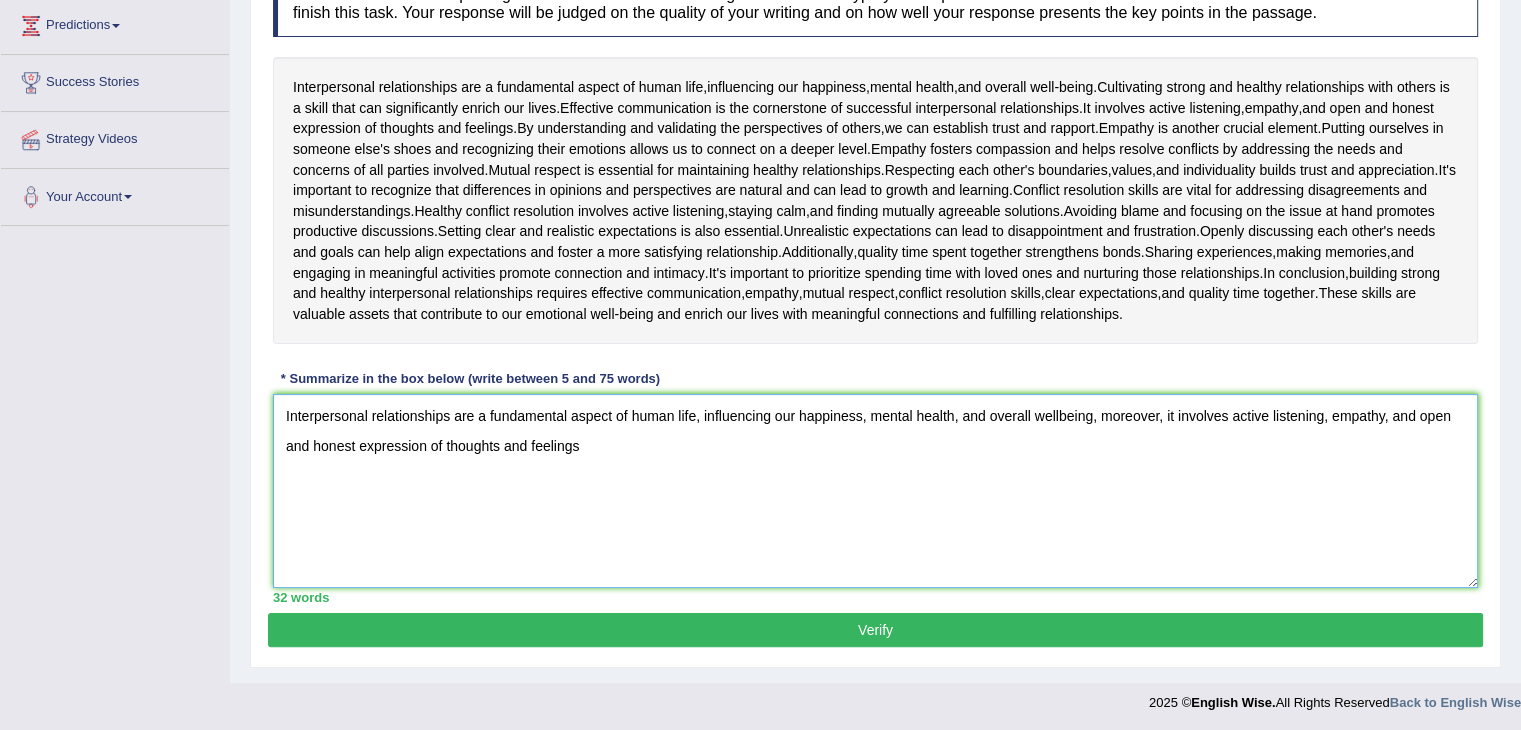 click on "Interpersonal relationships are a fundamental aspect of human life, influencing our happiness, mental health, and overall wellbeing, moreover, it involves active listening, empathy, and open and honest expression of thoughts and feelings" at bounding box center (875, 491) 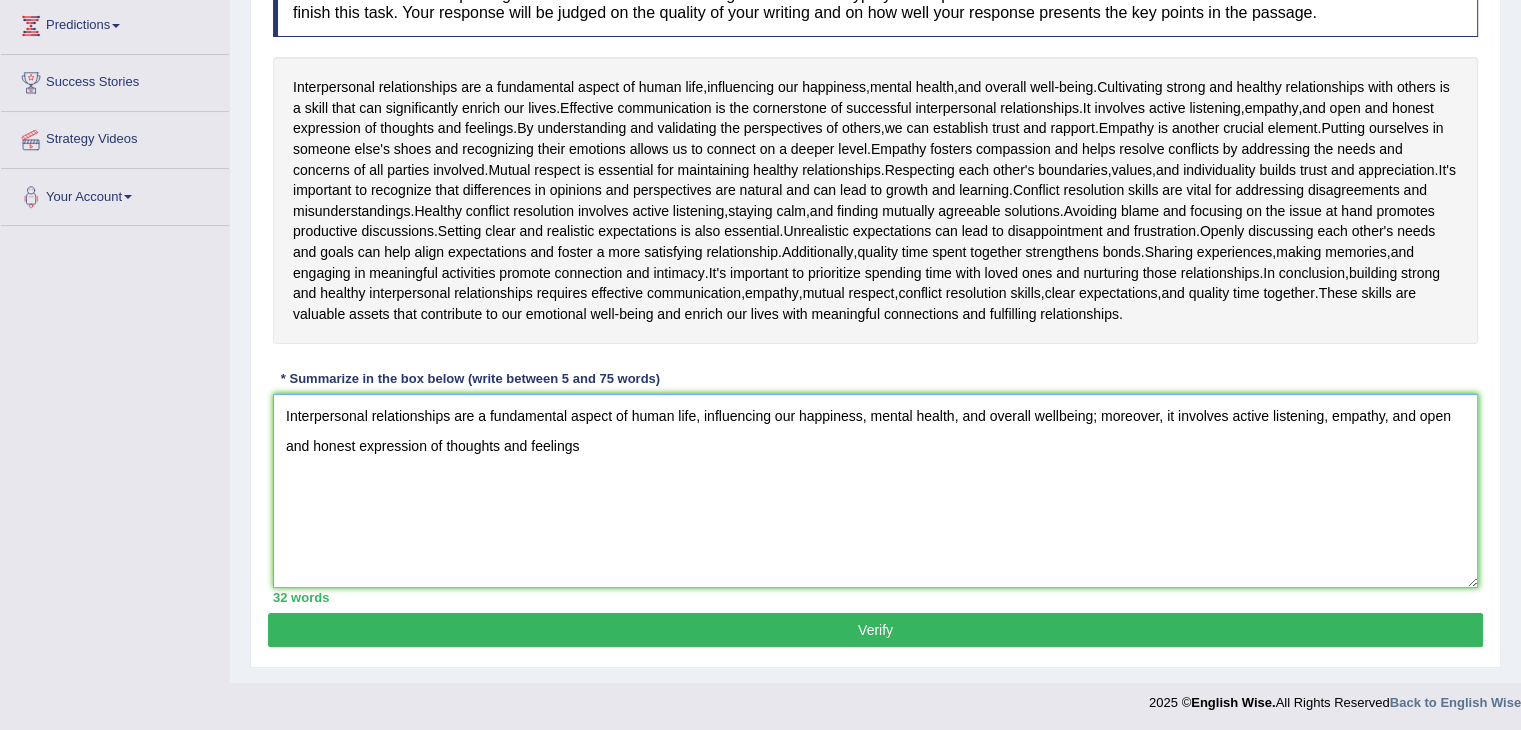 click on "Interpersonal relationships are a fundamental aspect of human life, influencing our happiness, mental health, and overall wellbeing; moreover, it involves active listening, empathy, and open and honest expression of thoughts and feelings" at bounding box center [875, 491] 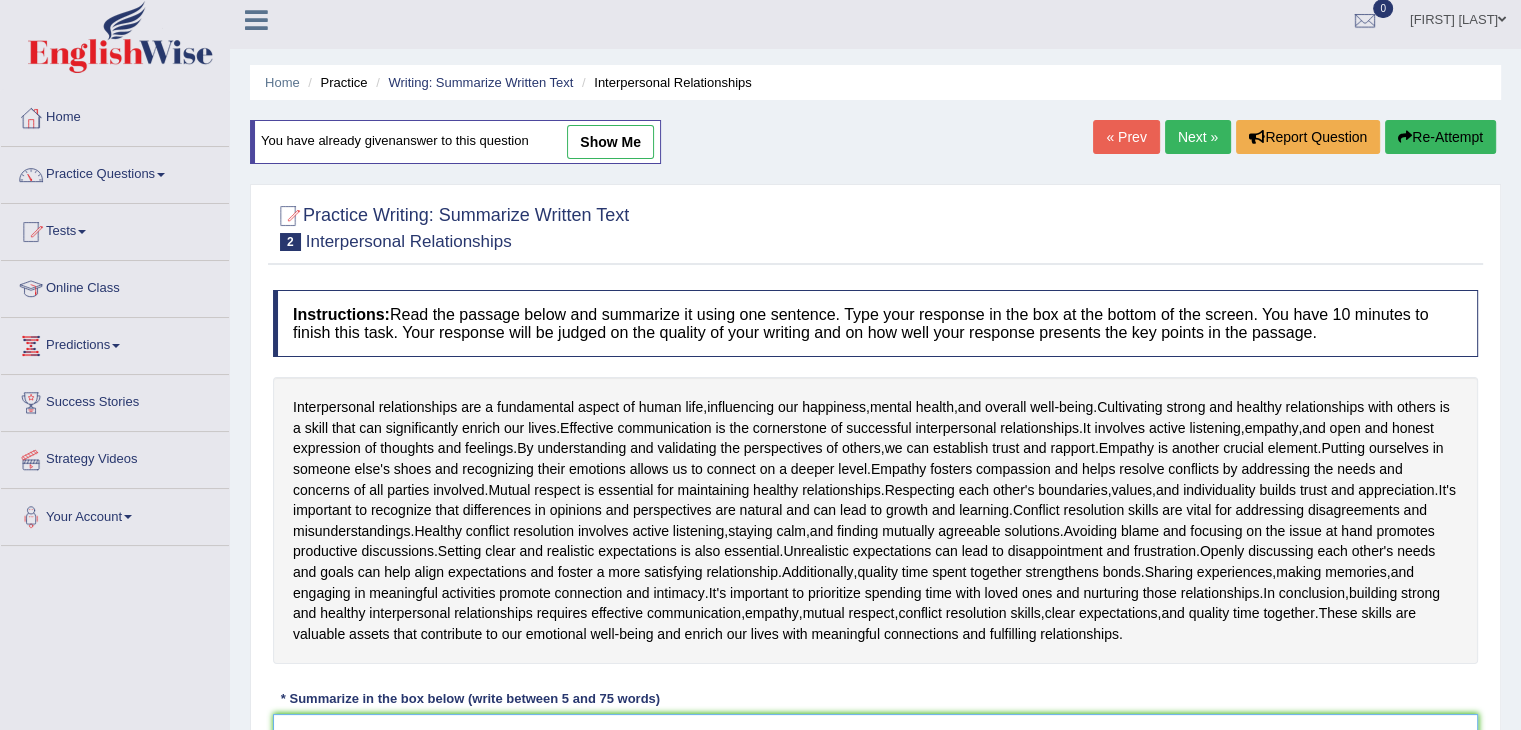 scroll, scrollTop: 5, scrollLeft: 0, axis: vertical 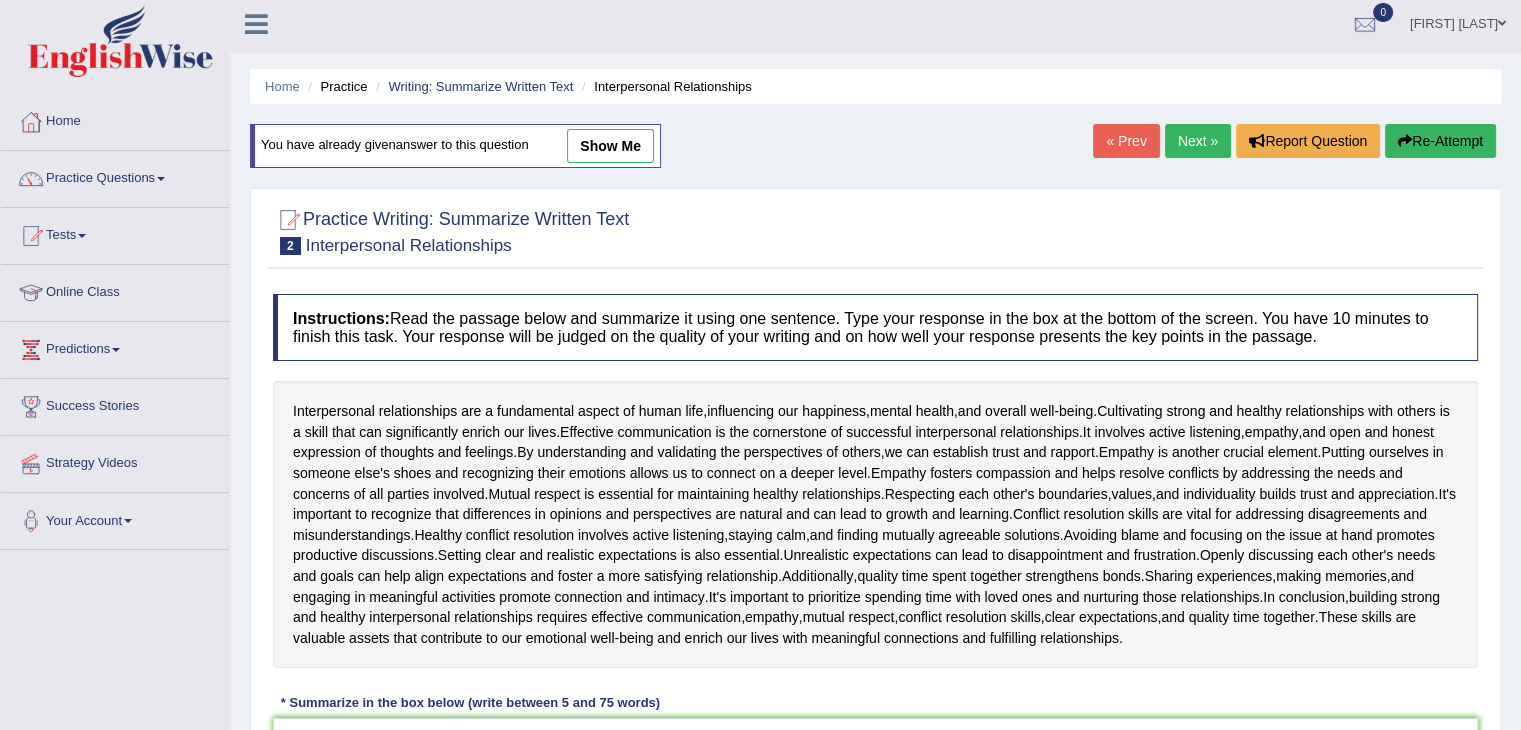 click on "show me" at bounding box center (610, 146) 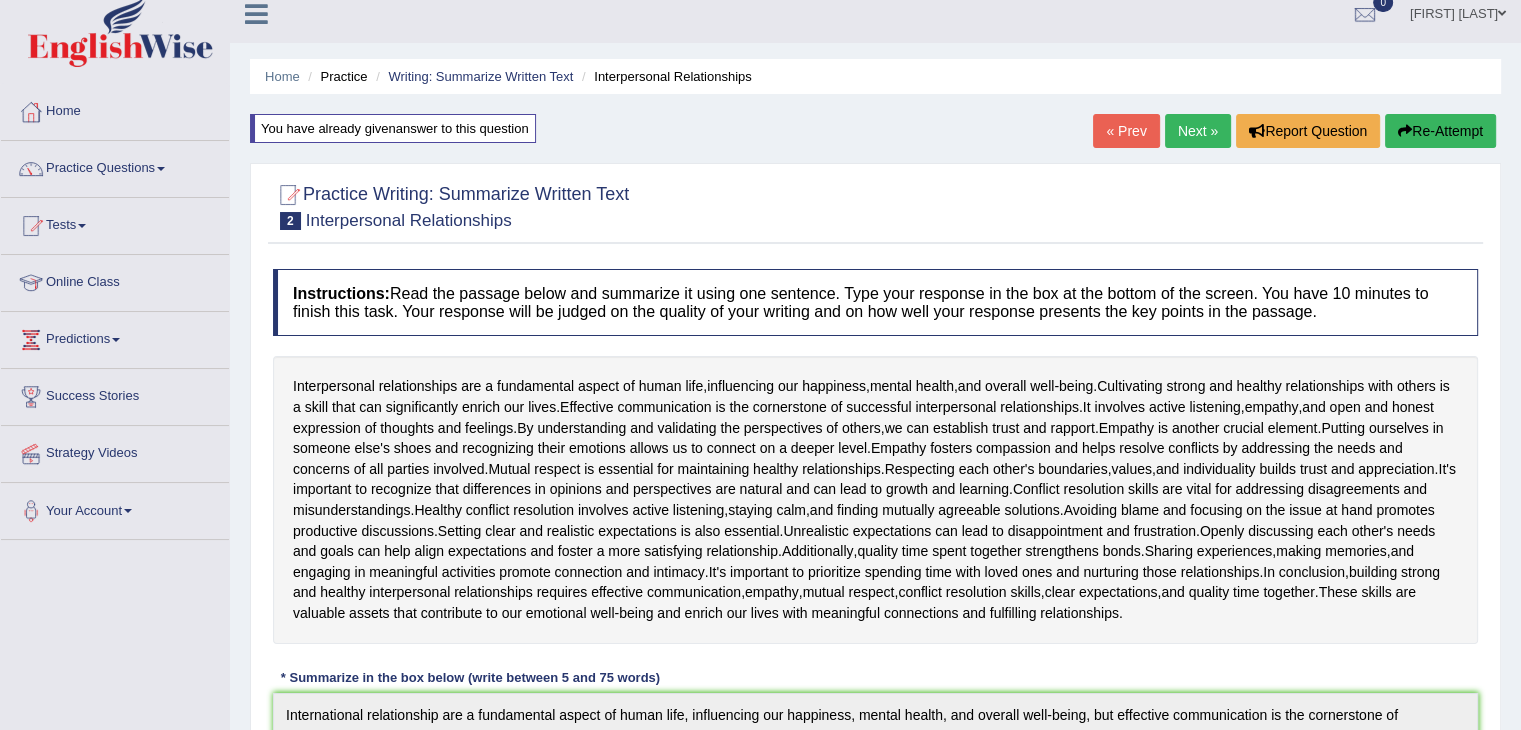scroll, scrollTop: 0, scrollLeft: 0, axis: both 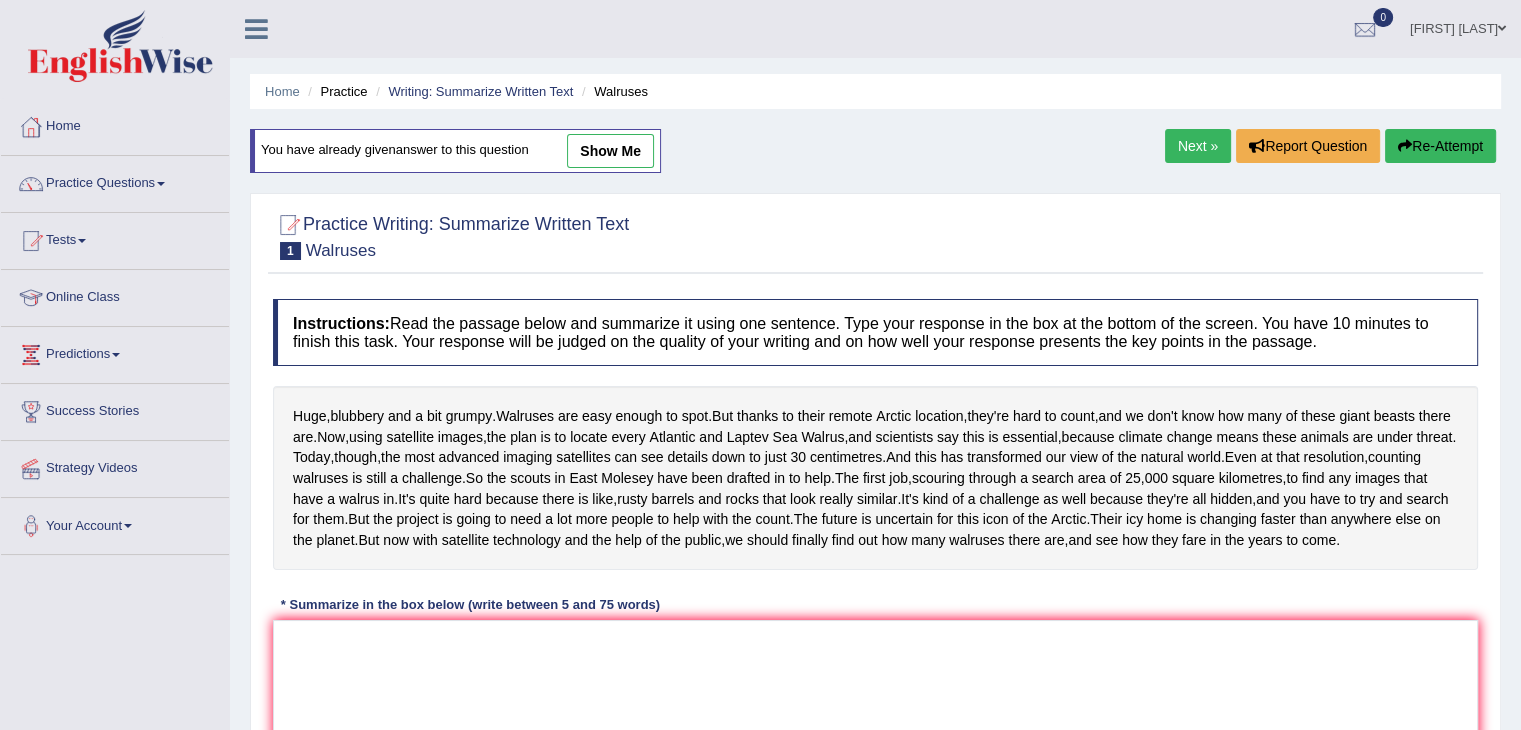 click on "Next »" at bounding box center [1198, 146] 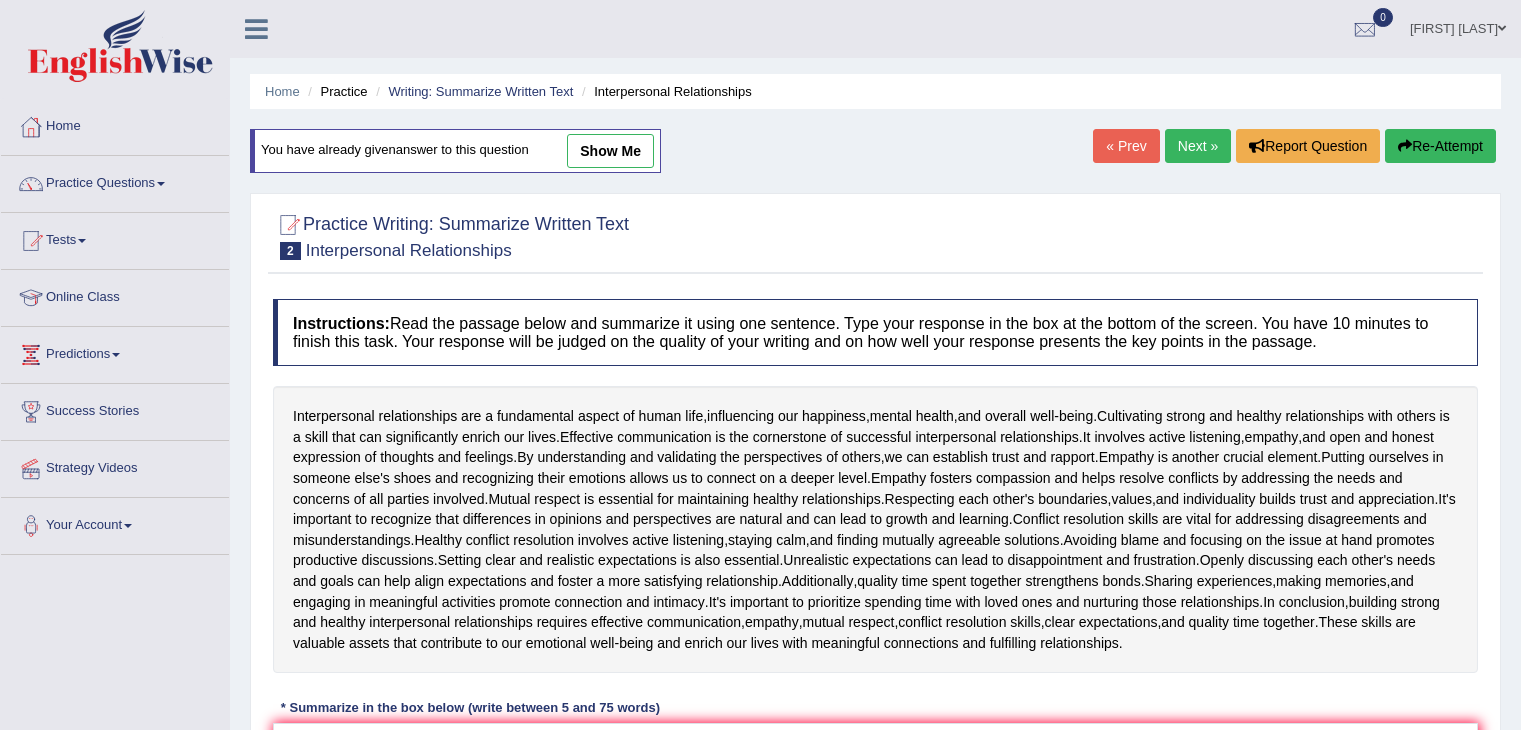 scroll, scrollTop: 0, scrollLeft: 0, axis: both 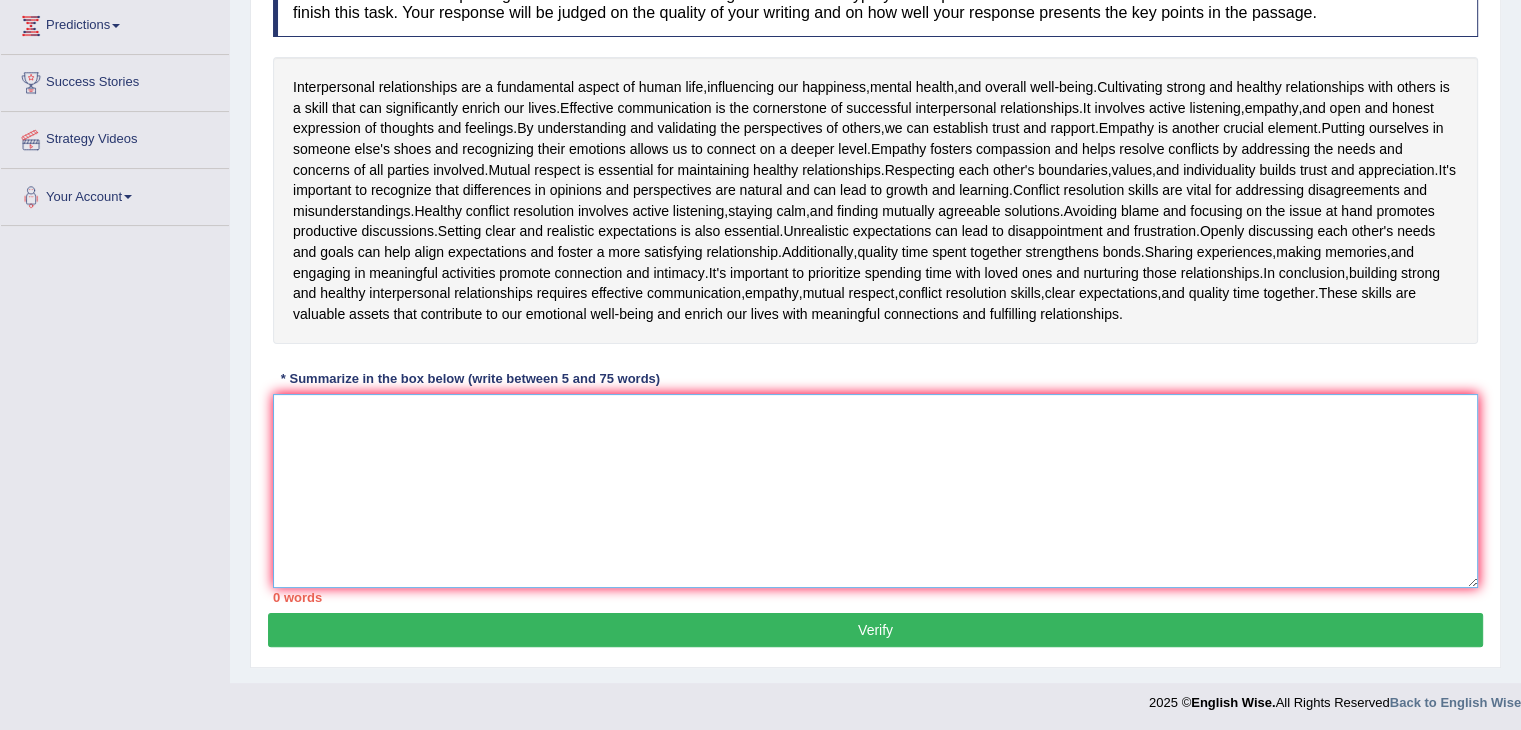 click at bounding box center (875, 491) 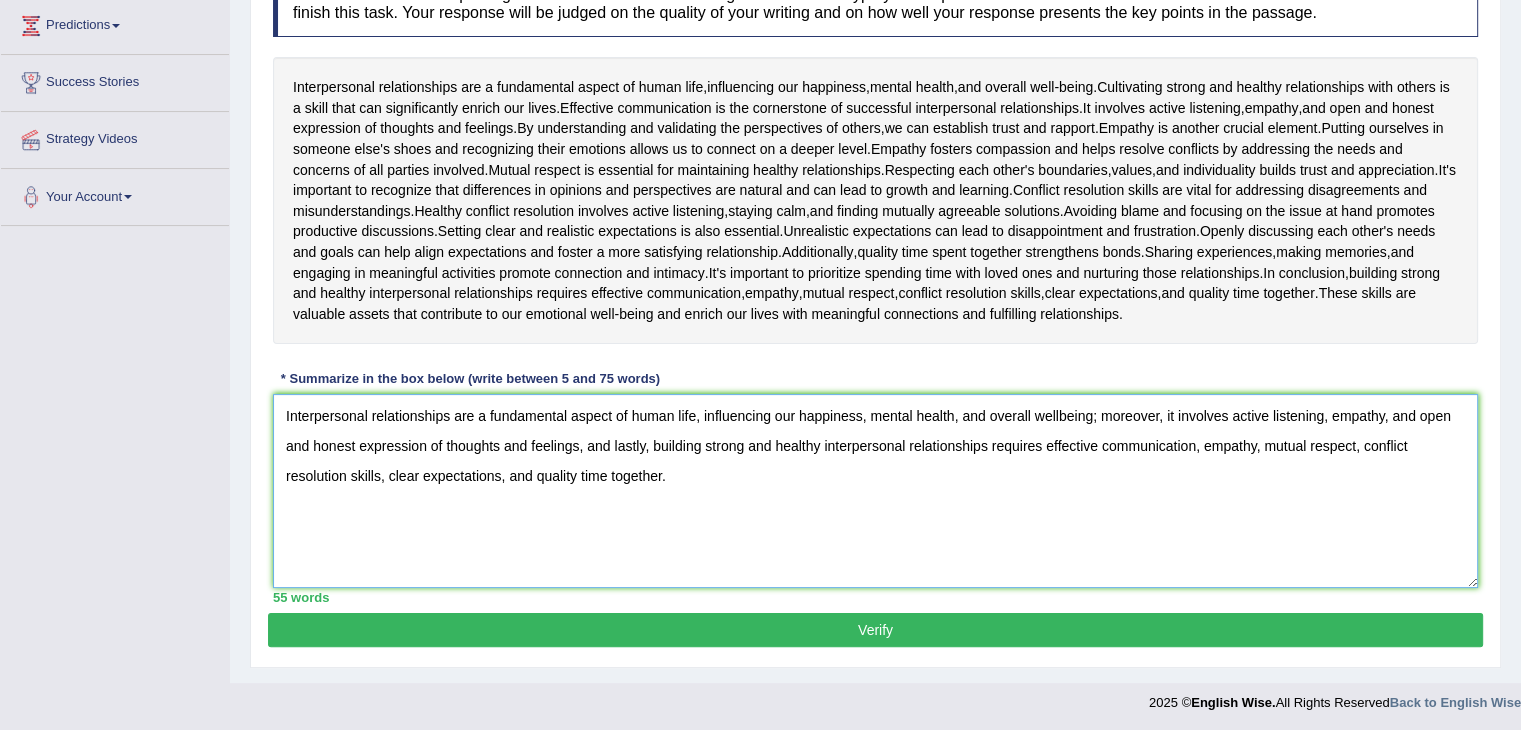 type on "Interpersonal relationships are a fundamental aspect of human life, influencing our happiness, mental health, and overall wellbeing; moreover, it involves active listening, empathy, and open and honest expression of thoughts and feelings, and lastly, building strong and healthy interpersonal relationships requires effective communication, empathy, mutual respect, conflict resolution skills, clear expectations, and quality time together." 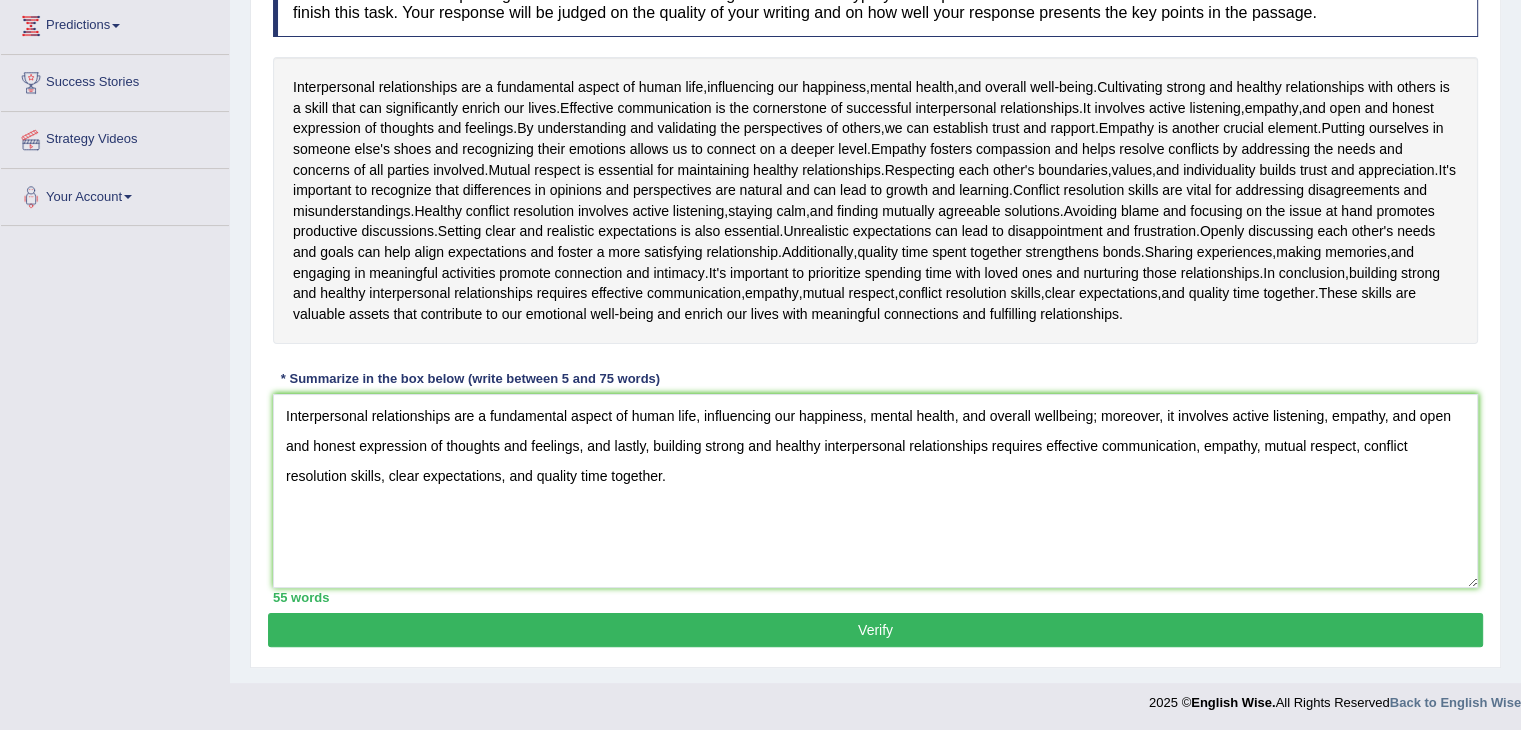 click on "Verify" at bounding box center [875, 630] 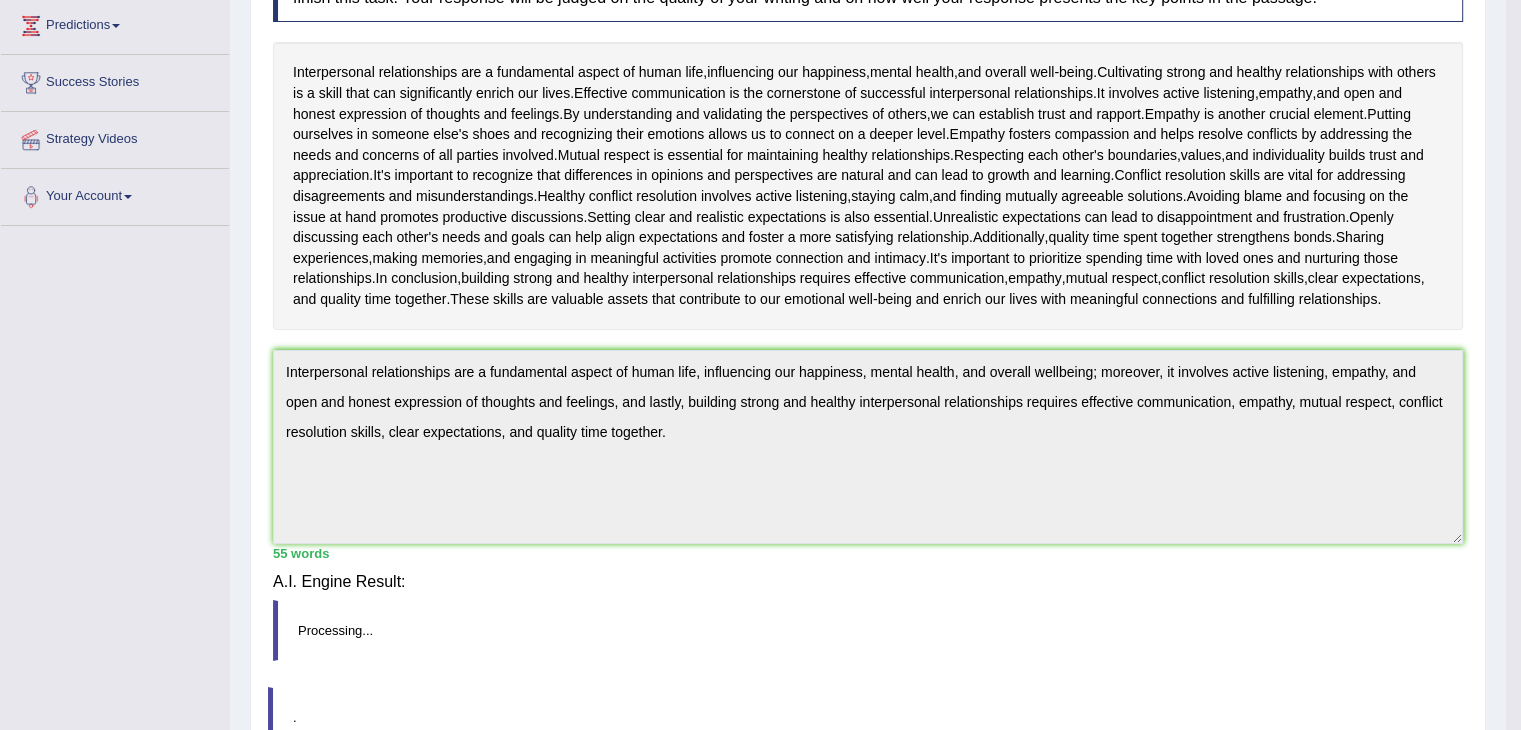 scroll, scrollTop: 320, scrollLeft: 0, axis: vertical 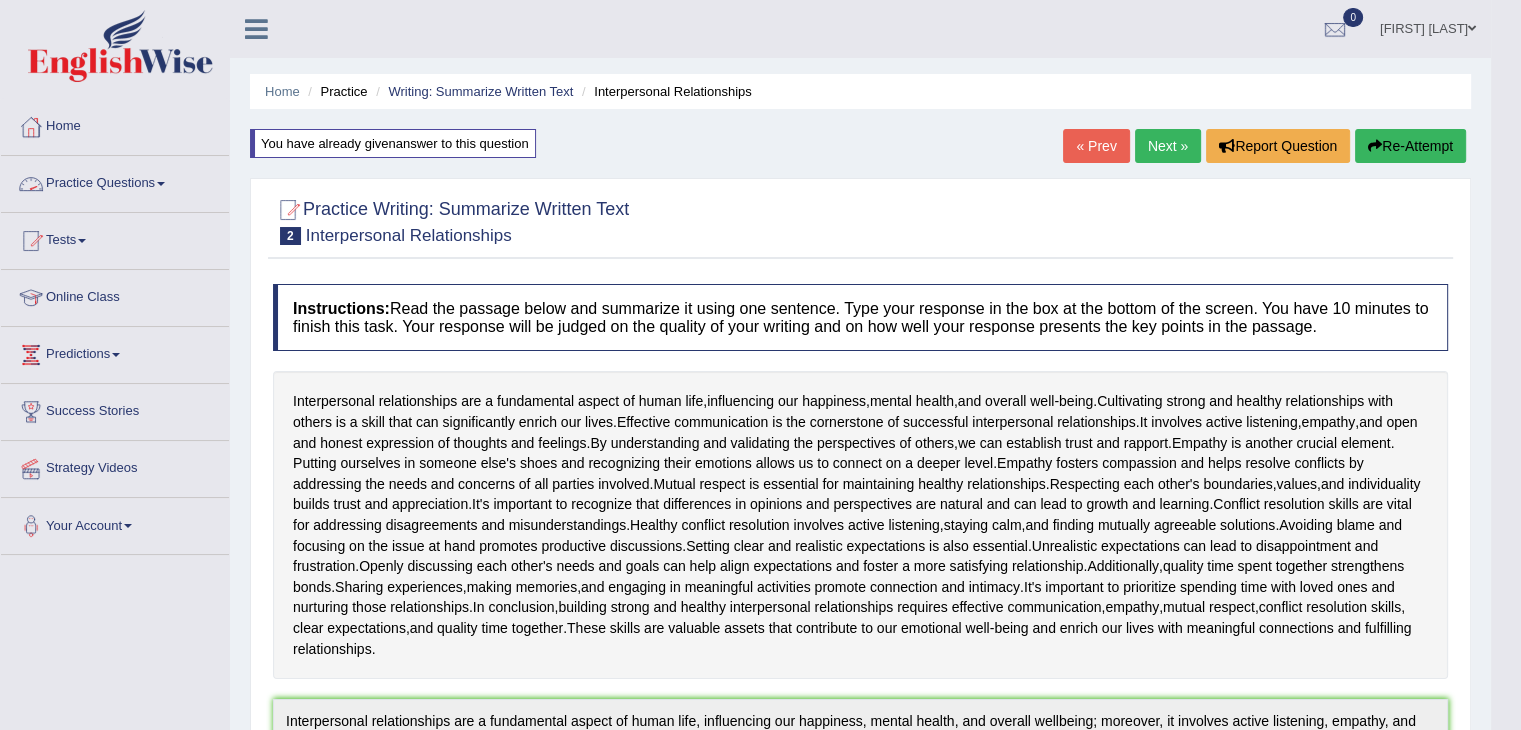 click on "Practice Questions" at bounding box center (115, 181) 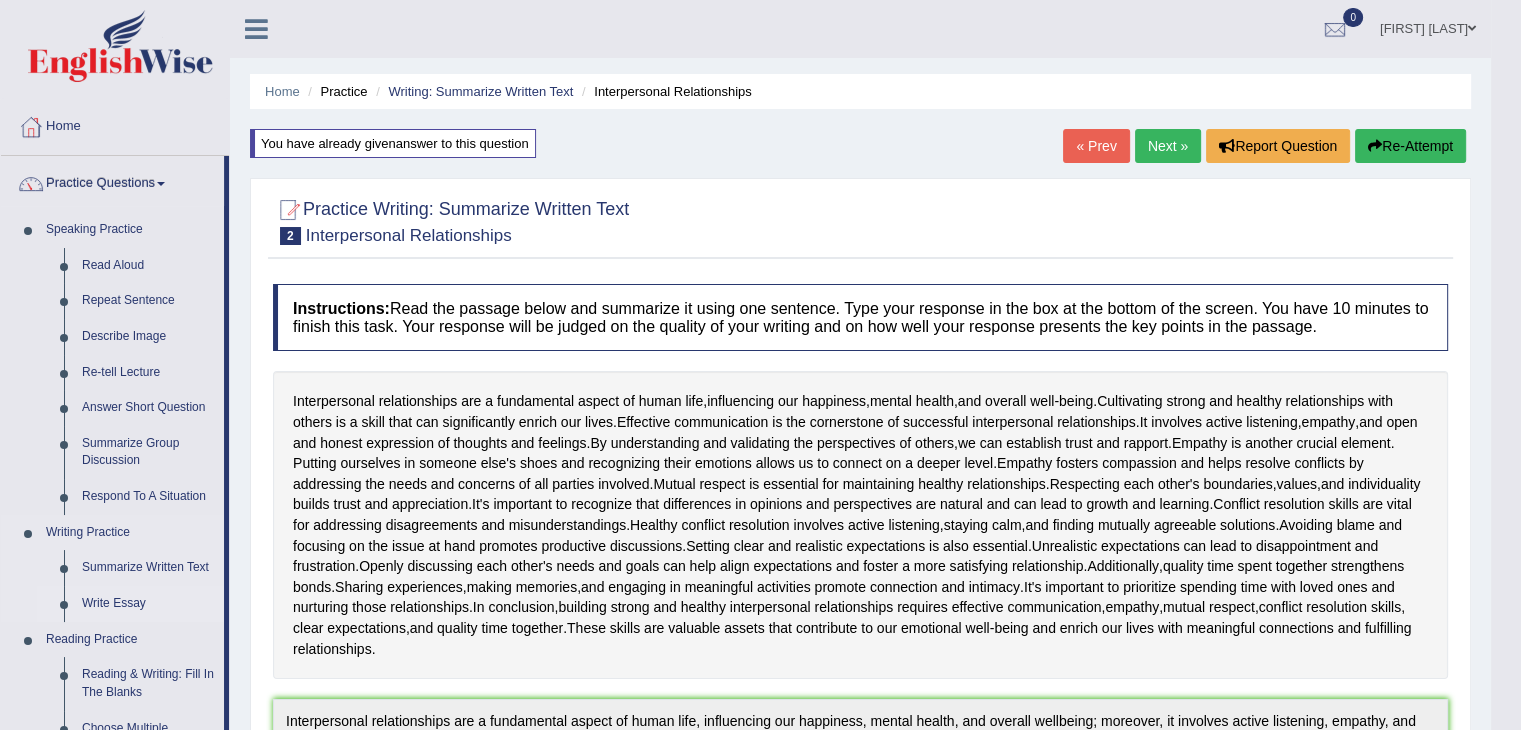 click on "Write Essay" at bounding box center (148, 604) 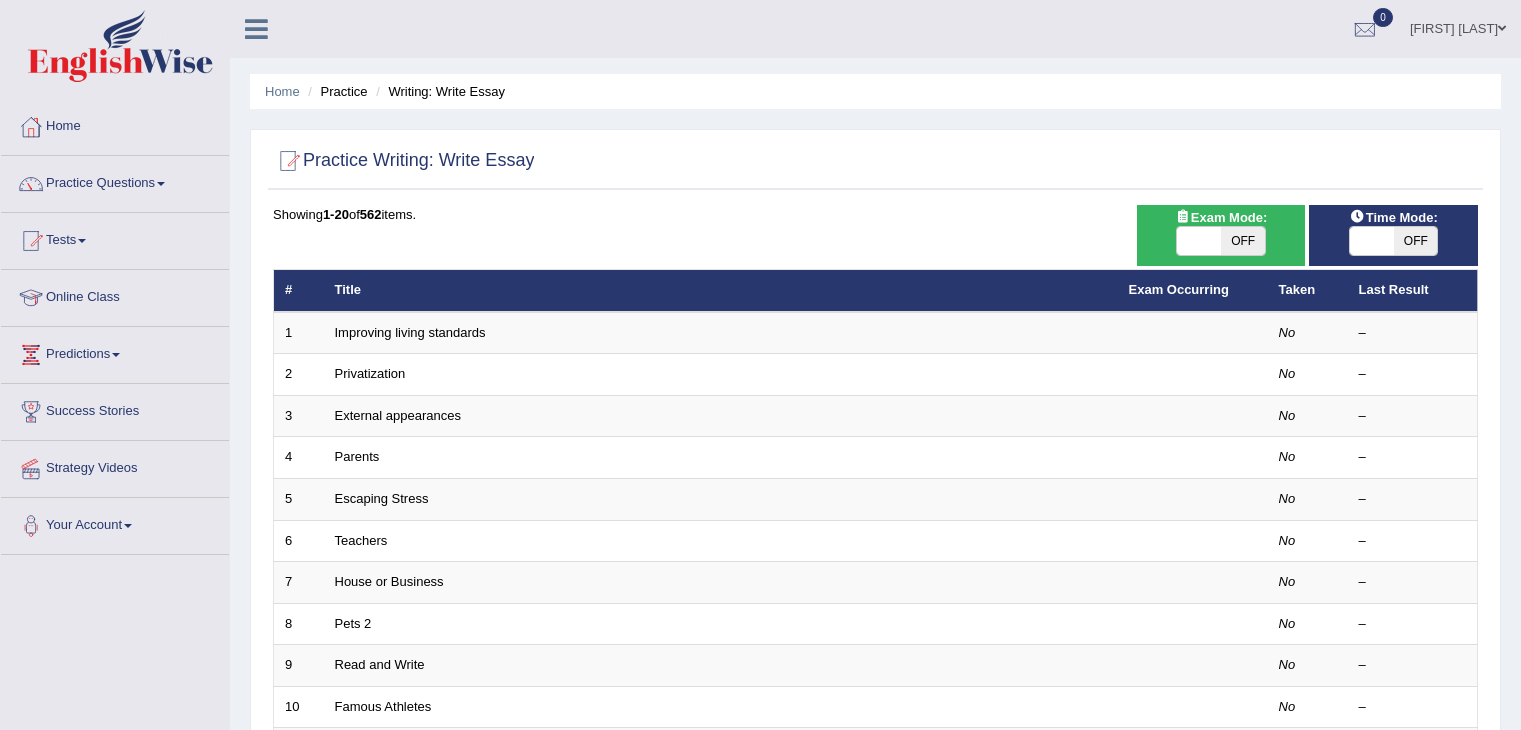 scroll, scrollTop: 0, scrollLeft: 0, axis: both 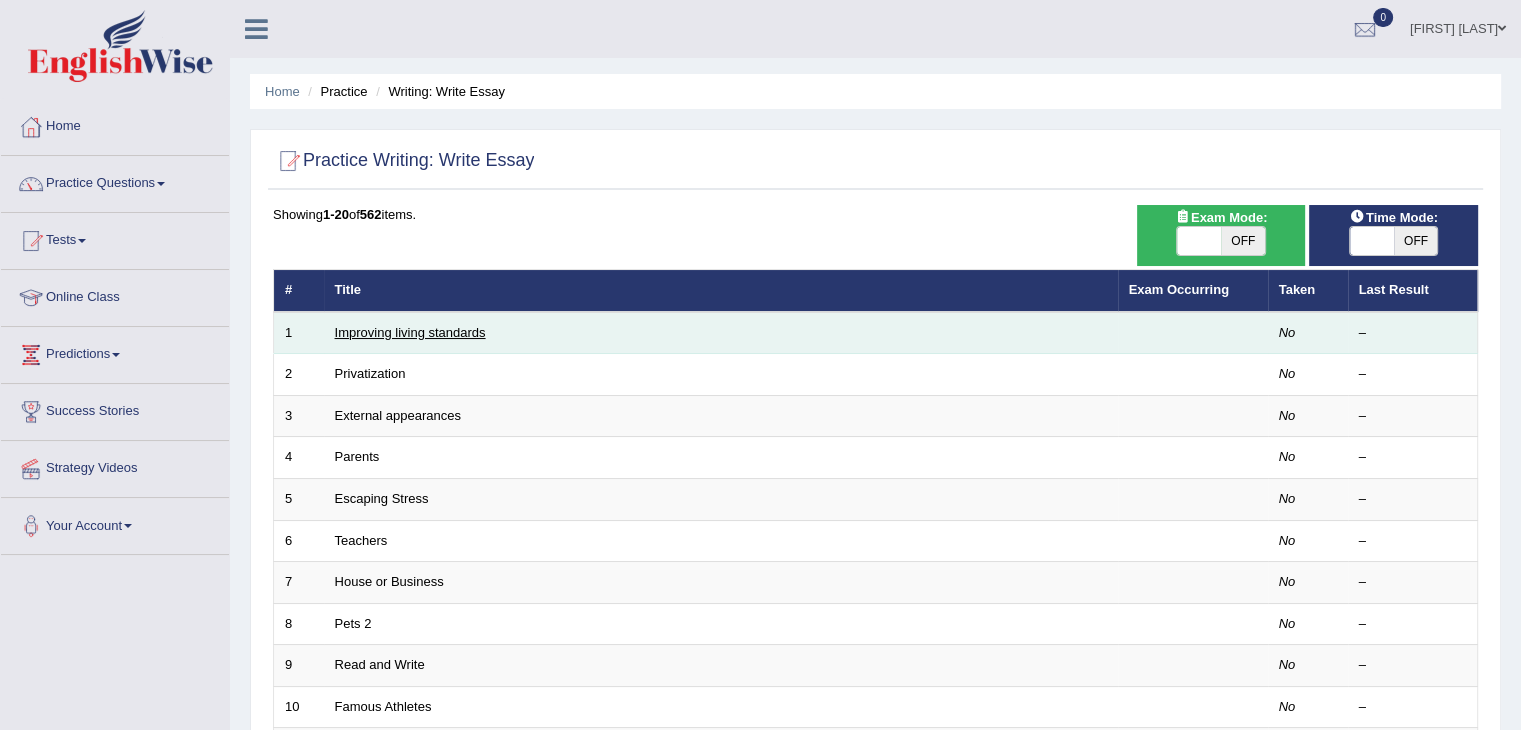 click on "Improving living standards" at bounding box center (410, 332) 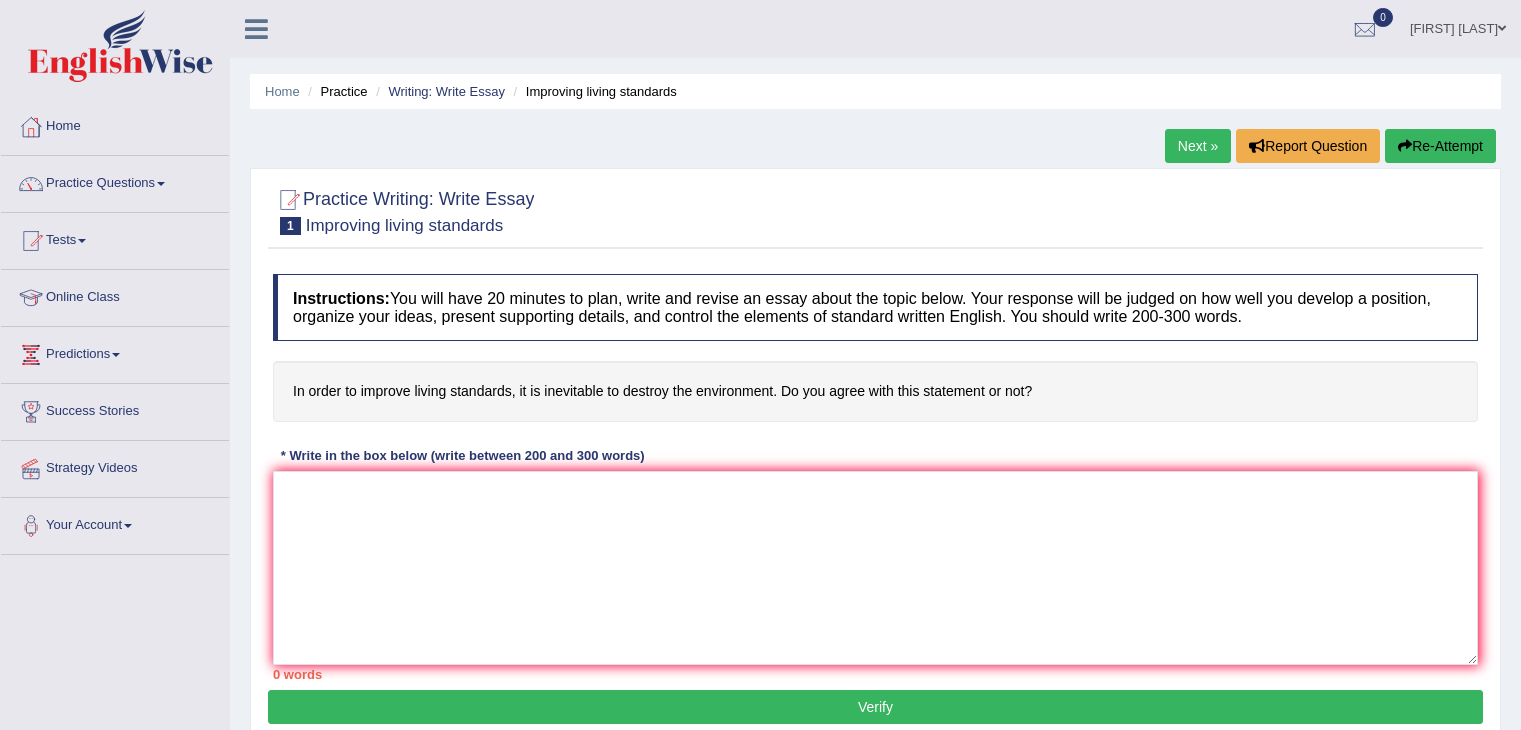scroll, scrollTop: 0, scrollLeft: 0, axis: both 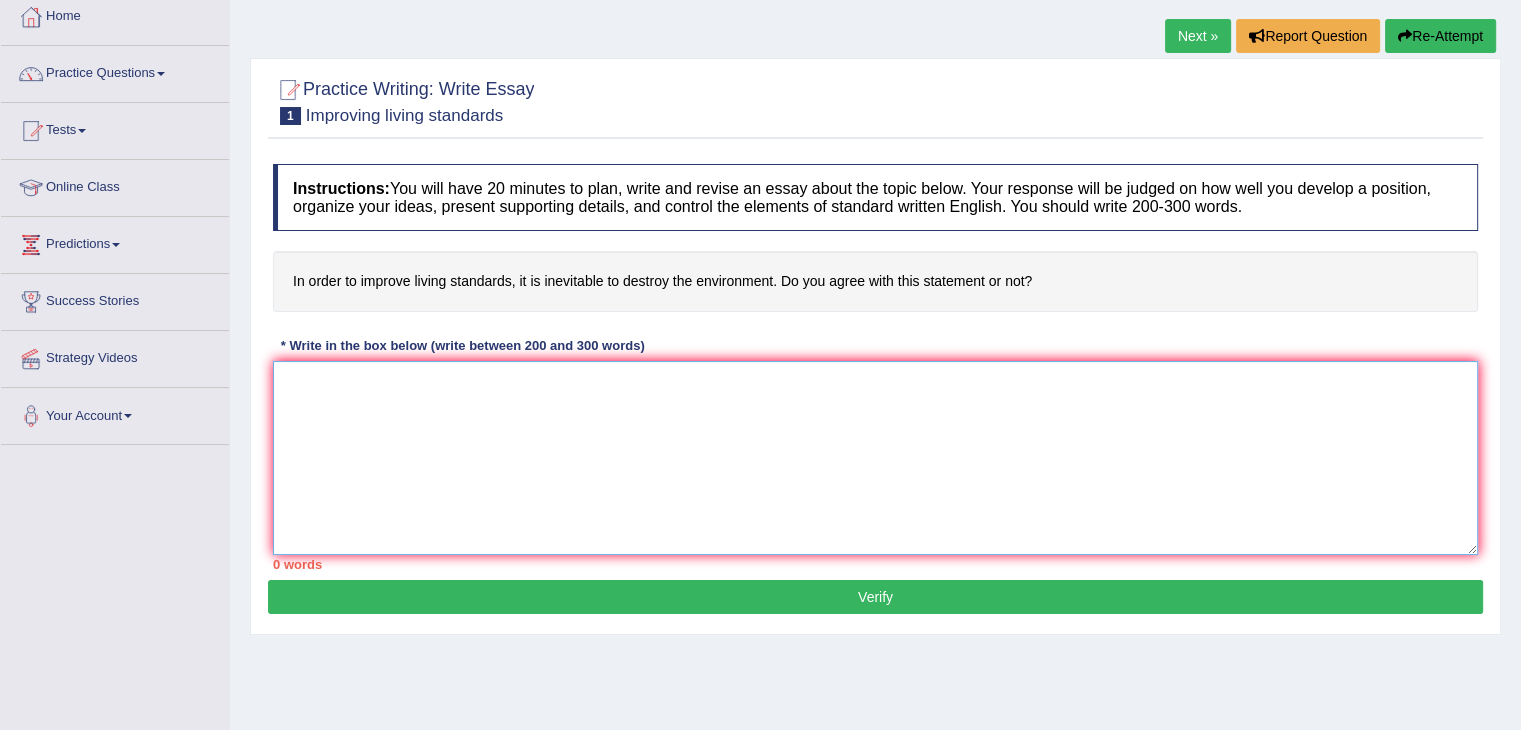 click at bounding box center (875, 458) 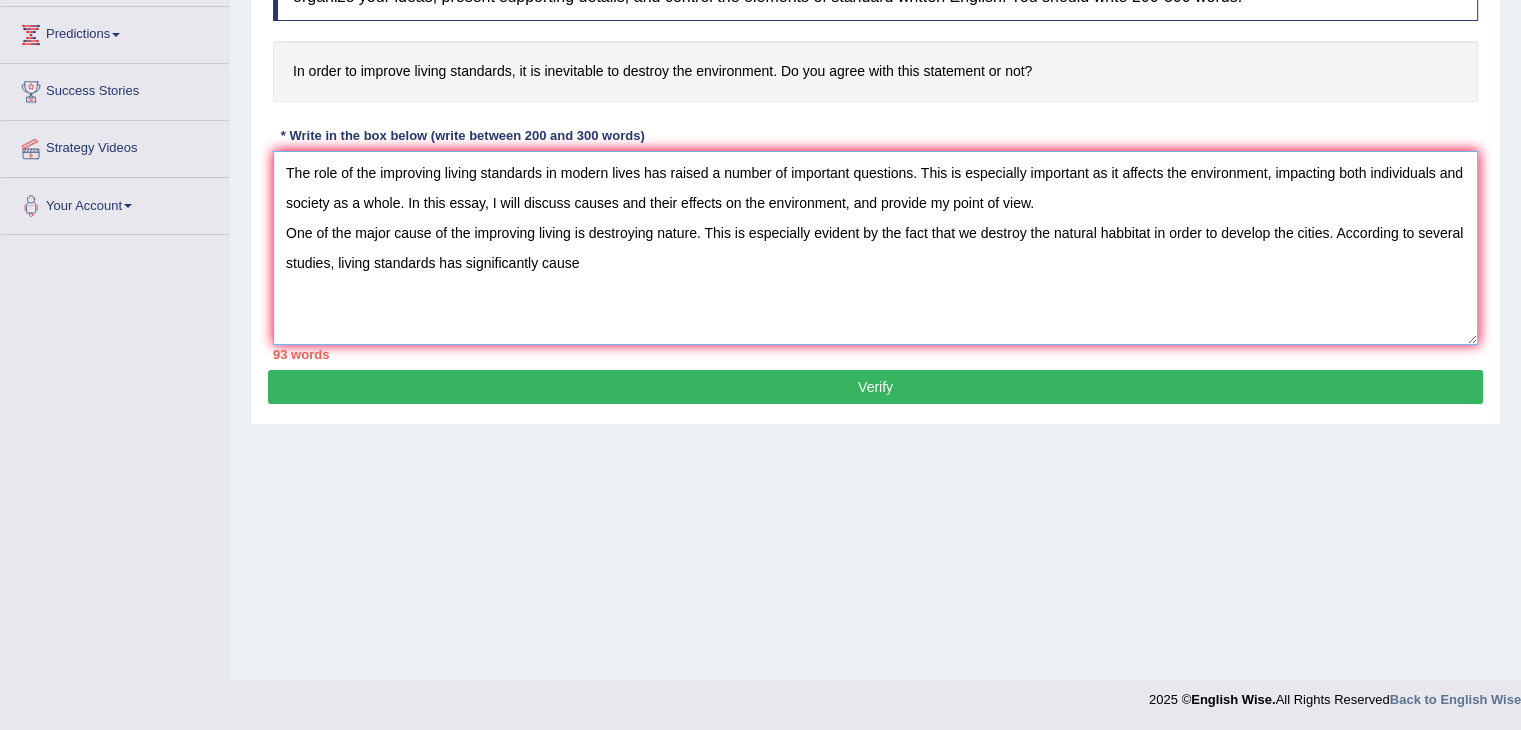 scroll, scrollTop: 0, scrollLeft: 0, axis: both 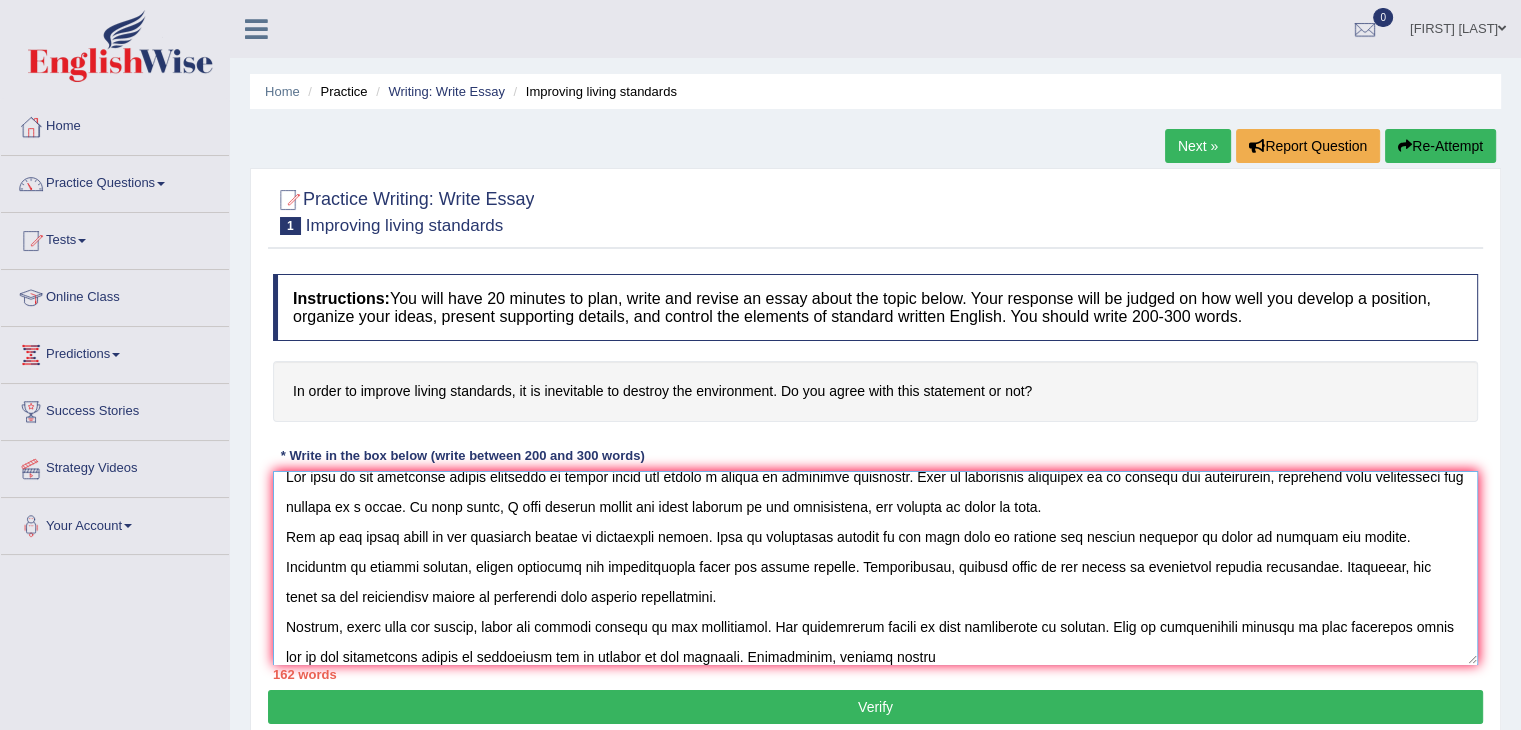 click at bounding box center [875, 568] 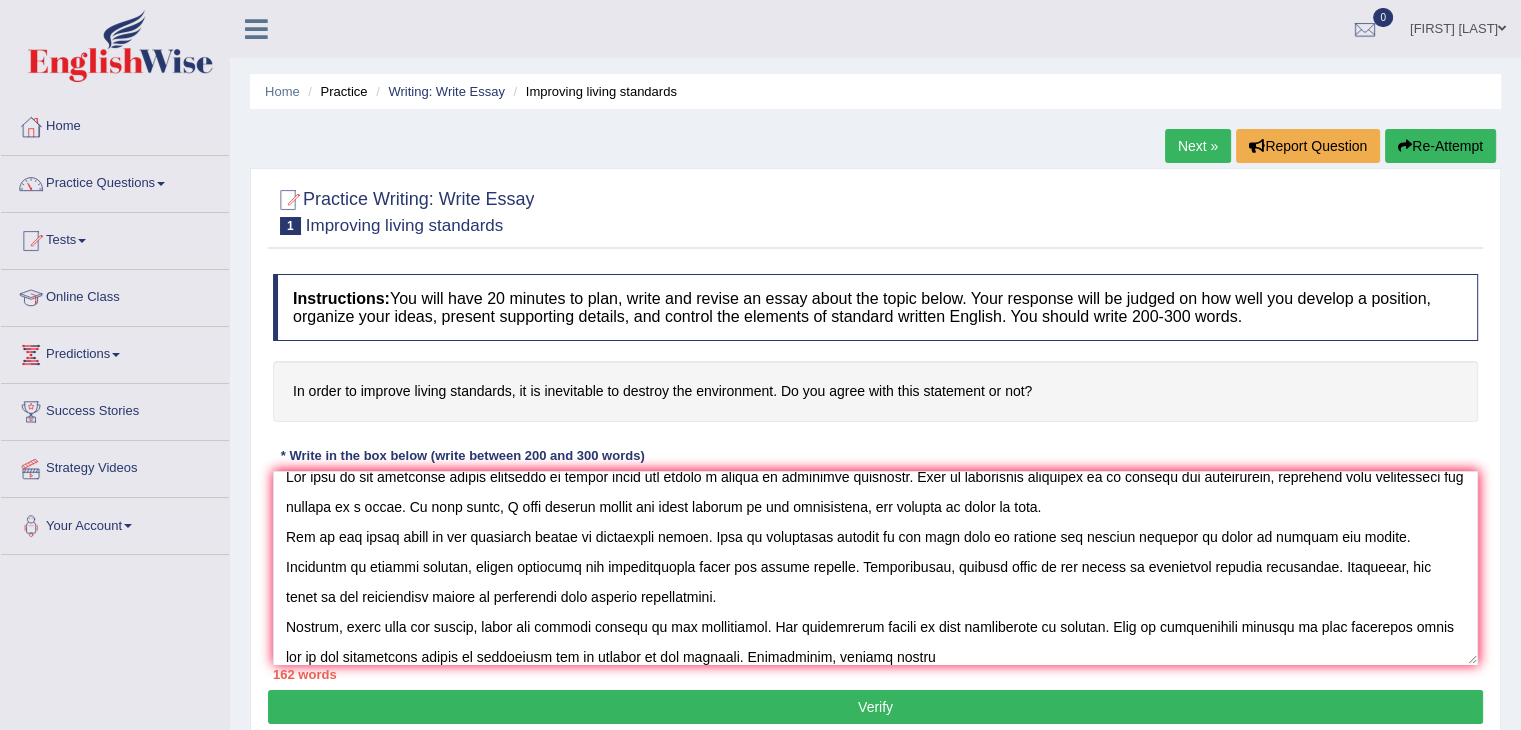 click on "162 words" at bounding box center [875, 674] 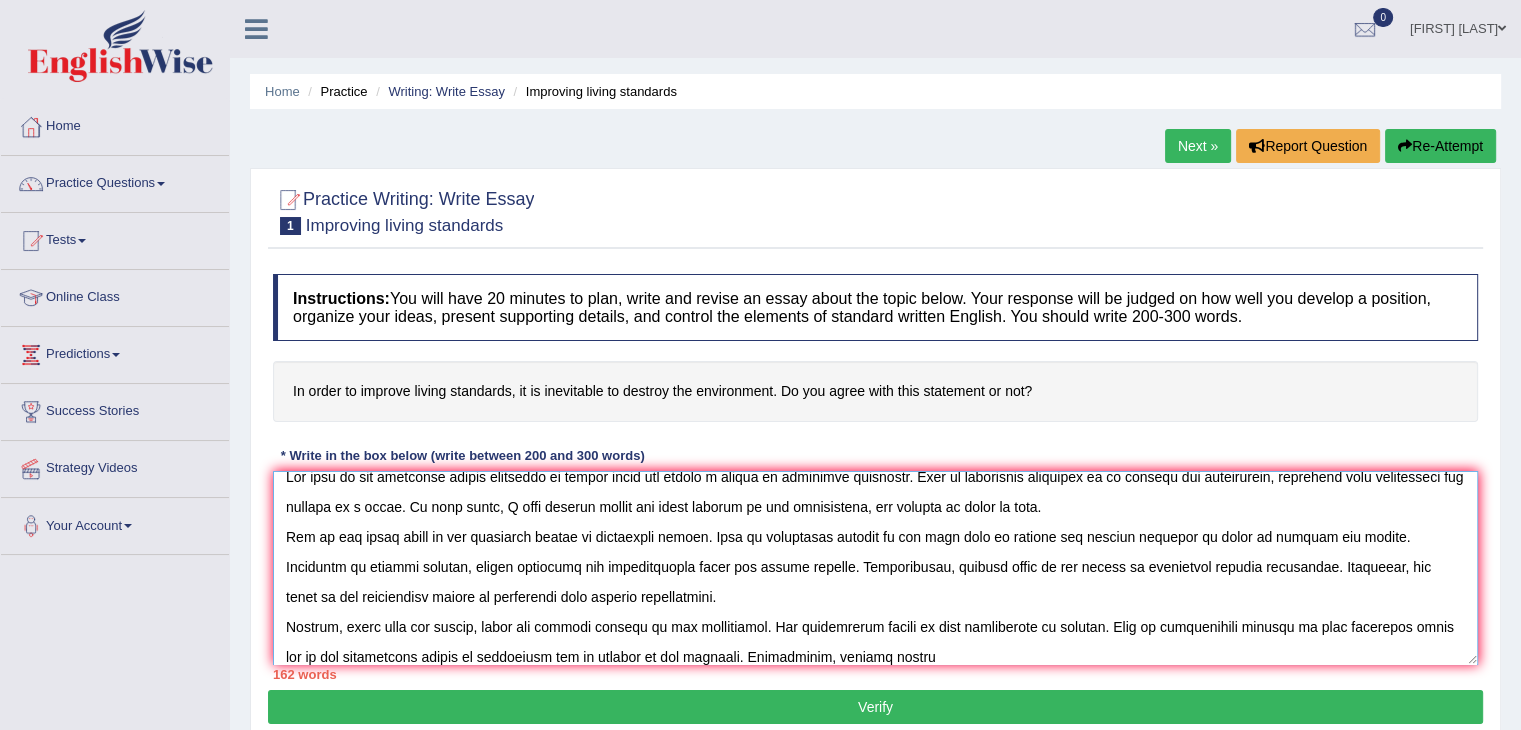 click at bounding box center [875, 568] 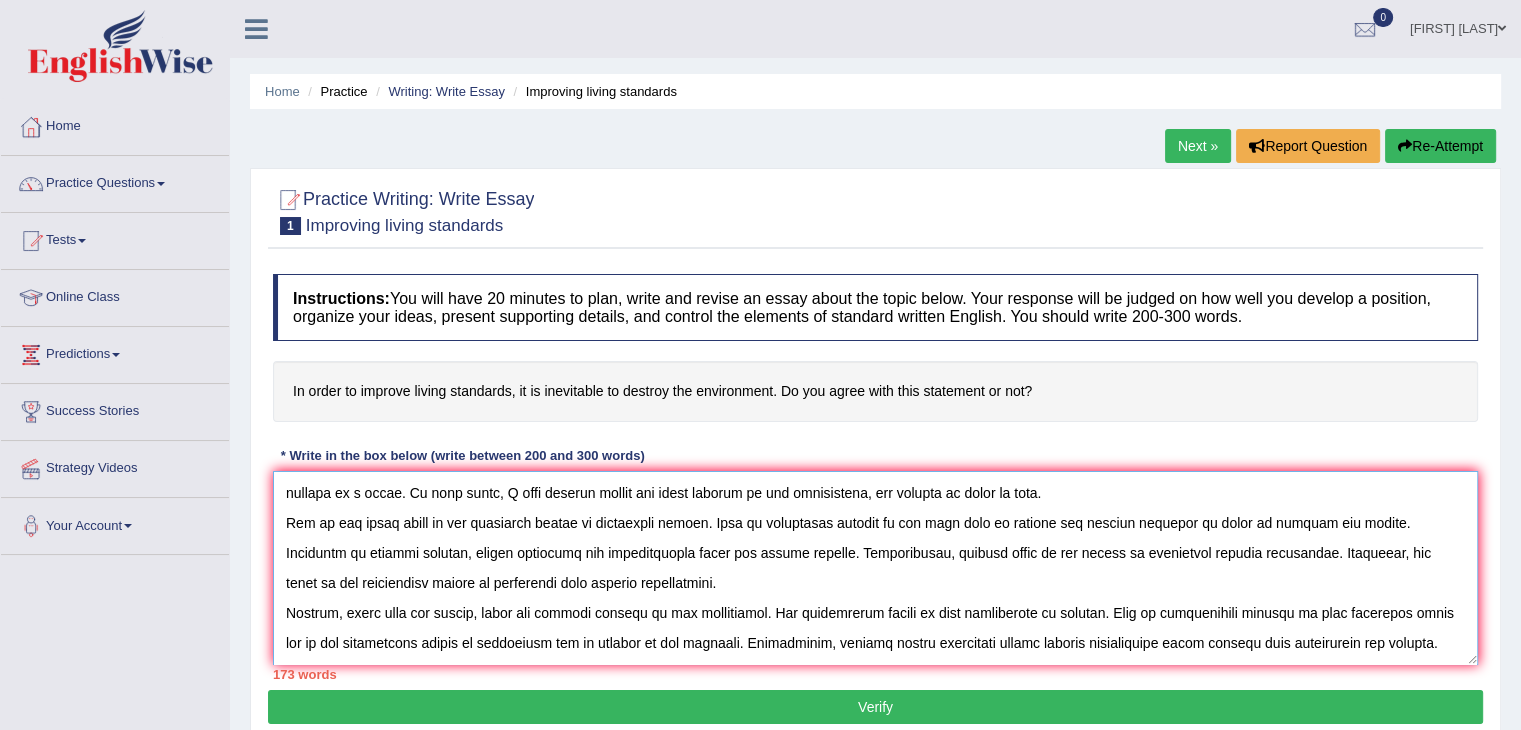 scroll, scrollTop: 46, scrollLeft: 0, axis: vertical 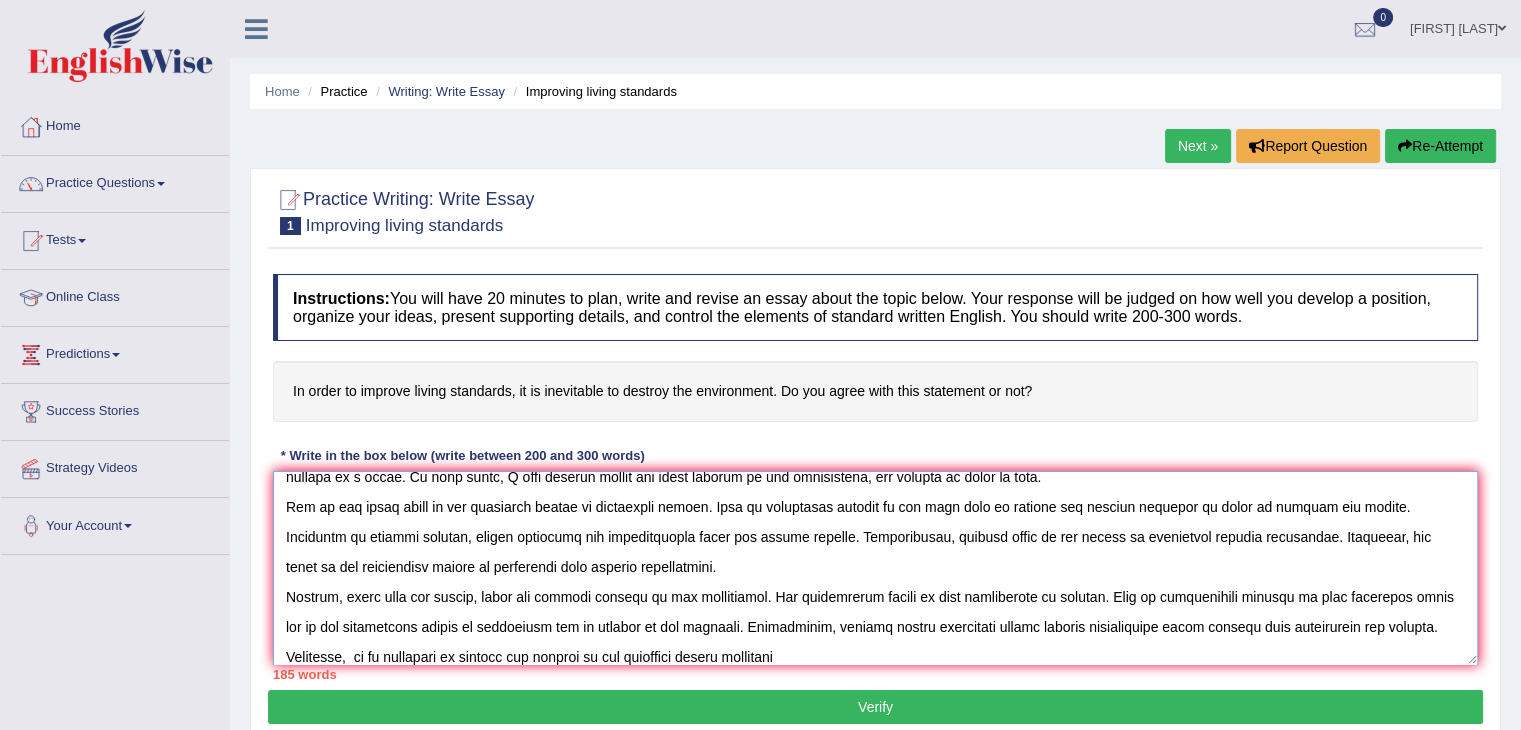 click at bounding box center (875, 568) 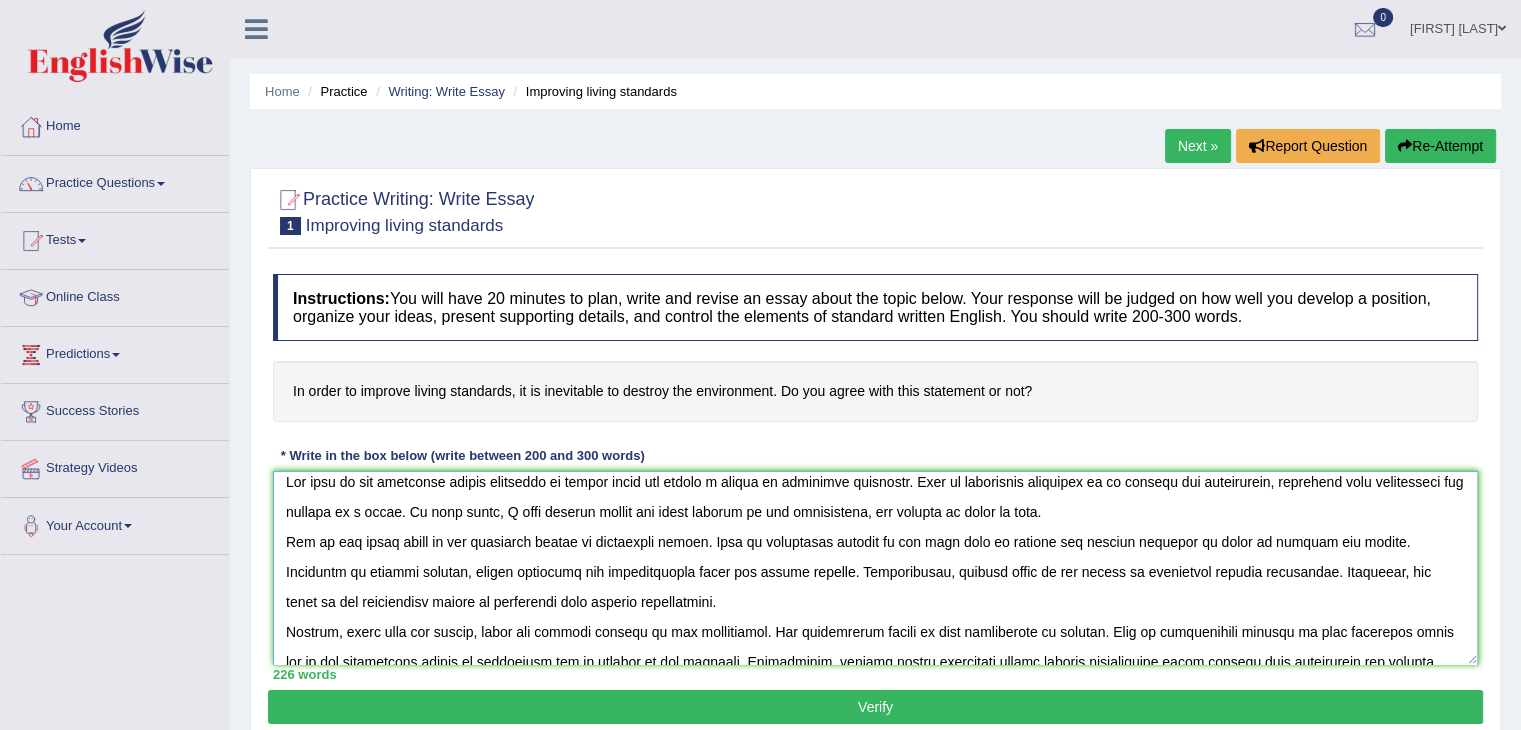 scroll, scrollTop: 0, scrollLeft: 0, axis: both 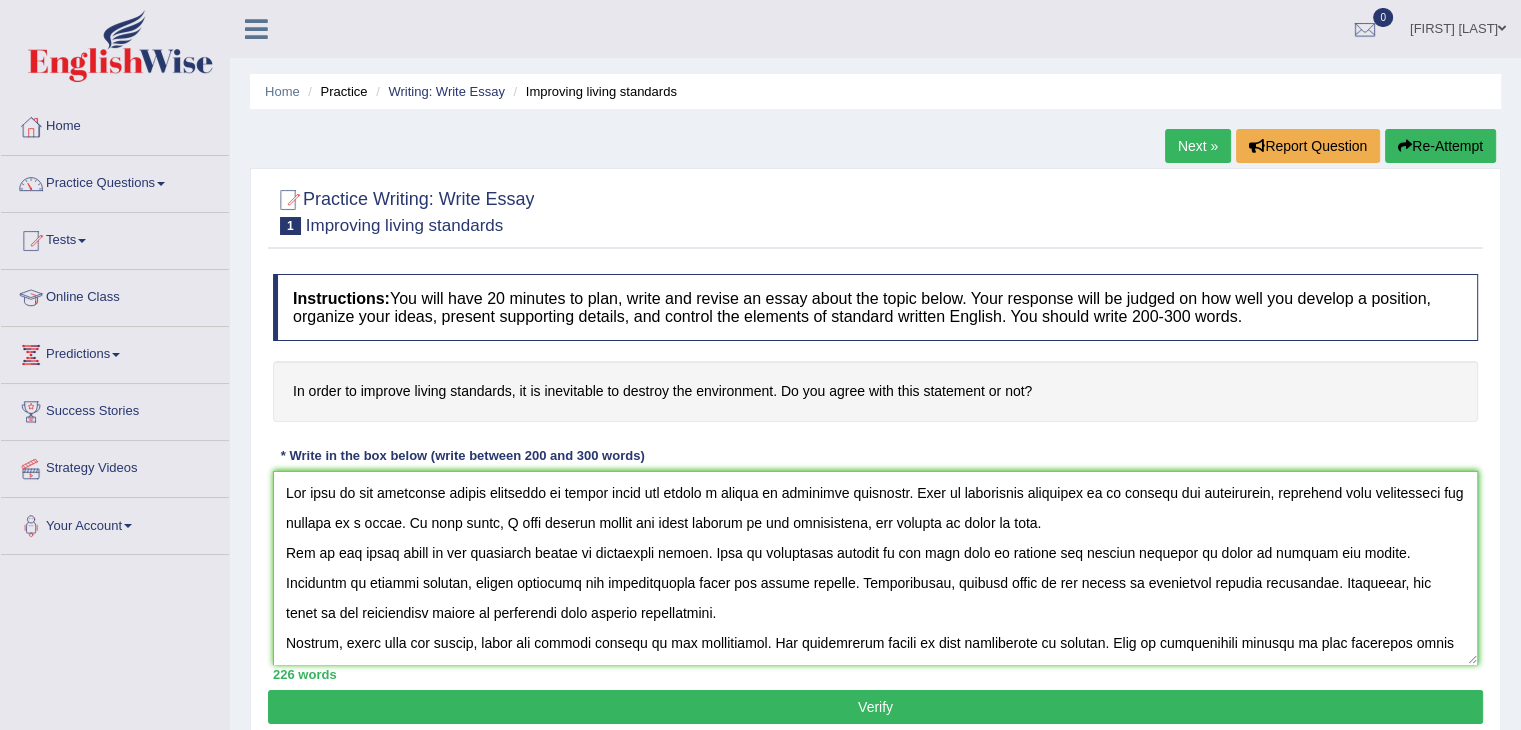 type on "The role of the improving living standards in modern lives has raised a number of important questions. This is especially important as it affects the environment, impacting both individuals and society as a whole. In this essay, I will discuss causes and their effects on the environment, and provide my point of view.
One of the major cause of the improving living is destroying nature. This is especially evident by the fact that we destroy the natural habbitat in order to develop the cities. According to several studies, living standards has significantly cause the global warming. Additionally, another cause of the living is destroying natural enviroment. Therefore, the cause of the improvement should be considered with greater significance.
However, along with the causes, there are several effects of the improvement. One significant effect of this improvement is drought. This is particularly evident in this situation where due to the improvement nature is destroying and it results in low rainfall. Furtherm..." 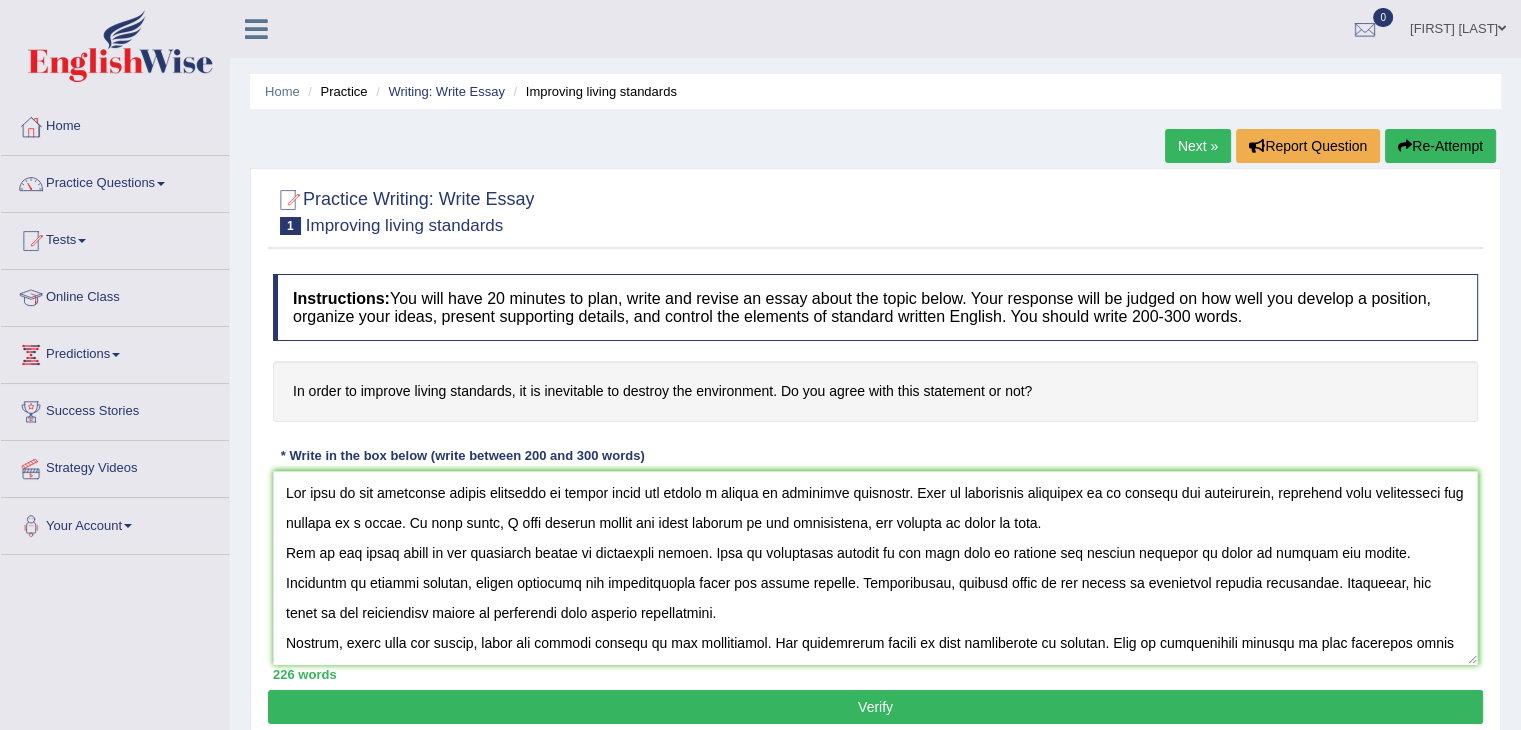 click on "Verify" at bounding box center (875, 707) 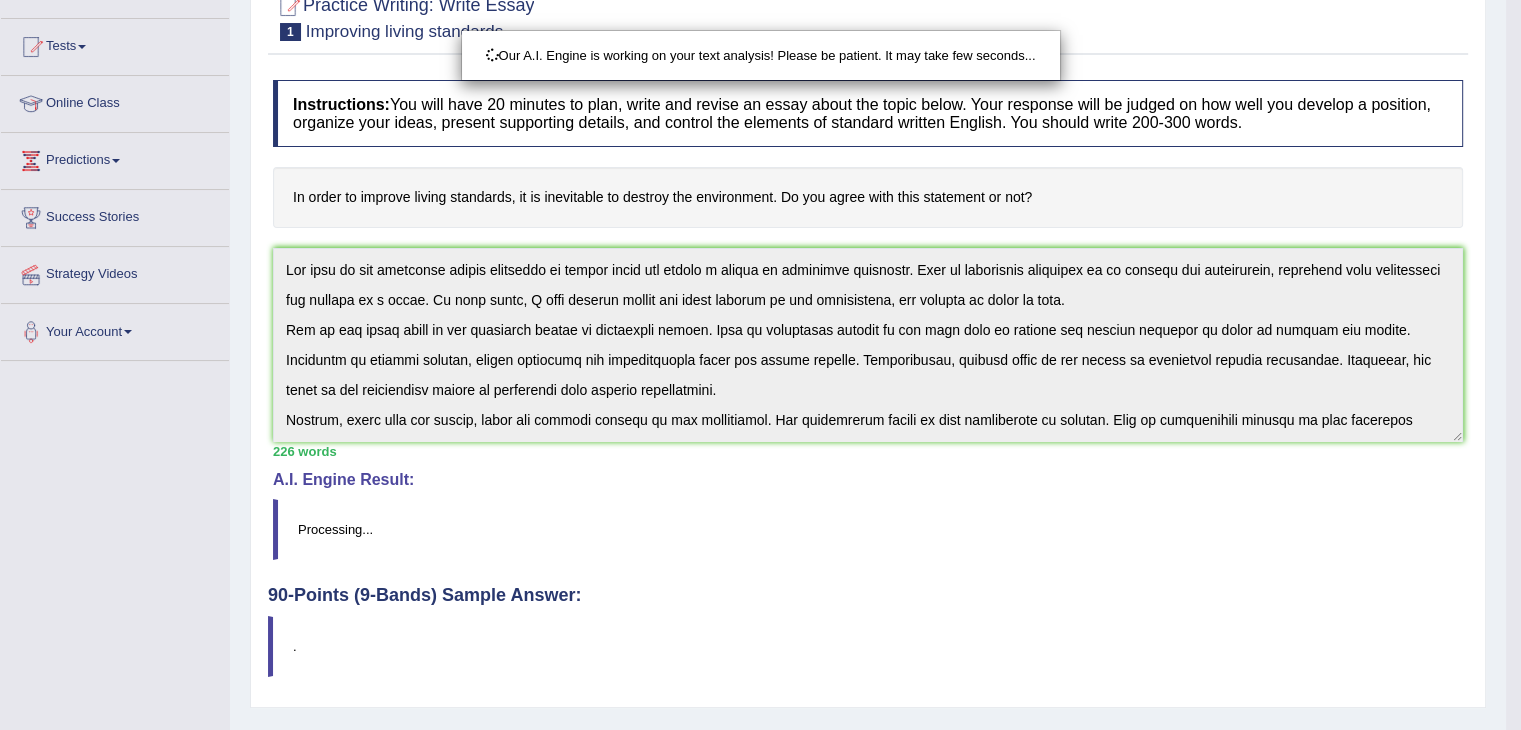 scroll, scrollTop: 203, scrollLeft: 0, axis: vertical 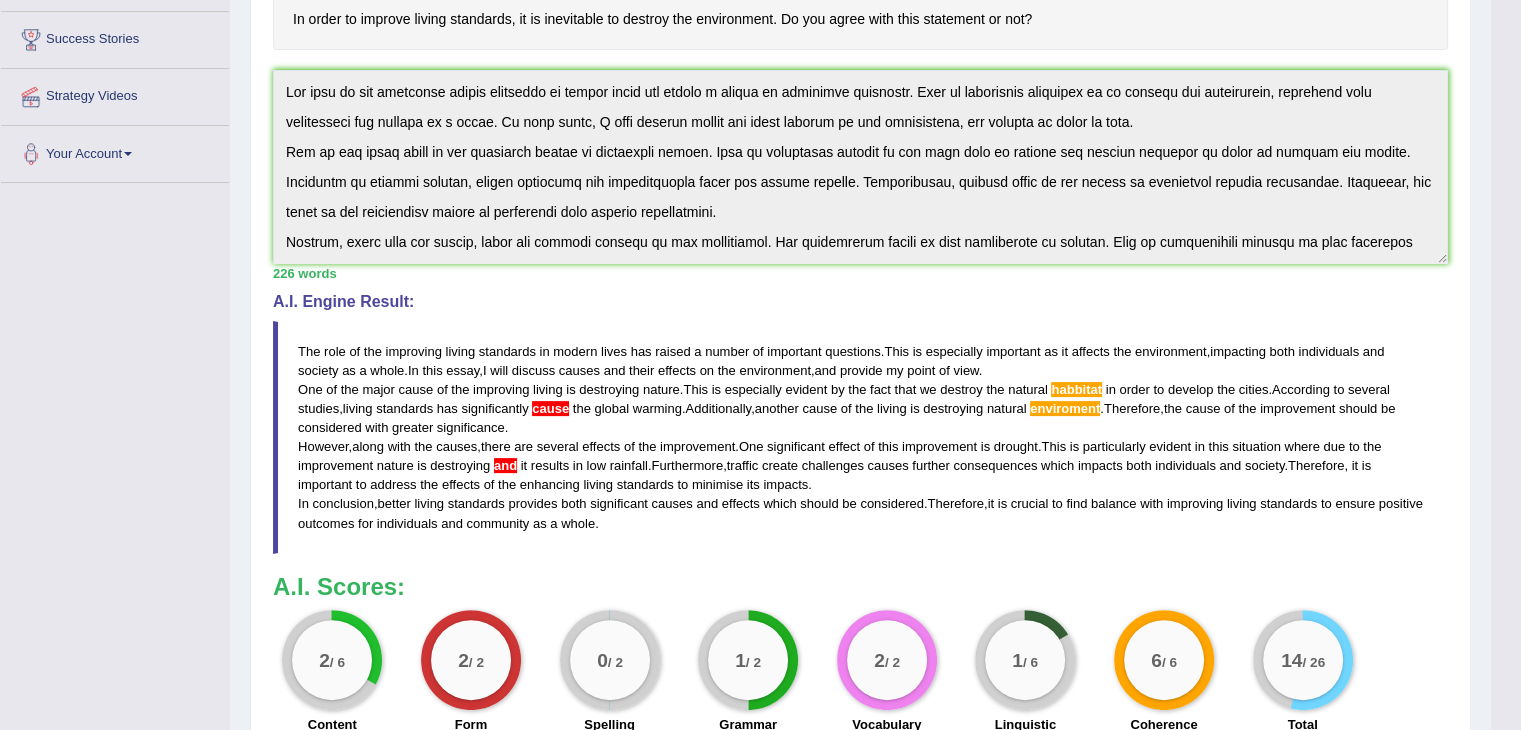 click on "cause" at bounding box center [550, 408] 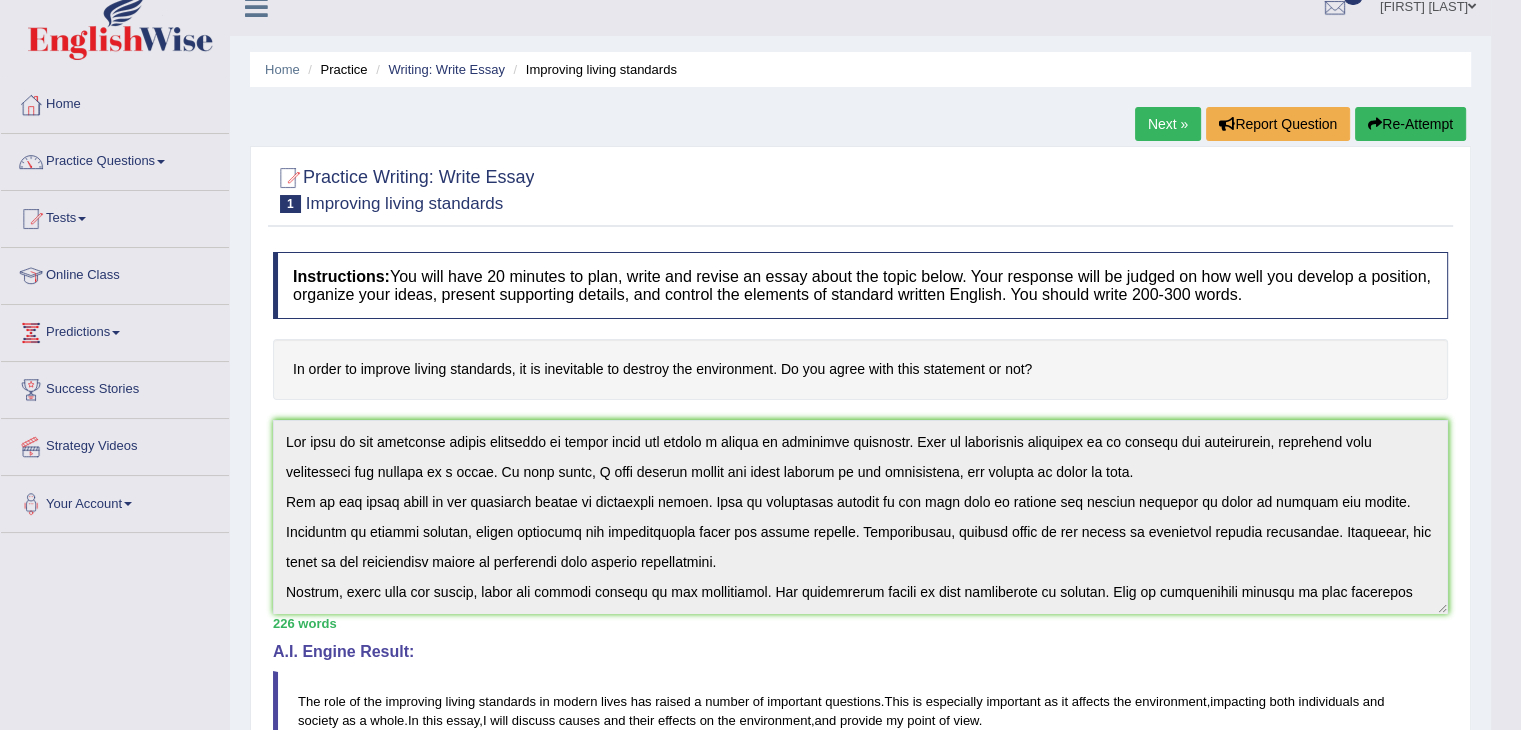 scroll, scrollTop: 16, scrollLeft: 0, axis: vertical 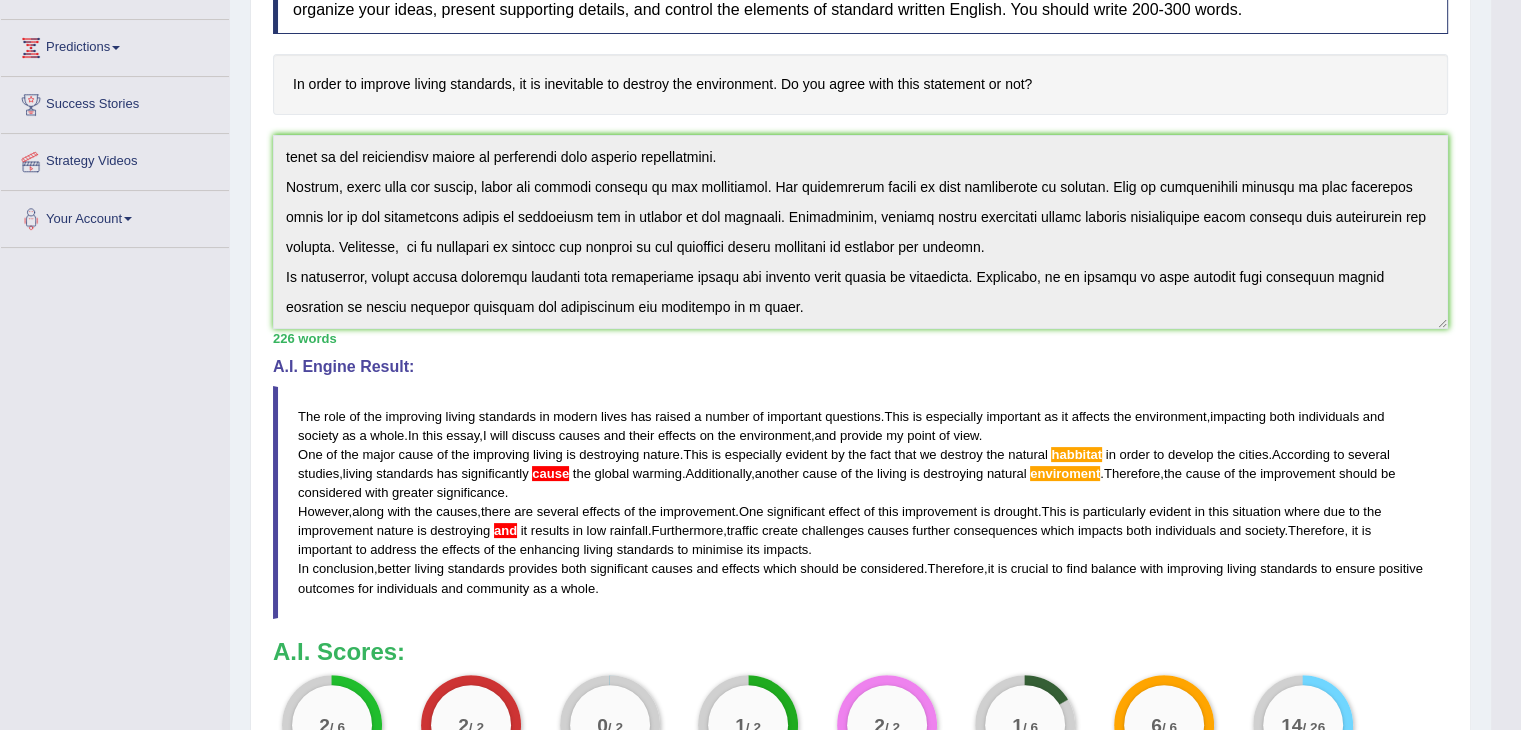 click on "Toggle navigation
Home
Practice Questions   Speaking Practice Read Aloud
Repeat Sentence
Describe Image
Re-tell Lecture
Answer Short Question
Summarize Group Discussion
Respond To A Situation
Writing Practice  Summarize Written Text
Write Essay
Reading Practice  Reading & Writing: Fill In The Blanks
Choose Multiple Answers
Re-order Paragraphs
Fill In The Blanks
Choose Single Answer
Listening Practice  Summarize Spoken Text
Highlight Incorrect Words
Highlight Correct Summary
Select Missing Word
Choose Single Answer
Choose Multiple Answers
Fill In The Blanks
Write From Dictation
Pronunciation
Tests
Take Mock Test" at bounding box center [760, 58] 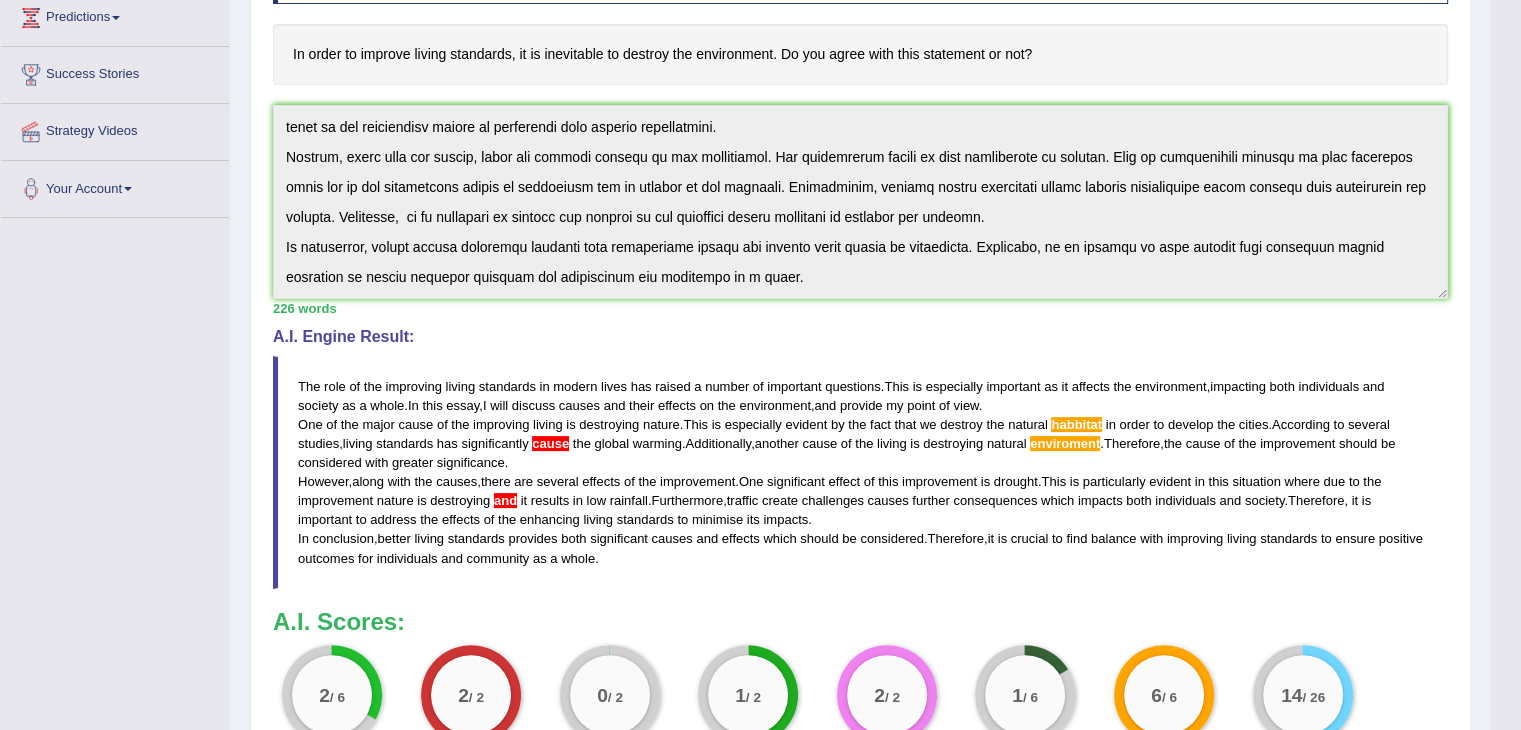 scroll, scrollTop: 0, scrollLeft: 0, axis: both 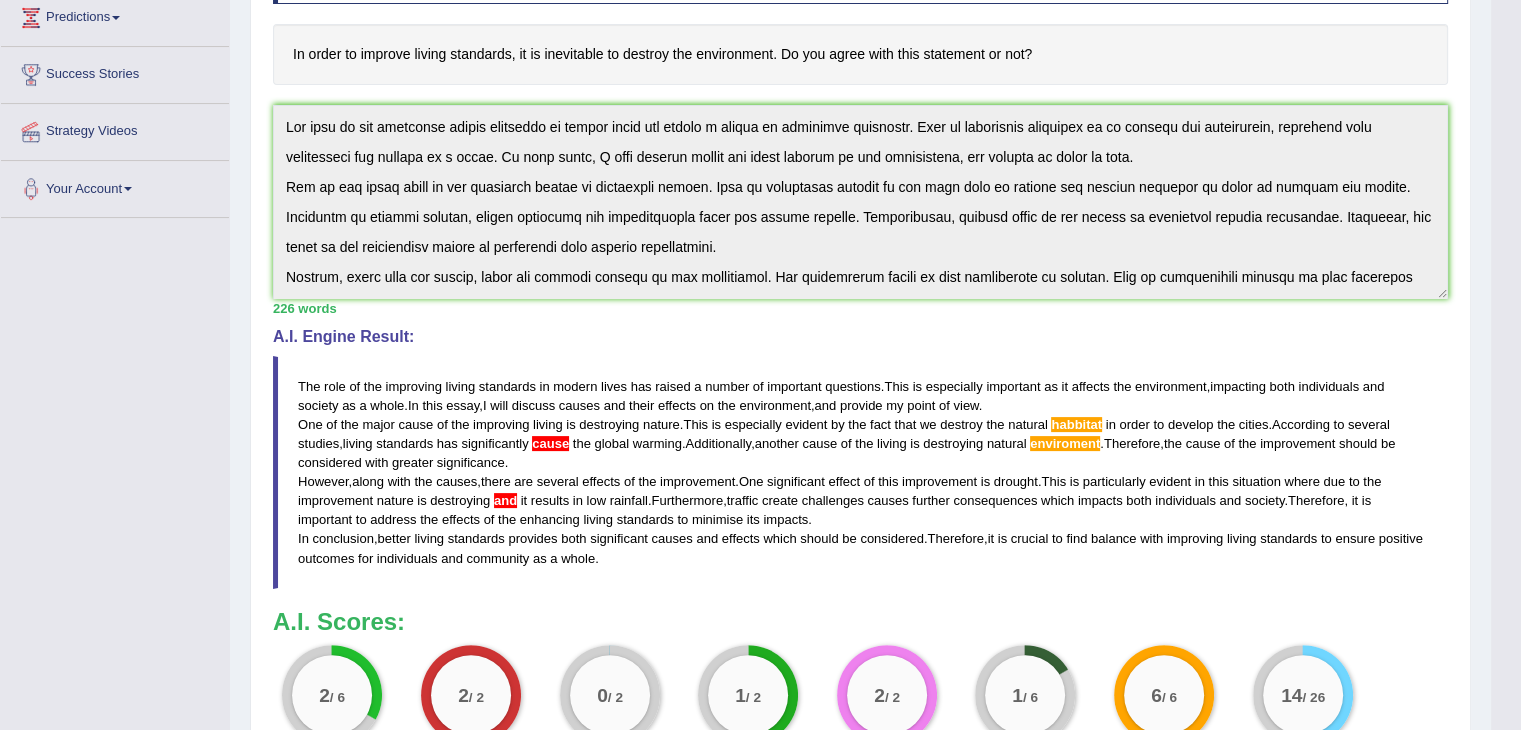 click on "In order to improve living standards, it is inevitable to destroy the environment. Do you agree with this statement or not?" at bounding box center (860, 54) 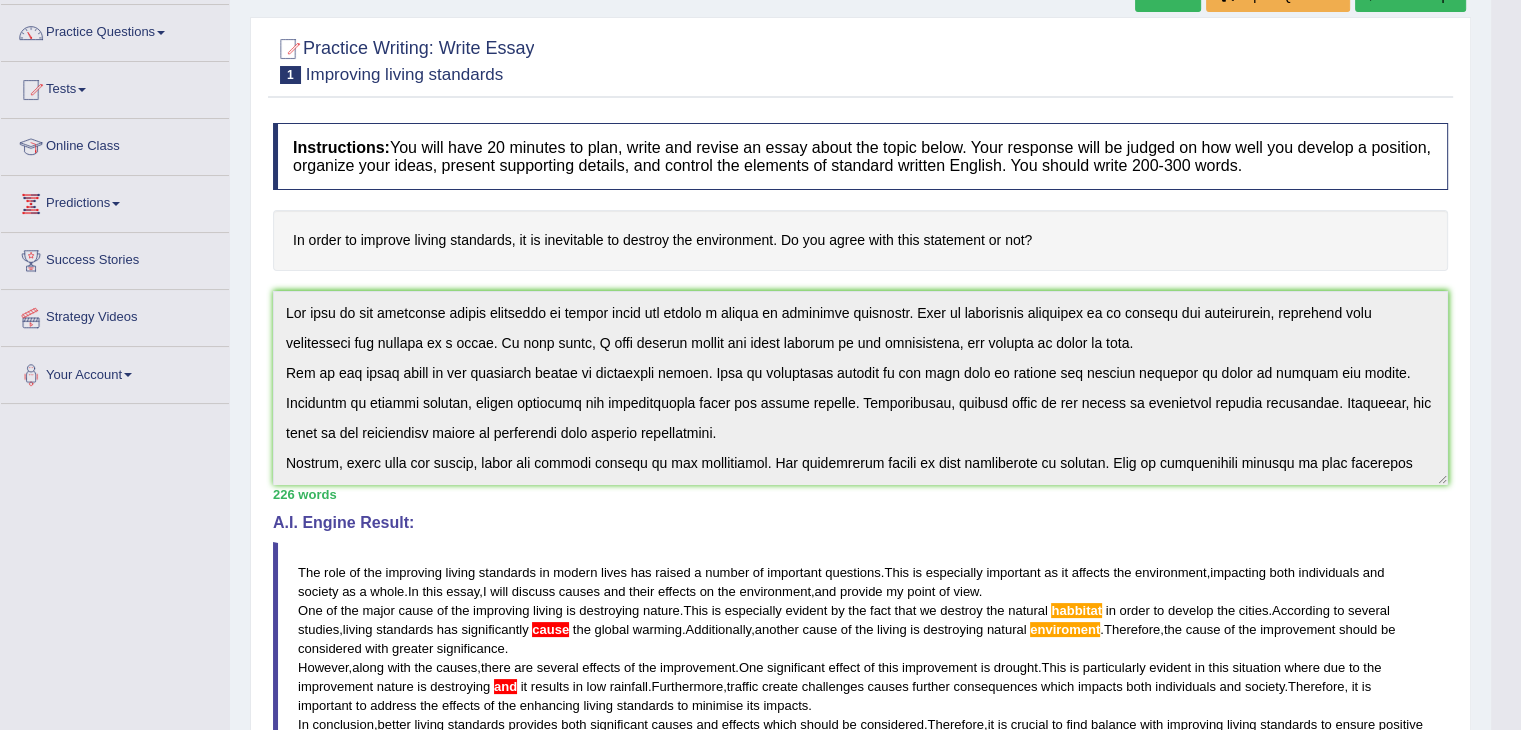 scroll, scrollTop: 119, scrollLeft: 0, axis: vertical 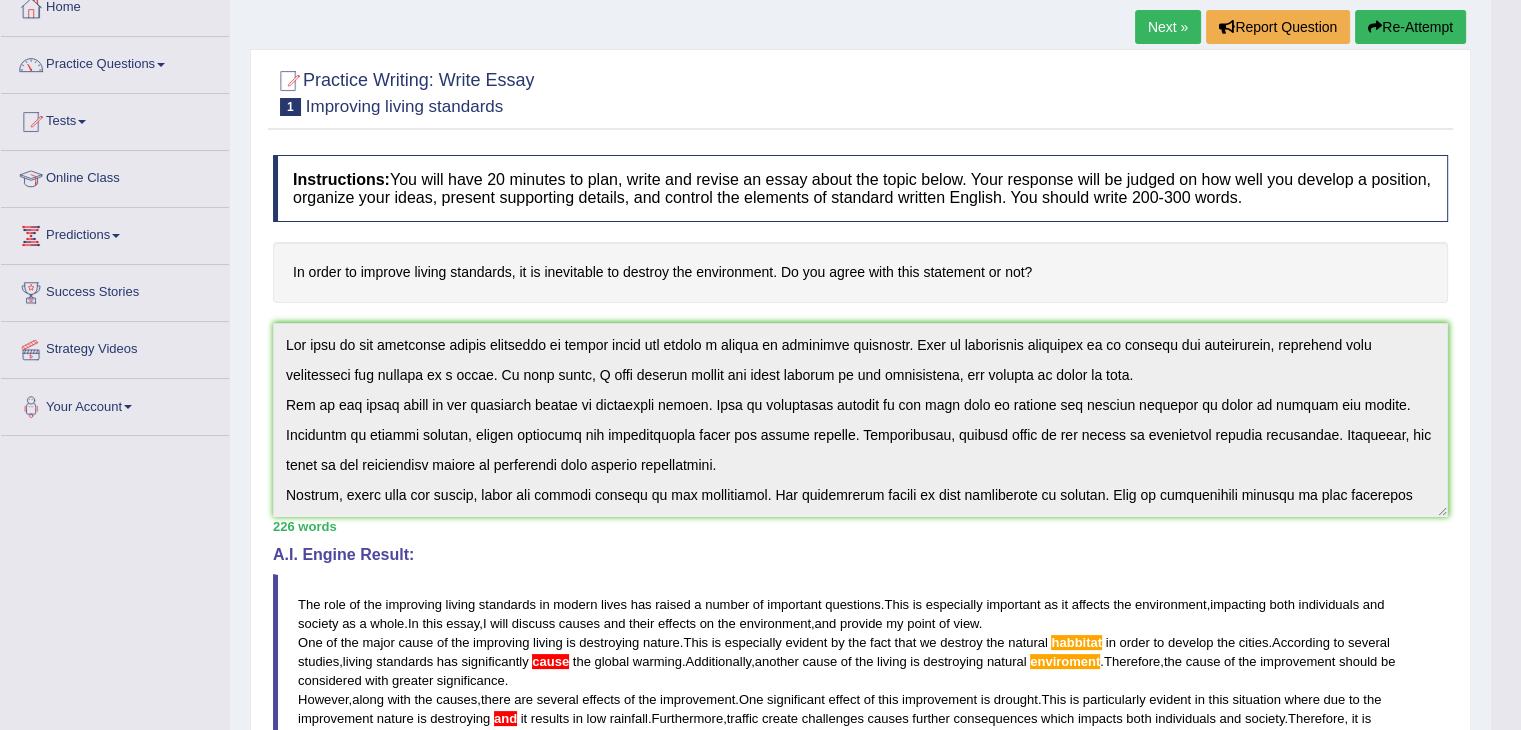 click on "Re-Attempt" at bounding box center [1410, 27] 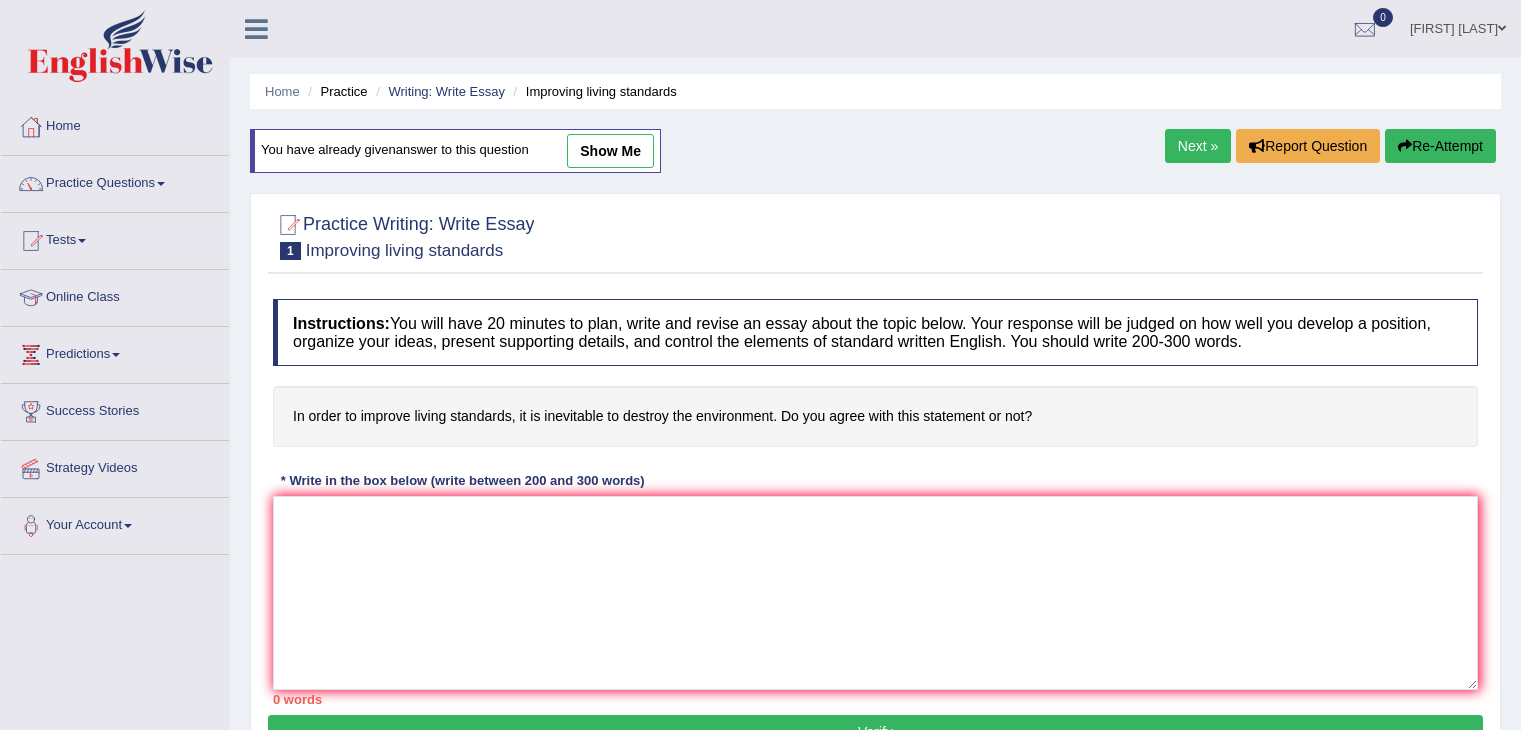 scroll, scrollTop: 119, scrollLeft: 0, axis: vertical 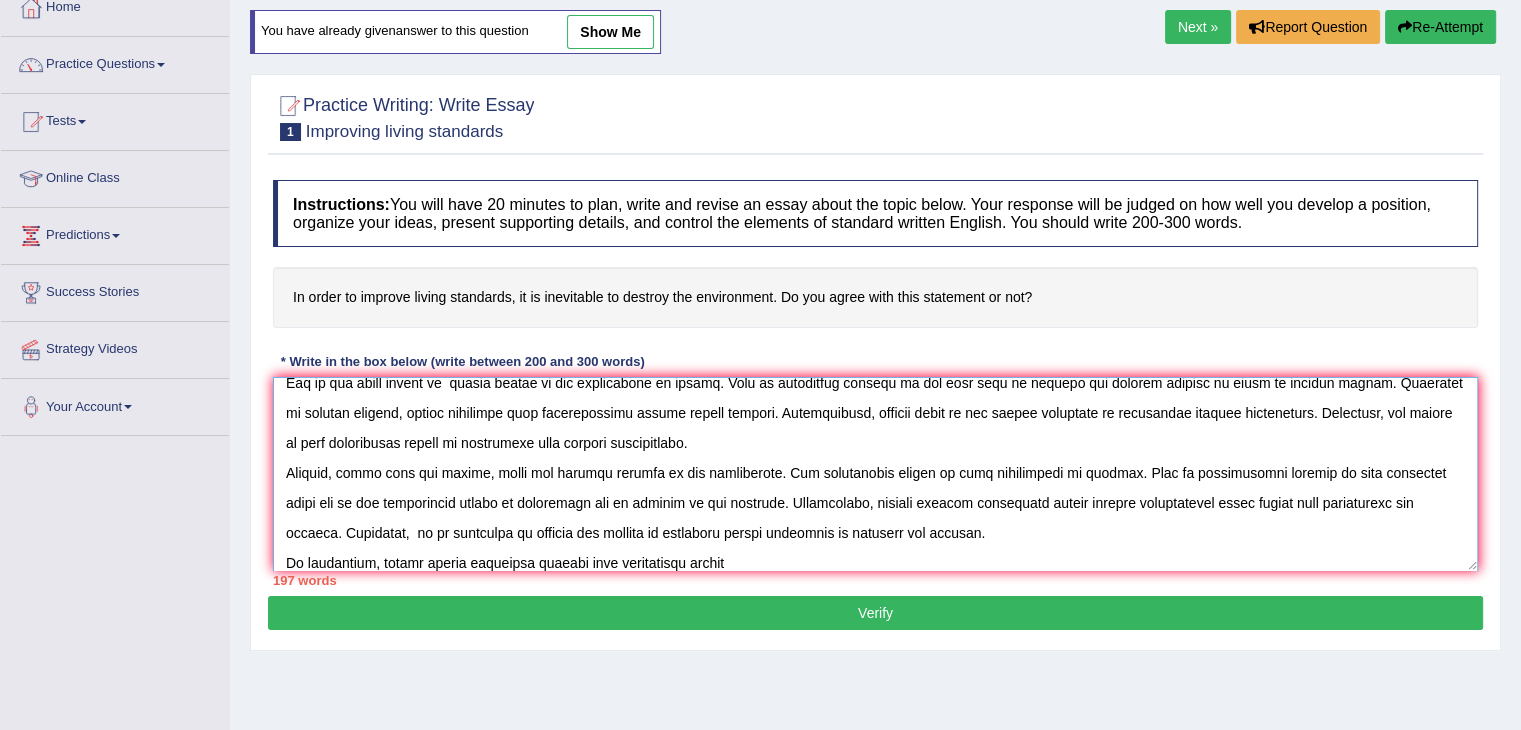 paste on "and effects which should be considered. Therefore, it is crucial to find balance with improving living standards to ensure positive outcomes for individuals and the community as a whole." 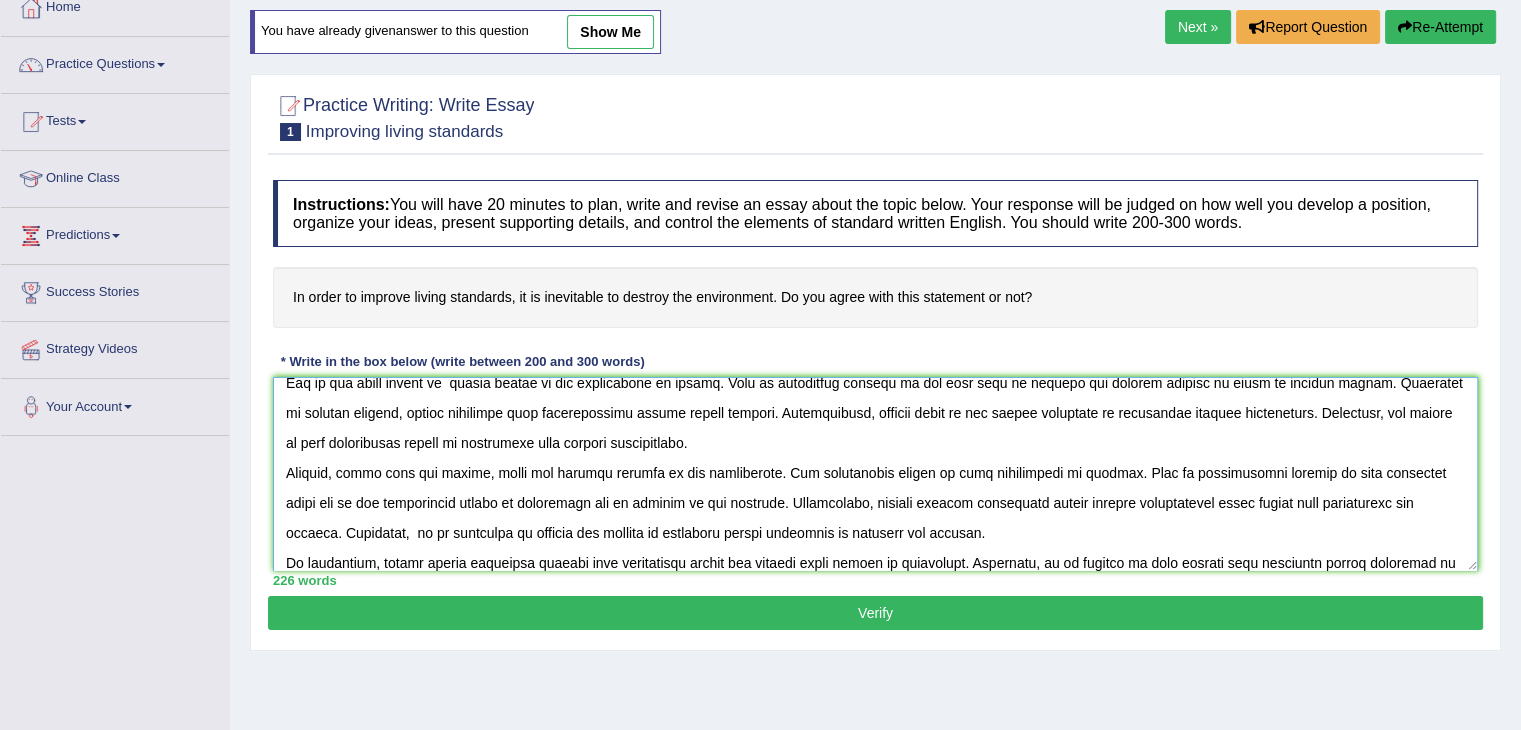 scroll, scrollTop: 107, scrollLeft: 0, axis: vertical 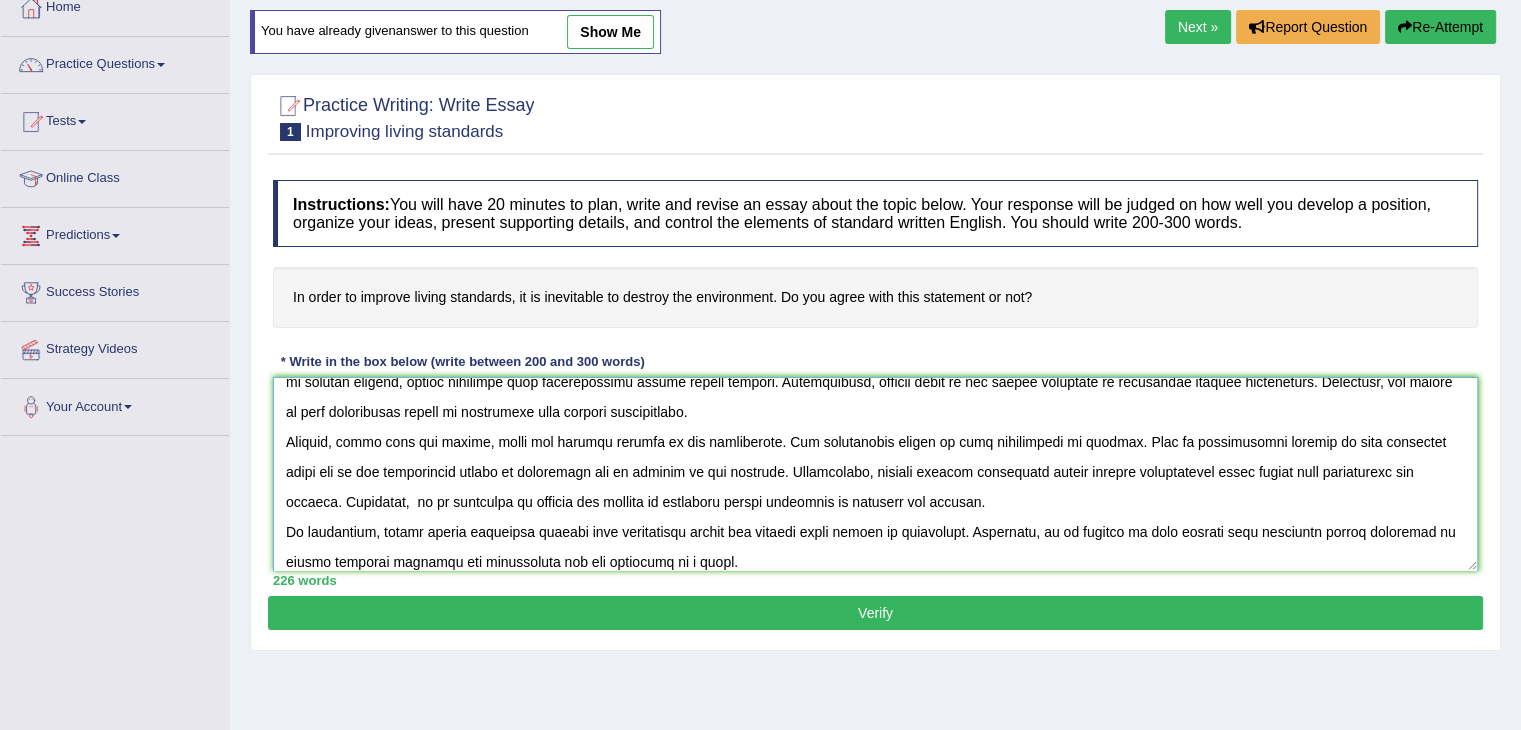 type on "The role of improving living standards in modern life has raised a number of important questions. This is especially important as it affects the environment, impacting both individuals and society as a whole. In this essay, I will discuss the causes and their effects on the environment, and provide my point of view.
One of the major causes of  better living is the destruction of nature. This is especially evident by the fact that we destroy the natural habitat in order to develop cities. According to several studies, living standards have significantly caused global warming. Additionally, another cause of the living standards is destroying natural environment. Therefore, the causes of this improvement should be considered with greater significance.
However, along with the causes, there are several effects of the improvement. One significant effect of this improvement is drought. This is particularly evident in this situation where due to the improvement nature is destroying and it results in low rainfall..." 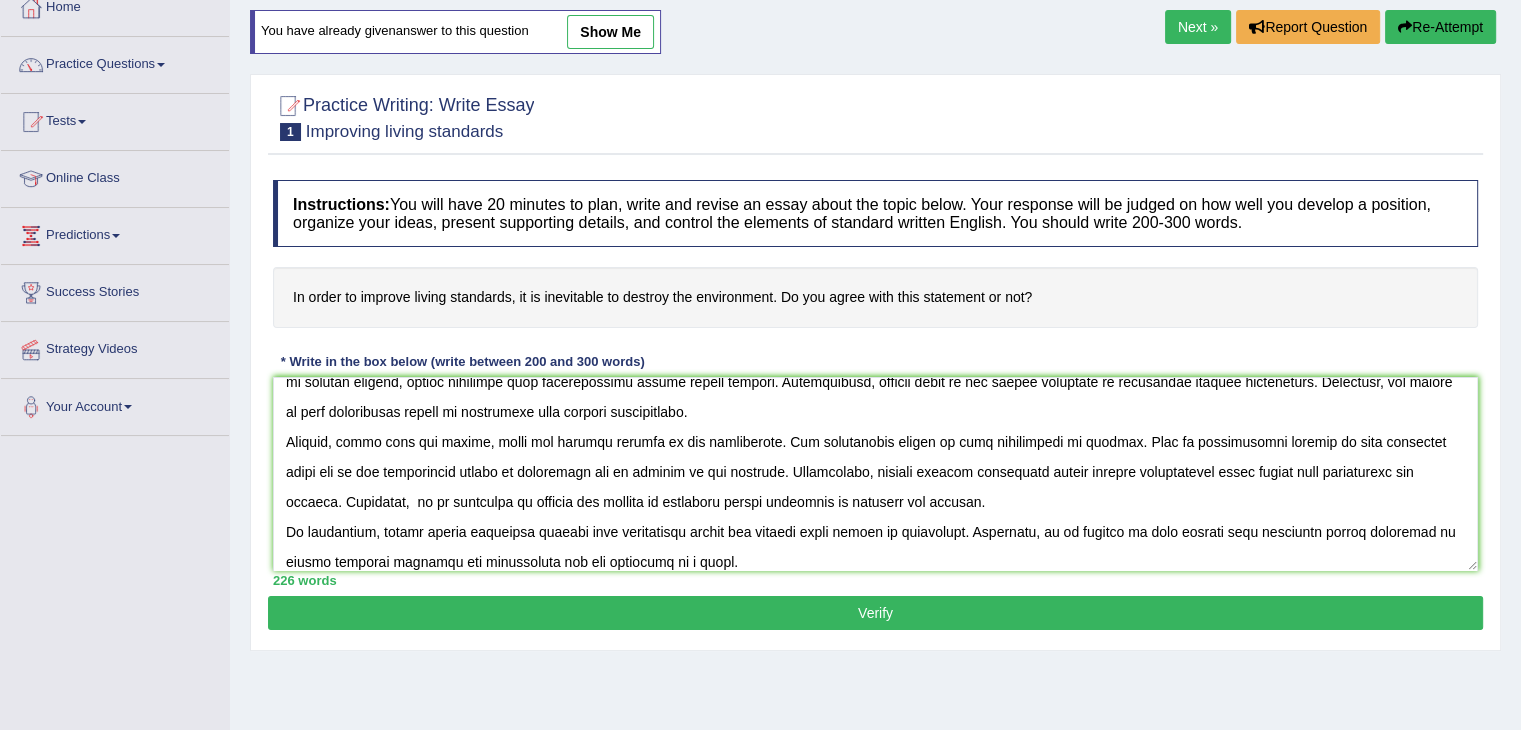 click on "Verify" at bounding box center (875, 613) 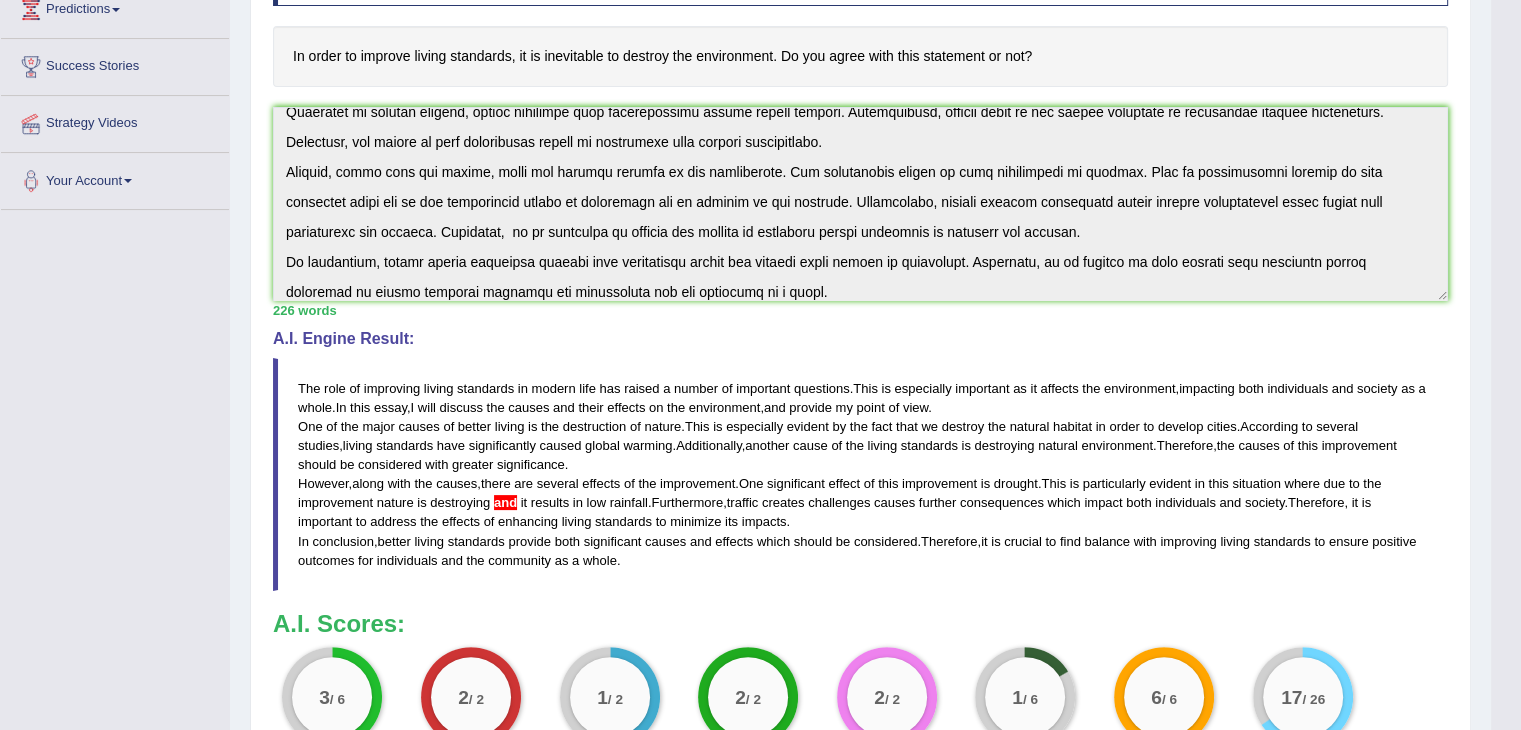 scroll, scrollTop: 335, scrollLeft: 0, axis: vertical 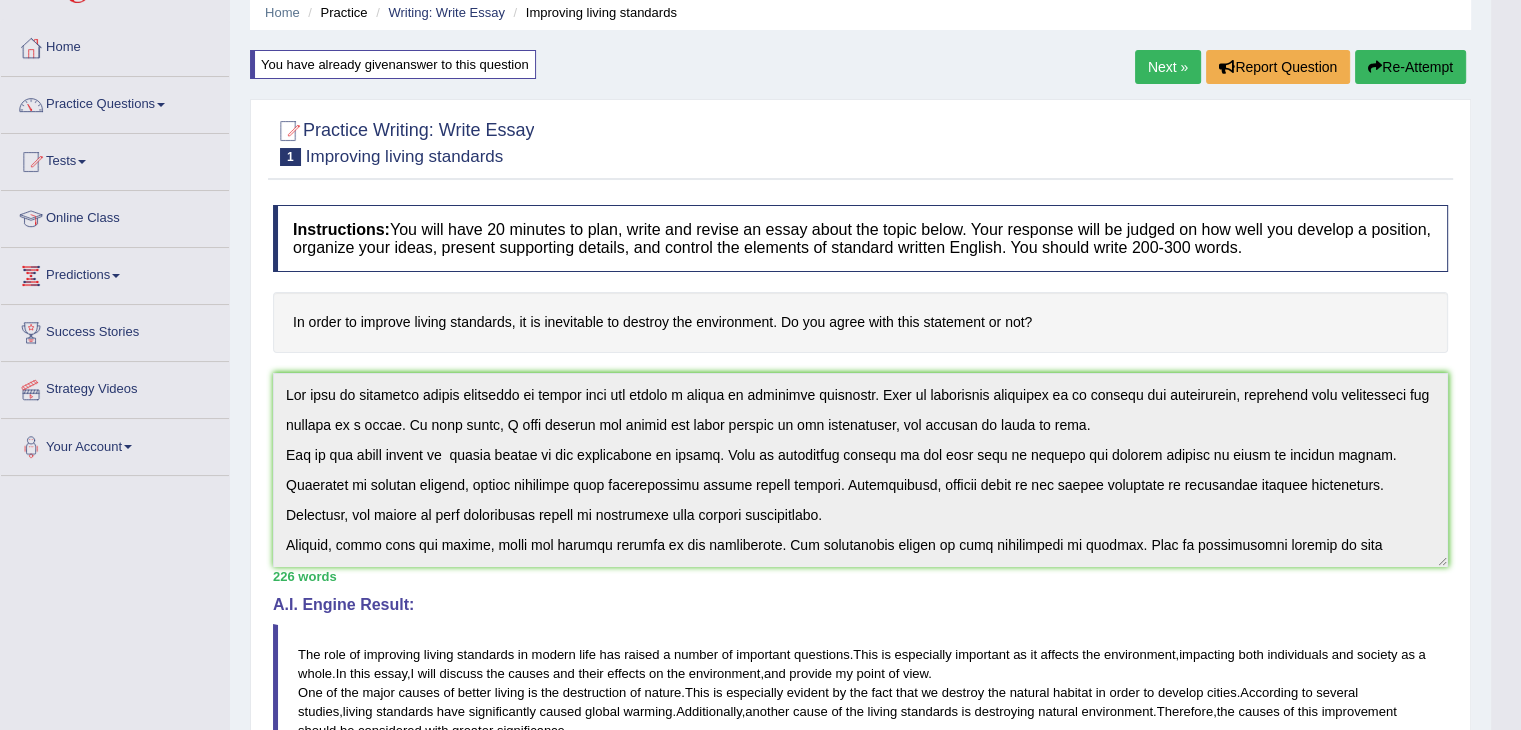 click on "Re-Attempt" at bounding box center [1410, 67] 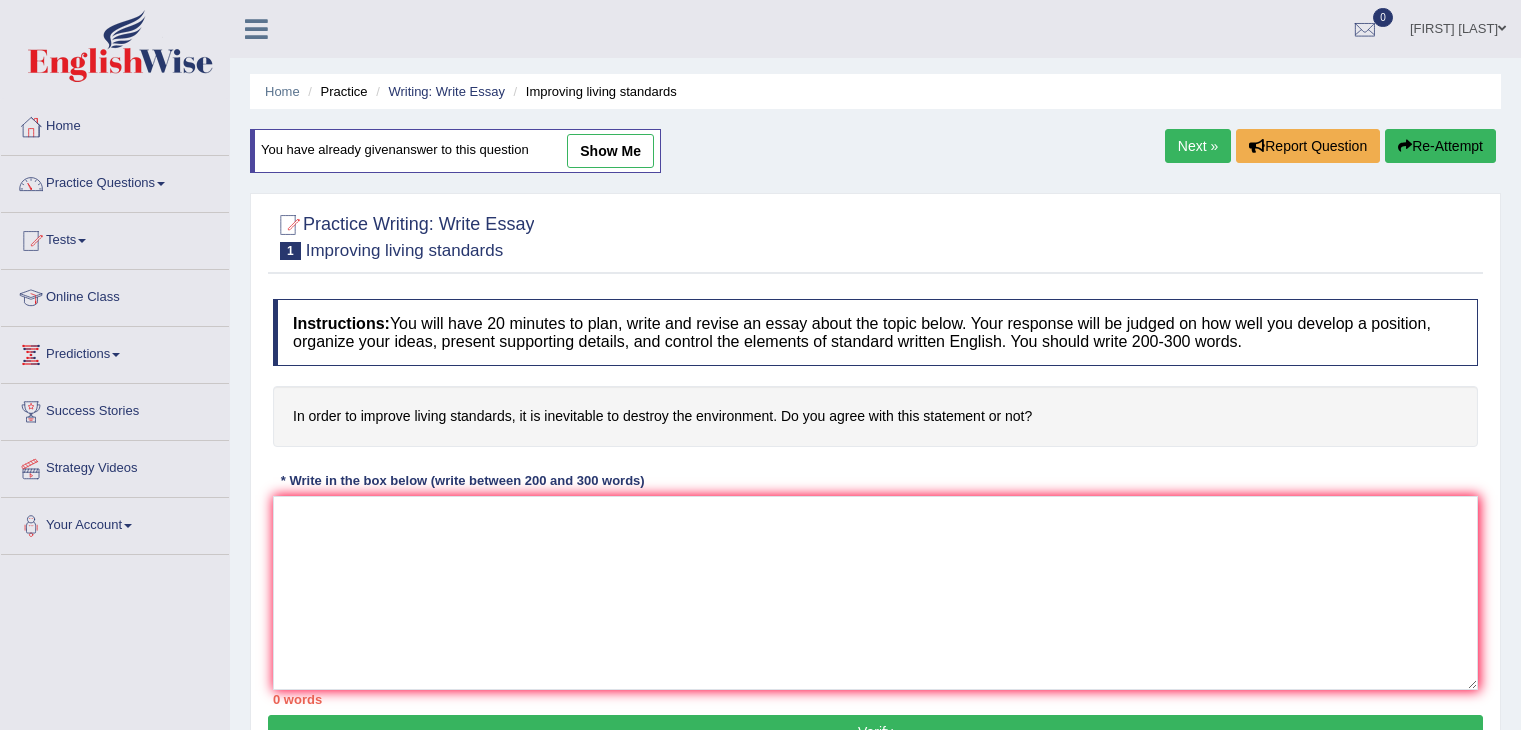 scroll, scrollTop: 79, scrollLeft: 0, axis: vertical 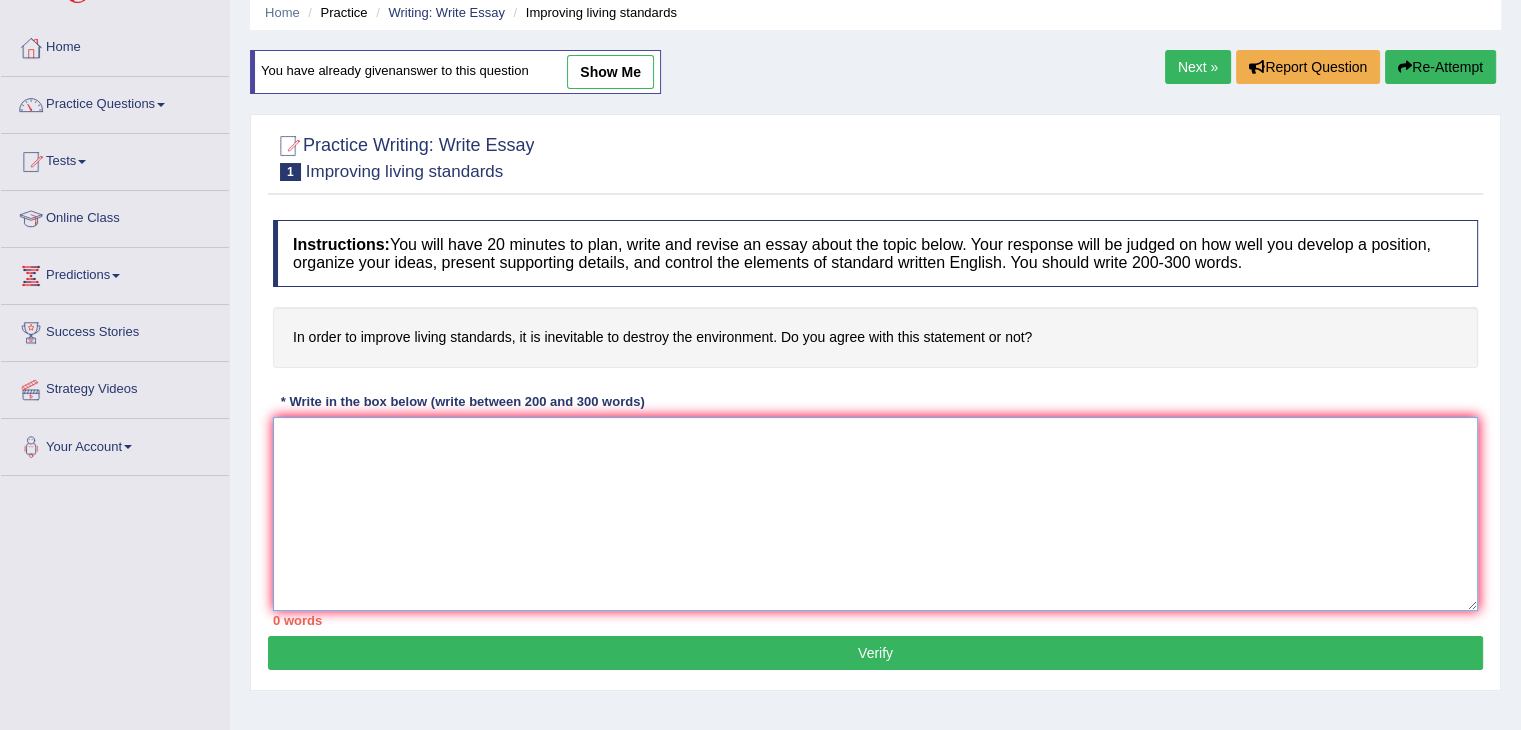 click at bounding box center (875, 514) 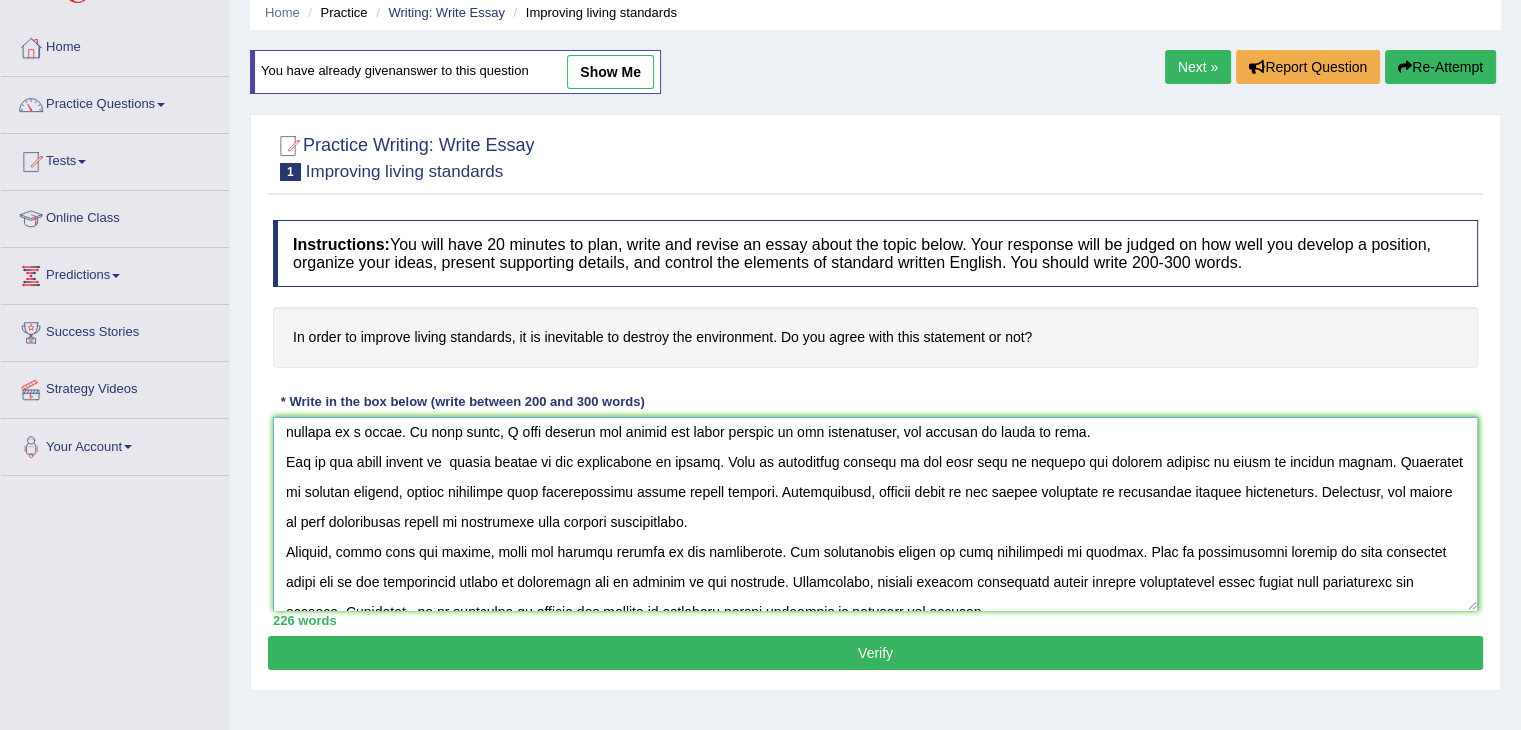 scroll, scrollTop: 0, scrollLeft: 0, axis: both 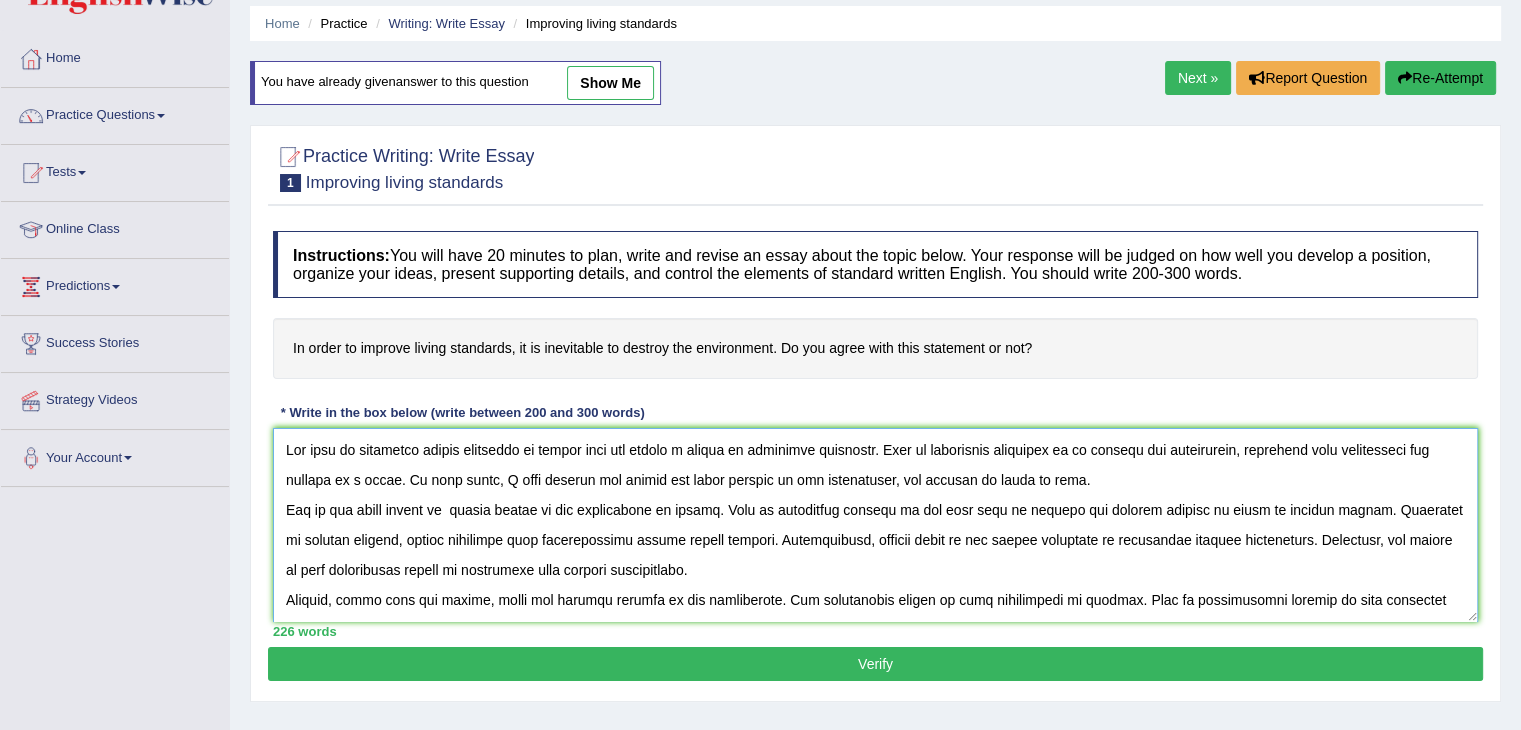 click at bounding box center [875, 525] 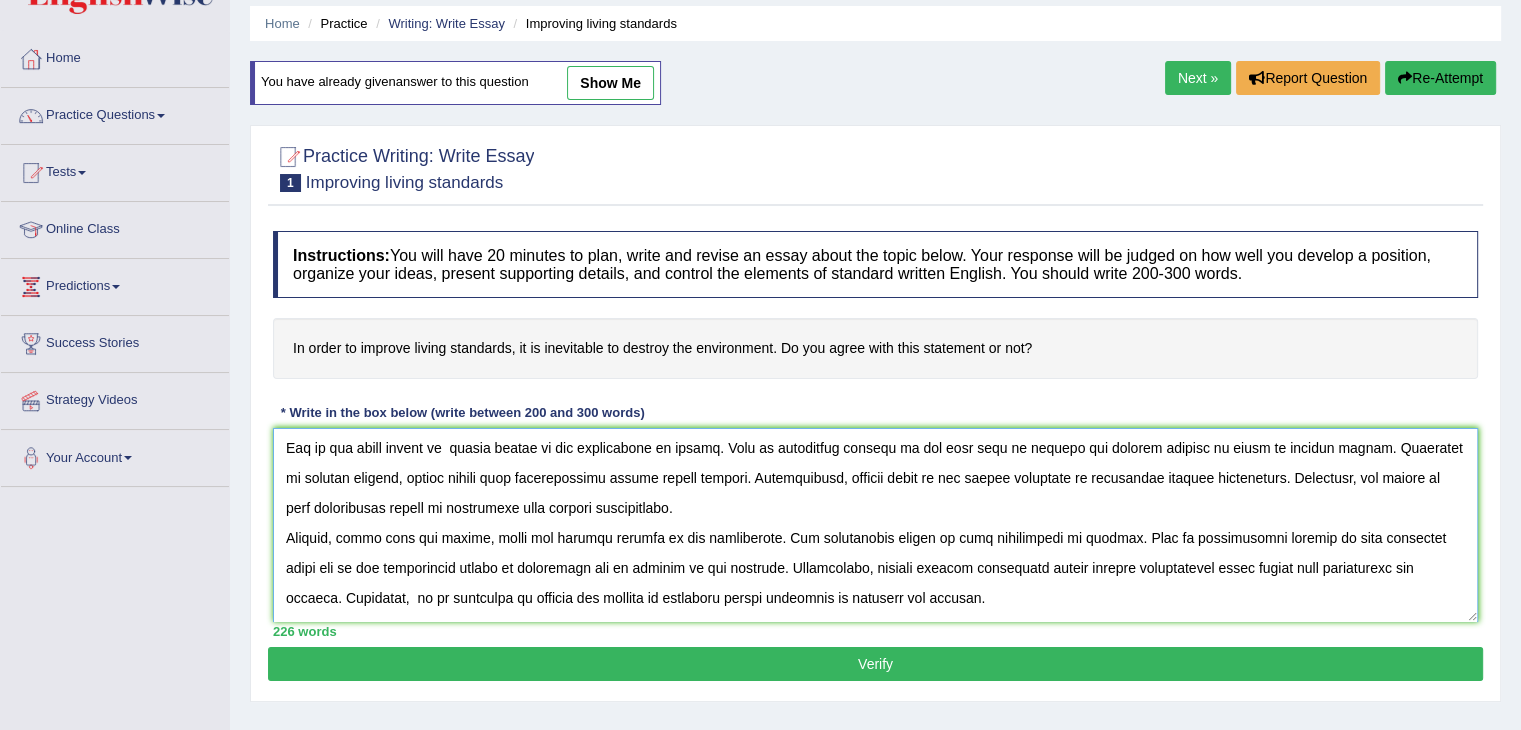 scroll, scrollTop: 120, scrollLeft: 0, axis: vertical 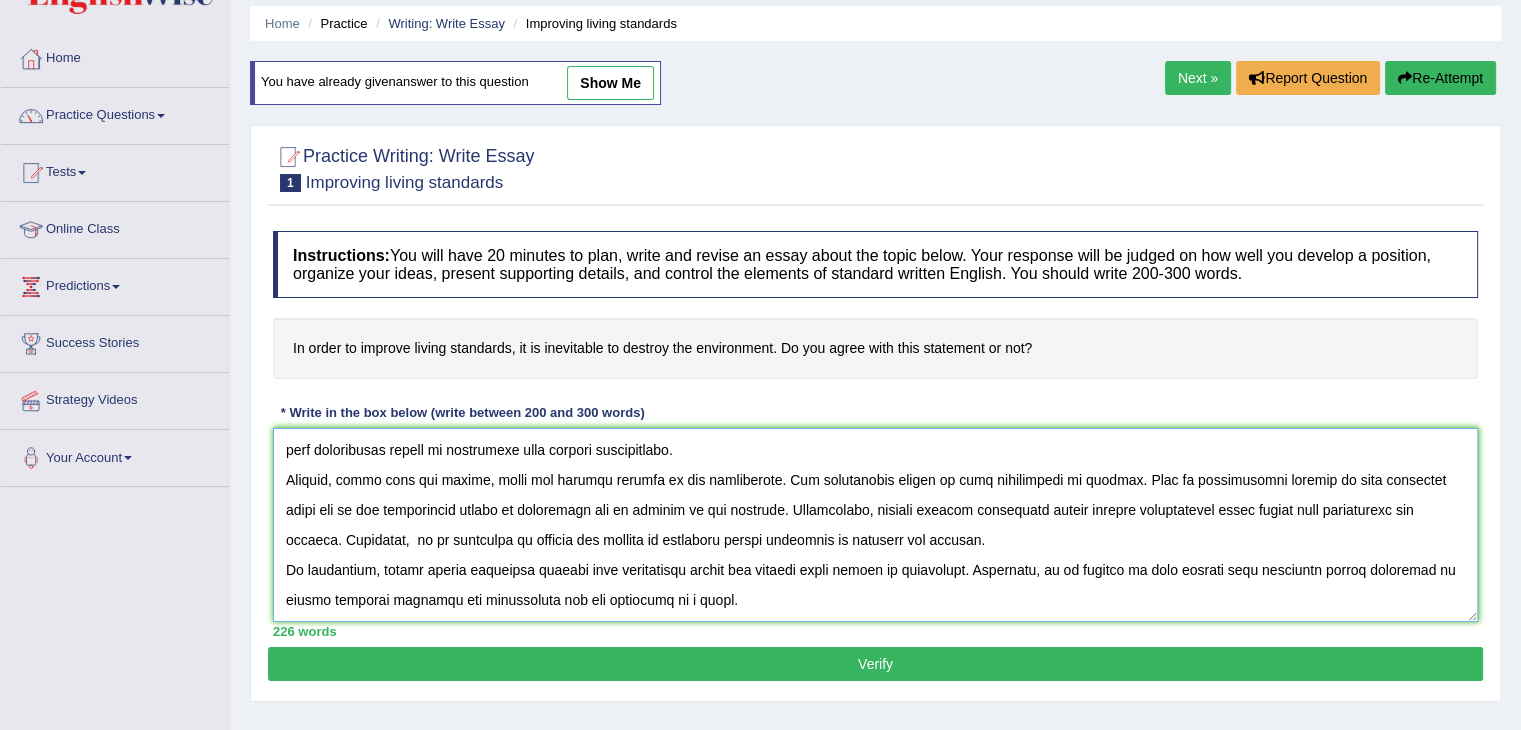 click at bounding box center [875, 525] 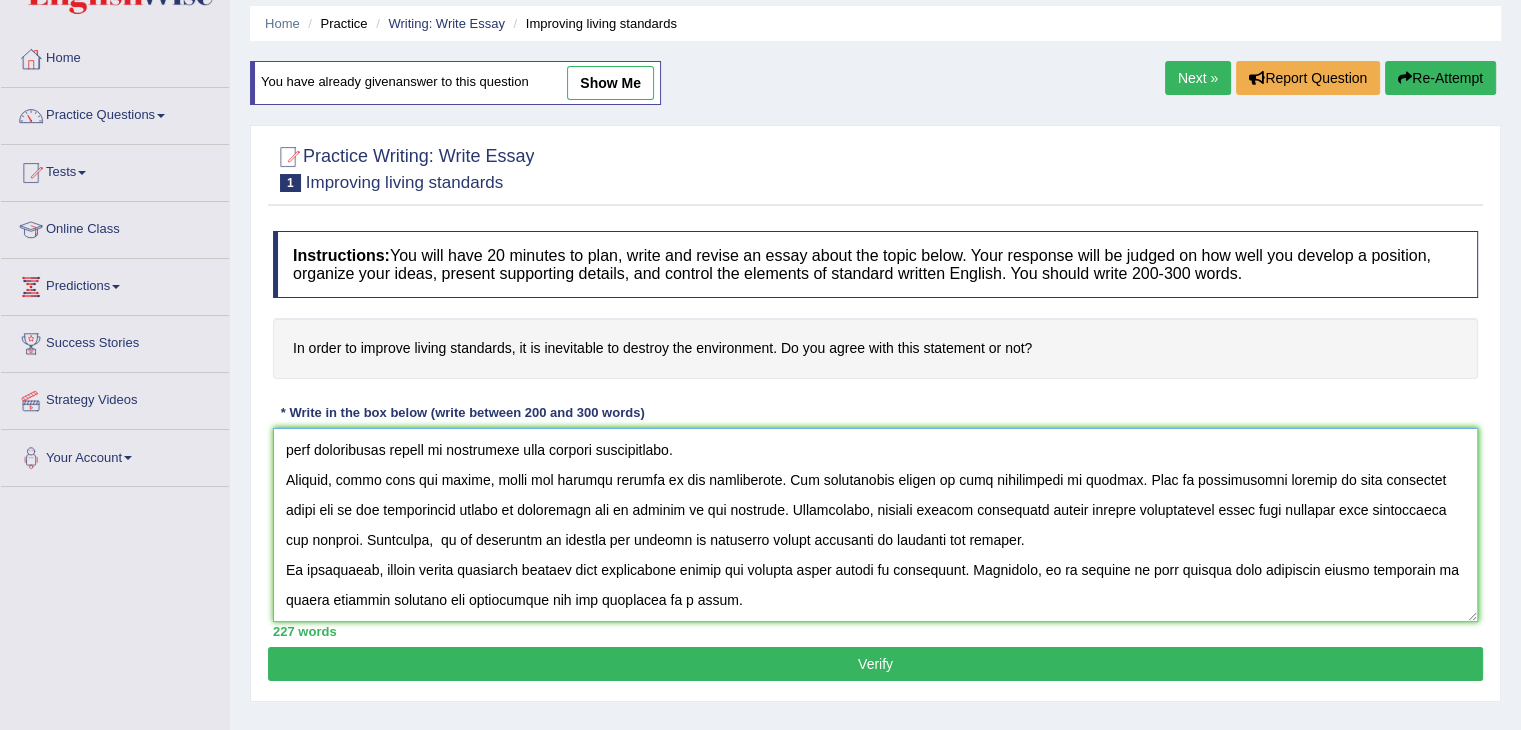 click at bounding box center (875, 525) 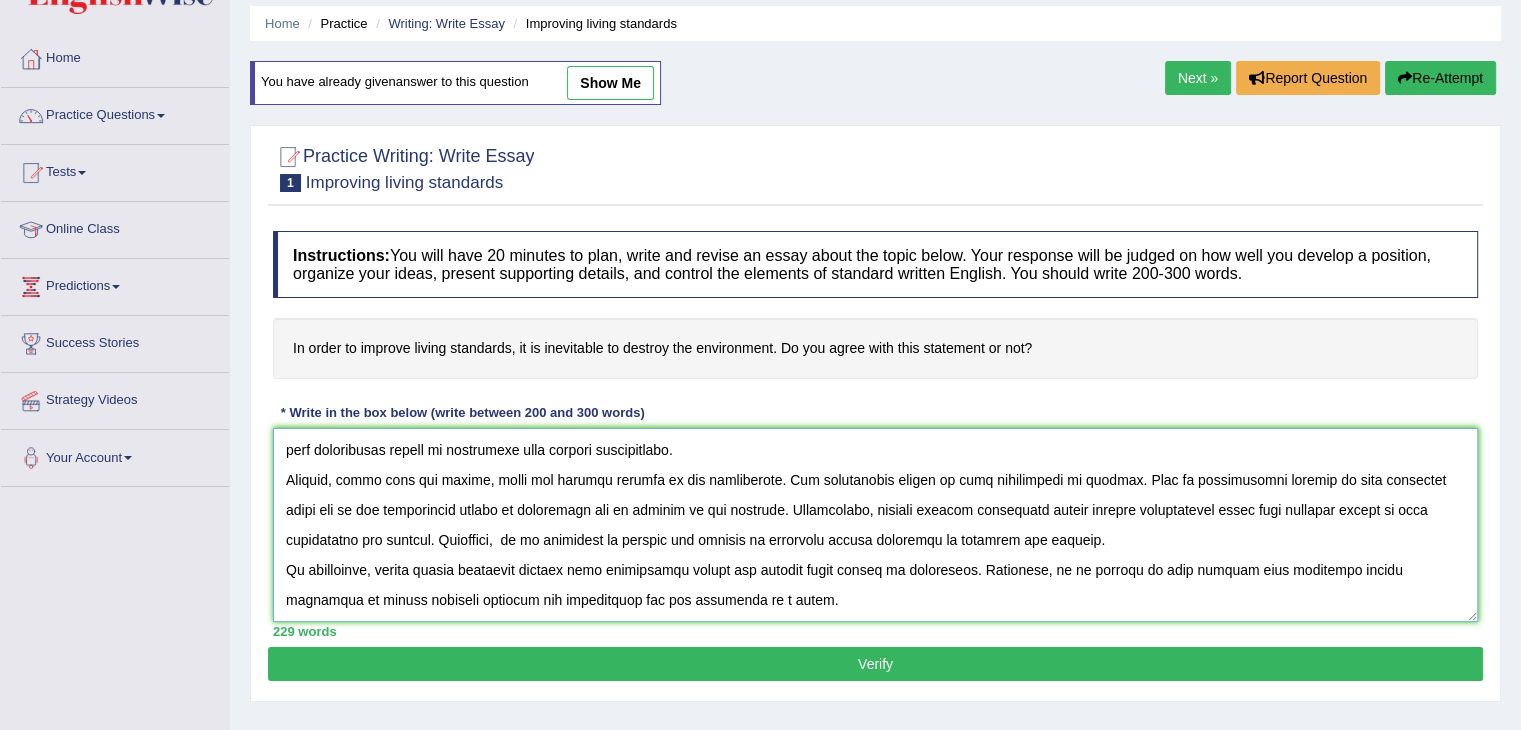 click at bounding box center (875, 525) 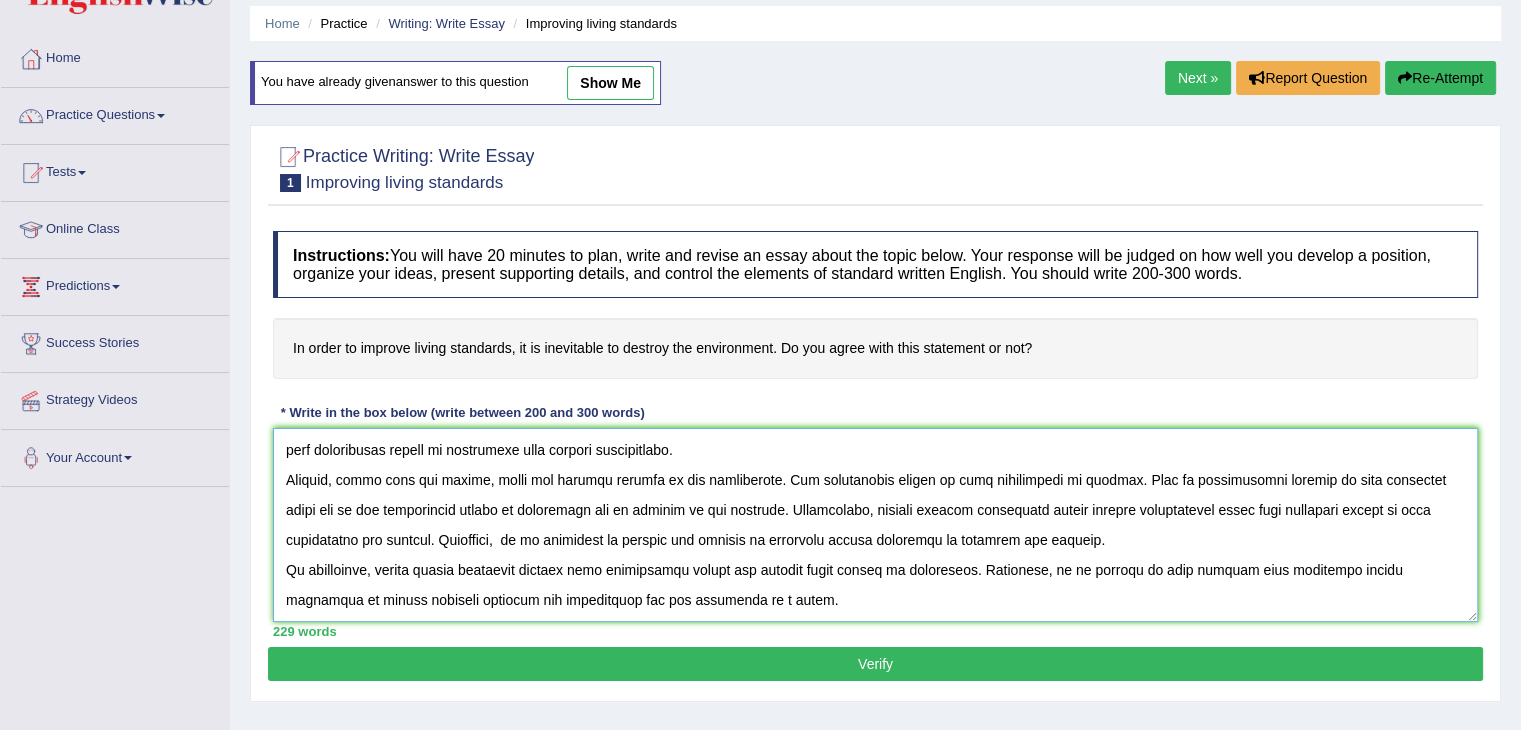 click at bounding box center [875, 525] 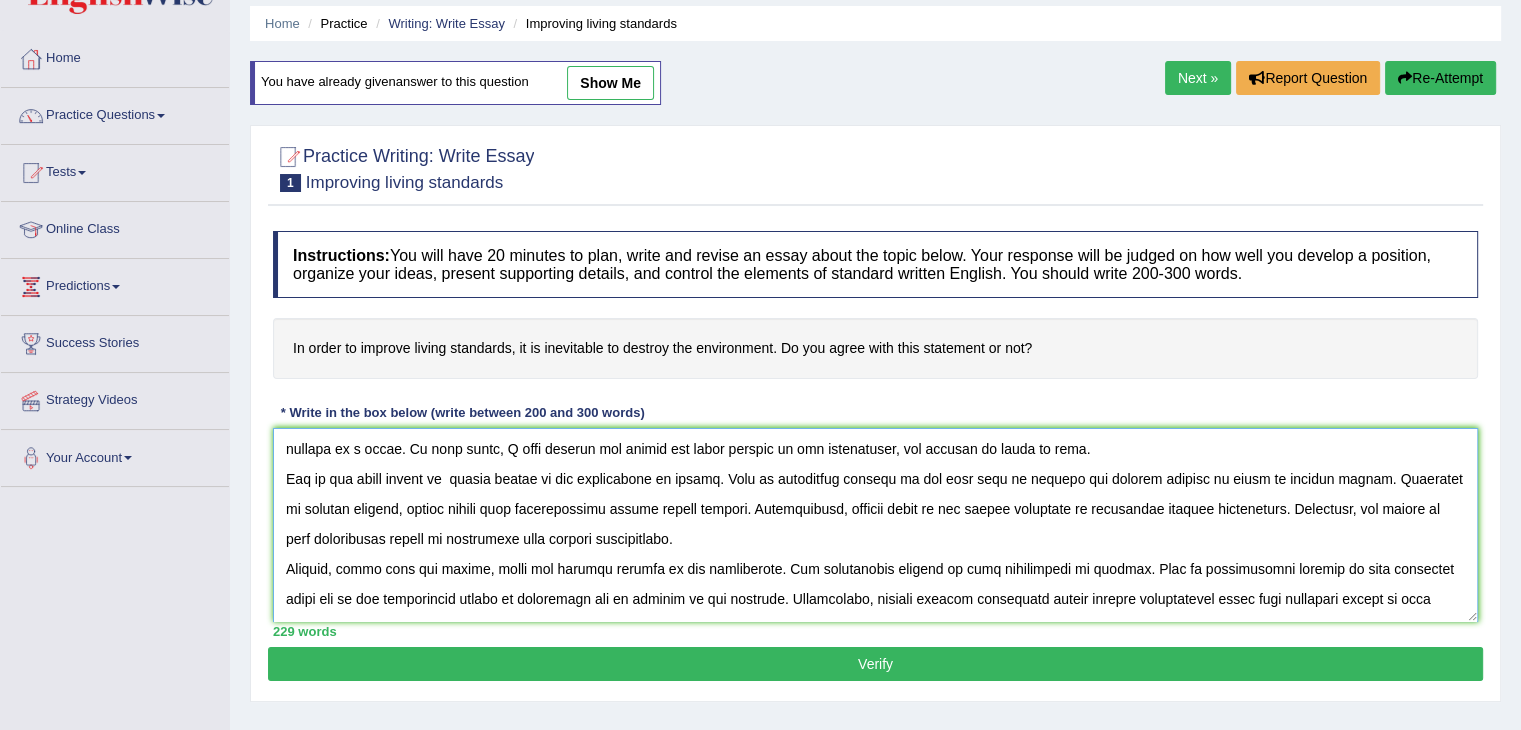 scroll, scrollTop: 0, scrollLeft: 0, axis: both 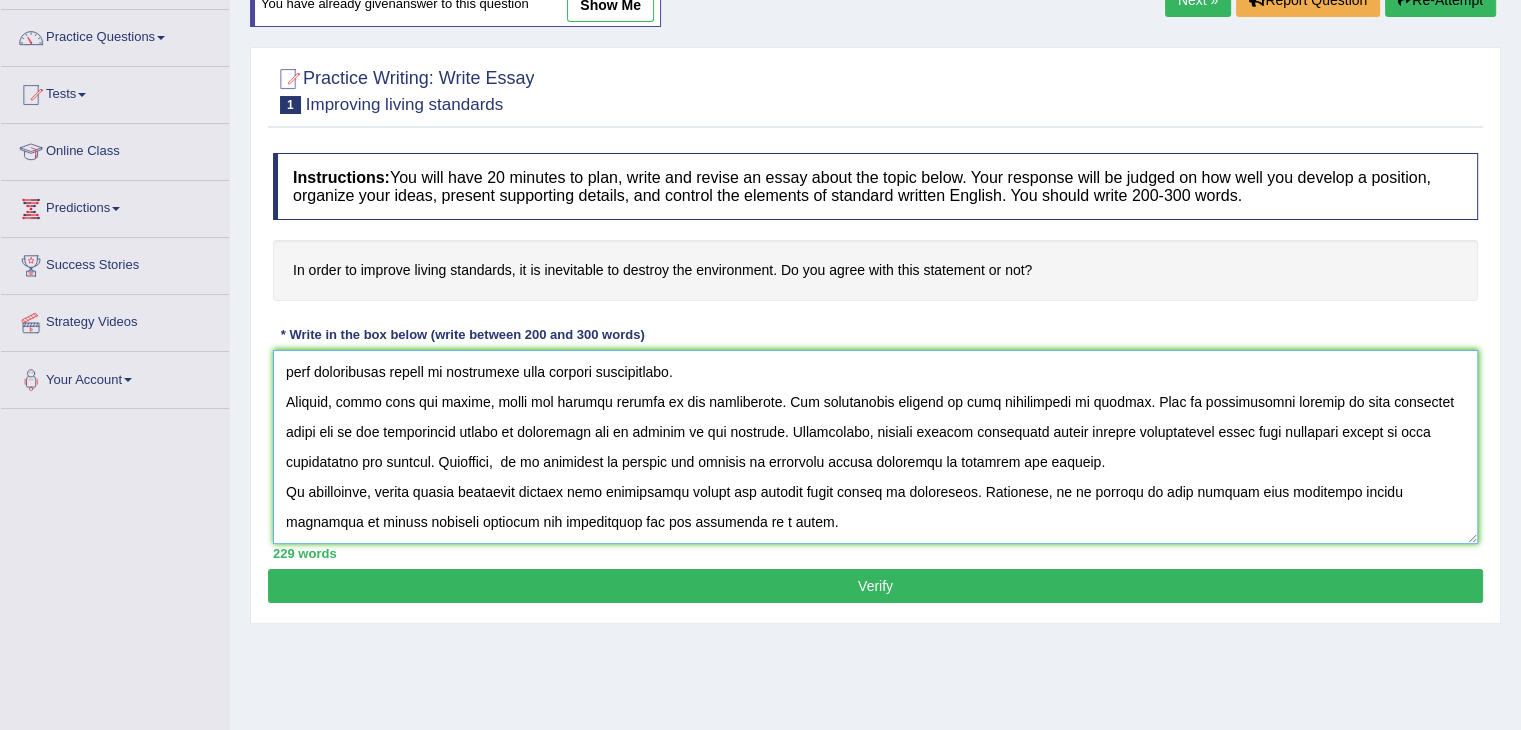 drag, startPoint x: 284, startPoint y: 365, endPoint x: 728, endPoint y: 509, distance: 466.7676 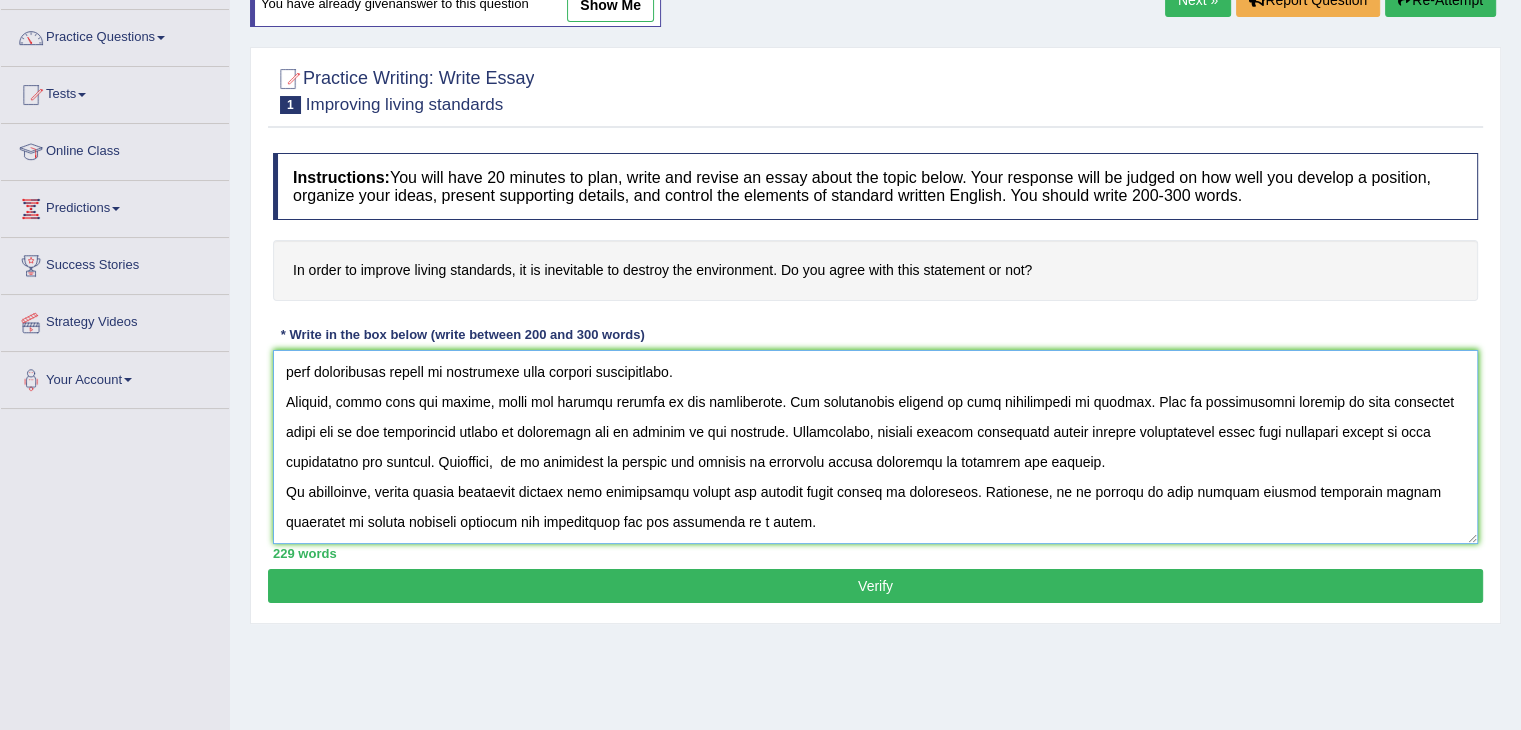 type on "The role of improving living standards in modern life has raised a number of important questions. This is especially important as it affects the environment, impacting both individuals and society as a whole. In this essay, I will discuss the causes and their effects on the environment, and provide my point of view.
One of the major causes of  better living is the destruction of nature. This is especially evident by the fact that we destroy the natural habitat in order to develop cities. According to several studies, modern living have significantly caused global warming. Additionally, another cause of the living standards is destroying natural environment. Therefore, the causes of this improvement should be considered with greater significance.
However, along with the causes, there are several effects of the improvement. One significant problem of this improvement is drought. This is particularly evident in this situation where due to the improvement nature is destroying and it results in low rainfall. ..." 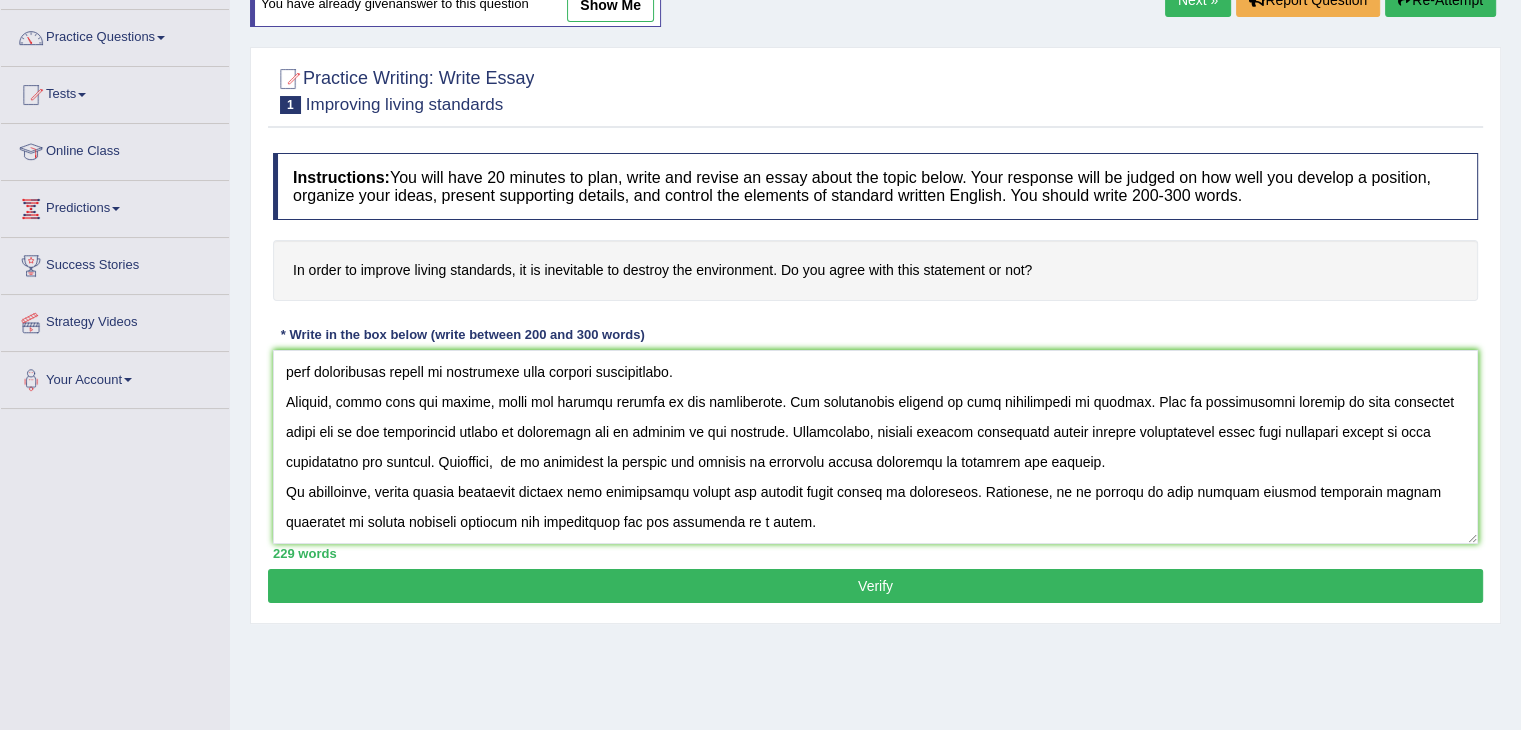 click on "Verify" at bounding box center (875, 586) 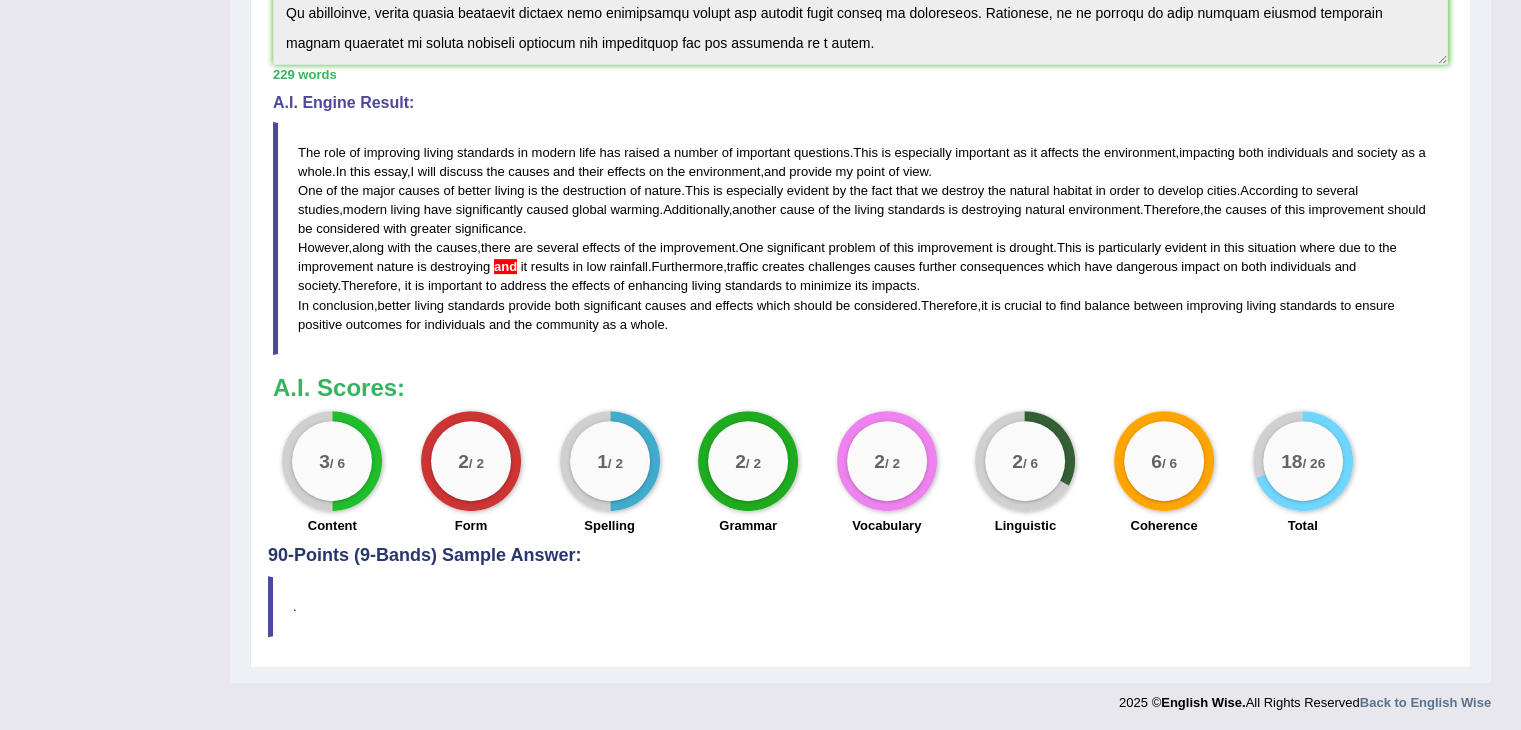 scroll, scrollTop: 582, scrollLeft: 0, axis: vertical 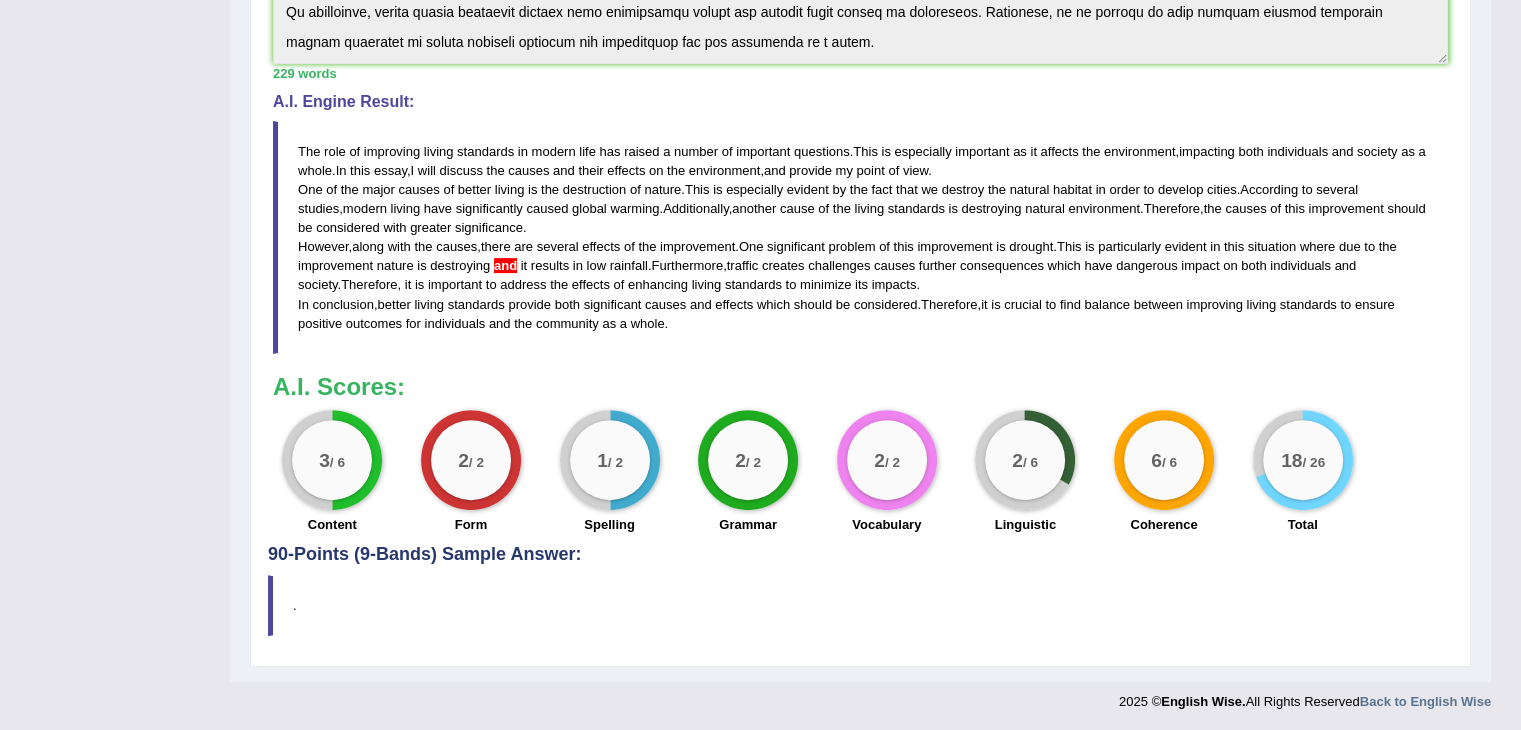 click on "1" at bounding box center [602, 460] 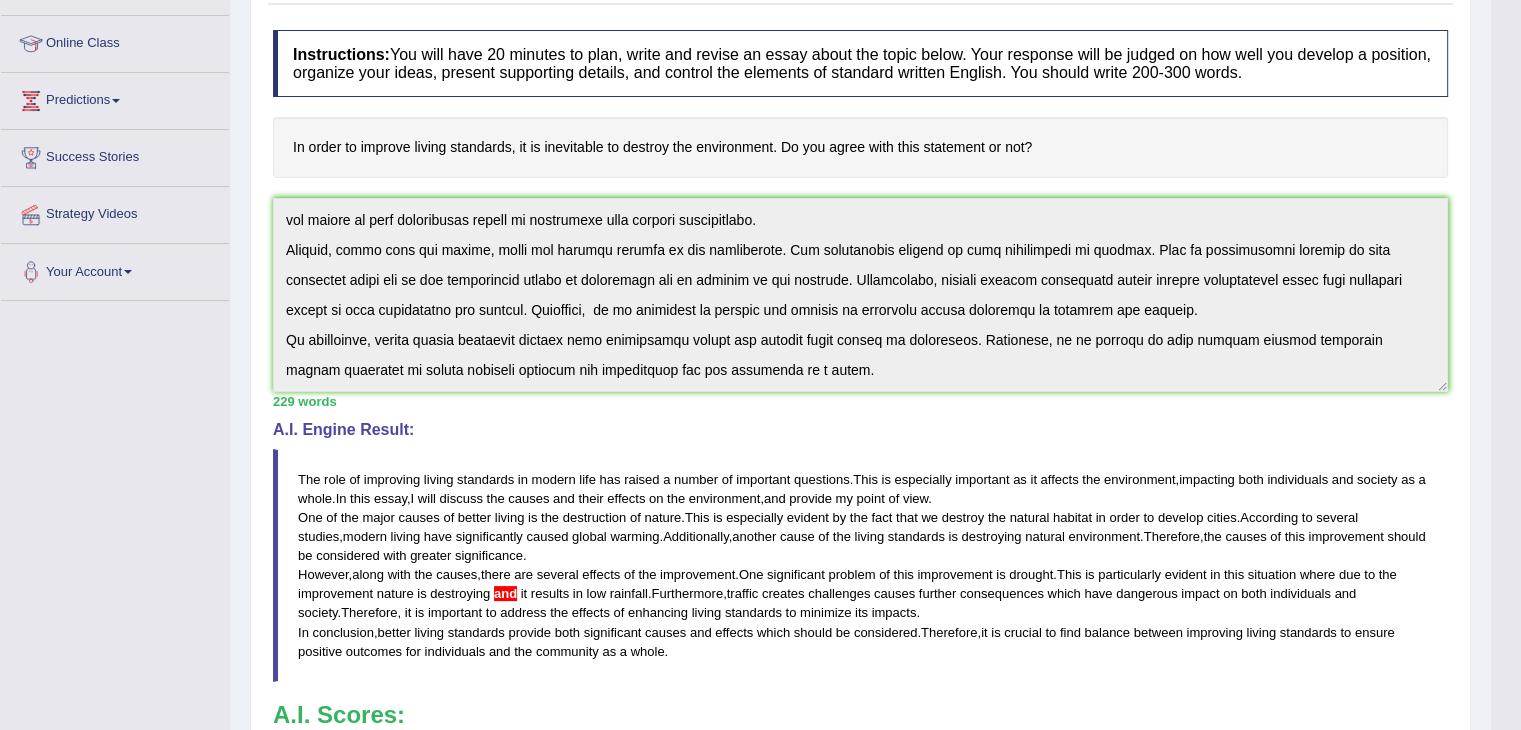 scroll, scrollTop: 253, scrollLeft: 0, axis: vertical 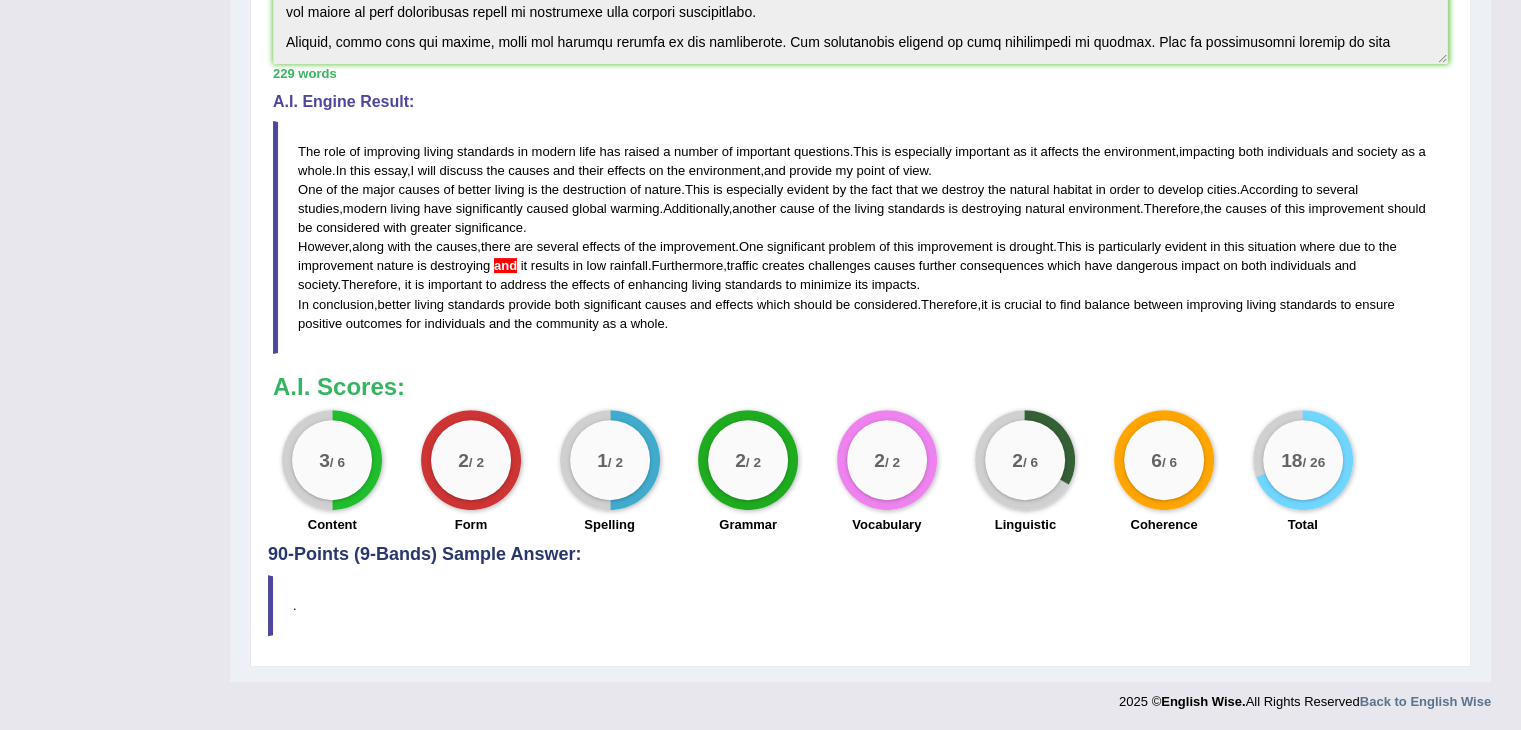 click on "1  / 2" at bounding box center (610, 460) 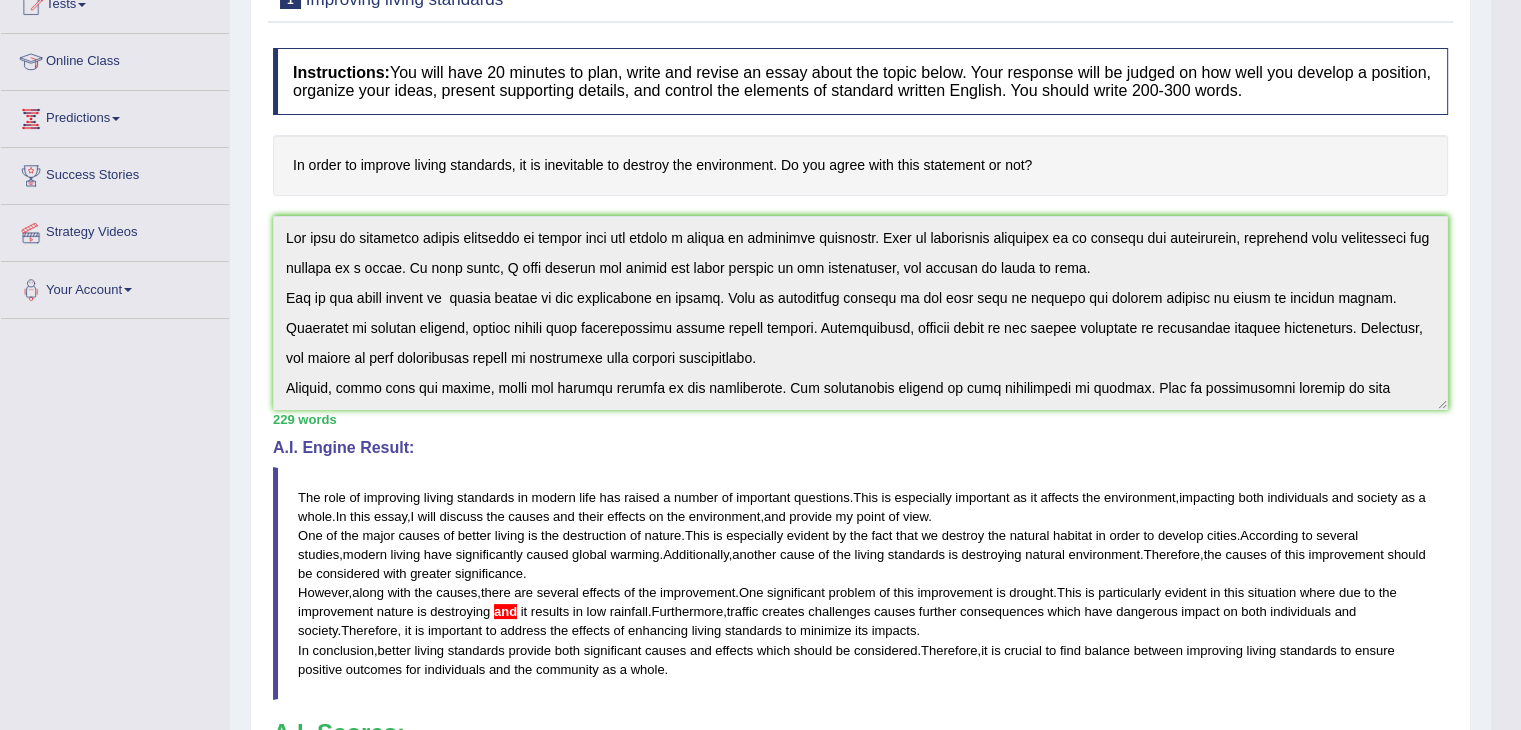 scroll, scrollTop: 234, scrollLeft: 0, axis: vertical 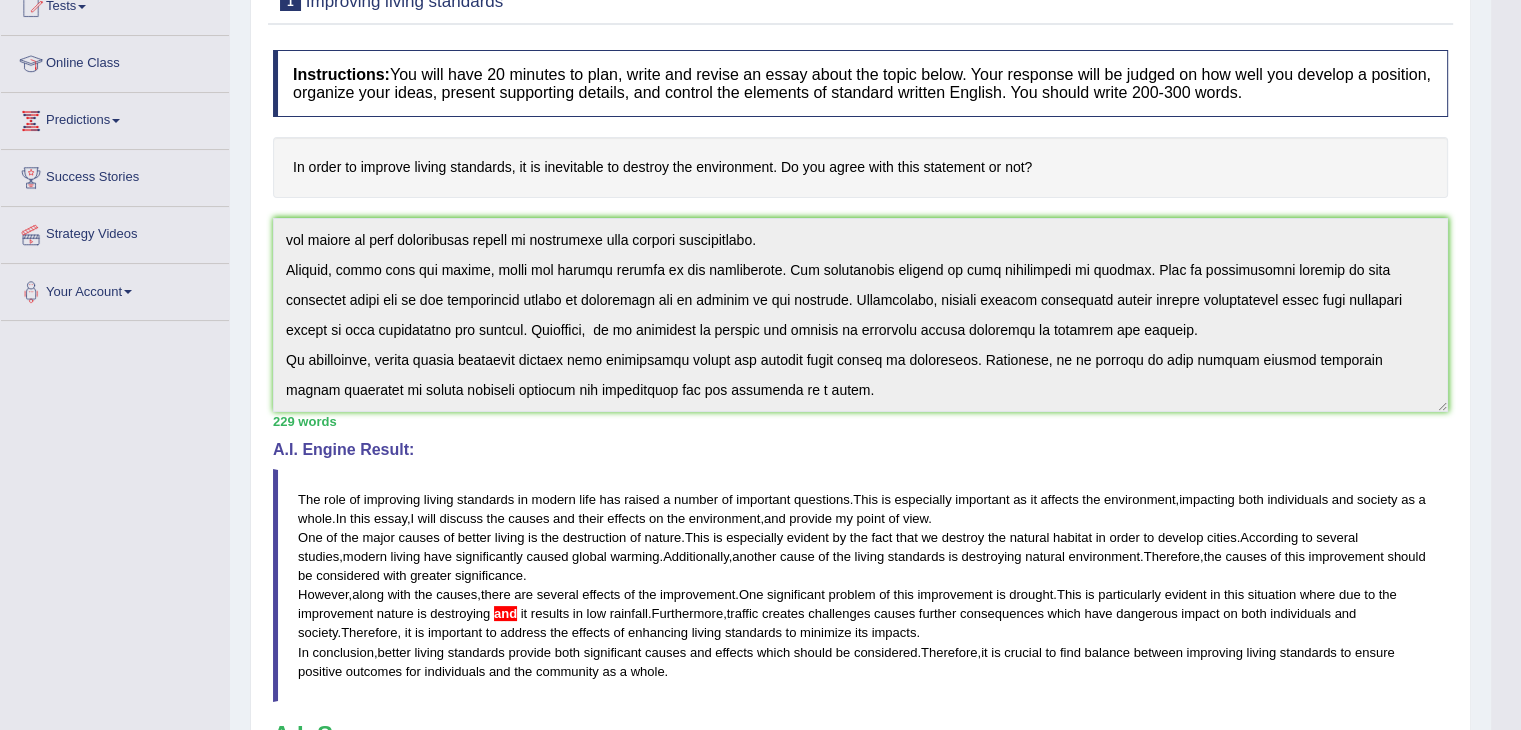 click on "Instructions:  You will have 20 minutes to plan, write and revise an essay about the topic below. Your response will be judged on how well you develop a position, organize your ideas, present supporting details, and control the elements of standard written English. You should write 200-300 words.
In order to improve living standards, it is inevitable to destroy the environment. Do you agree with this statement or not? * Write in the box below (write between 200 and 300 words) 229 words Written Keywords:  living  standards  destroy  environment  of  life  natural  habitat  balance  impact  society A.I. Engine Result: The   role   of   improving   living   standards   in   modern   life   has   raised   a   number   of   important   questions .  This   is   especially   important   as   it   affects   the   environment ,  impacting   both   individuals   and   society   as   a   whole .  In   this   essay ,  I   will   discuss   the   causes   and   their   effects   on   the   environment ,  and" at bounding box center (860, 466) 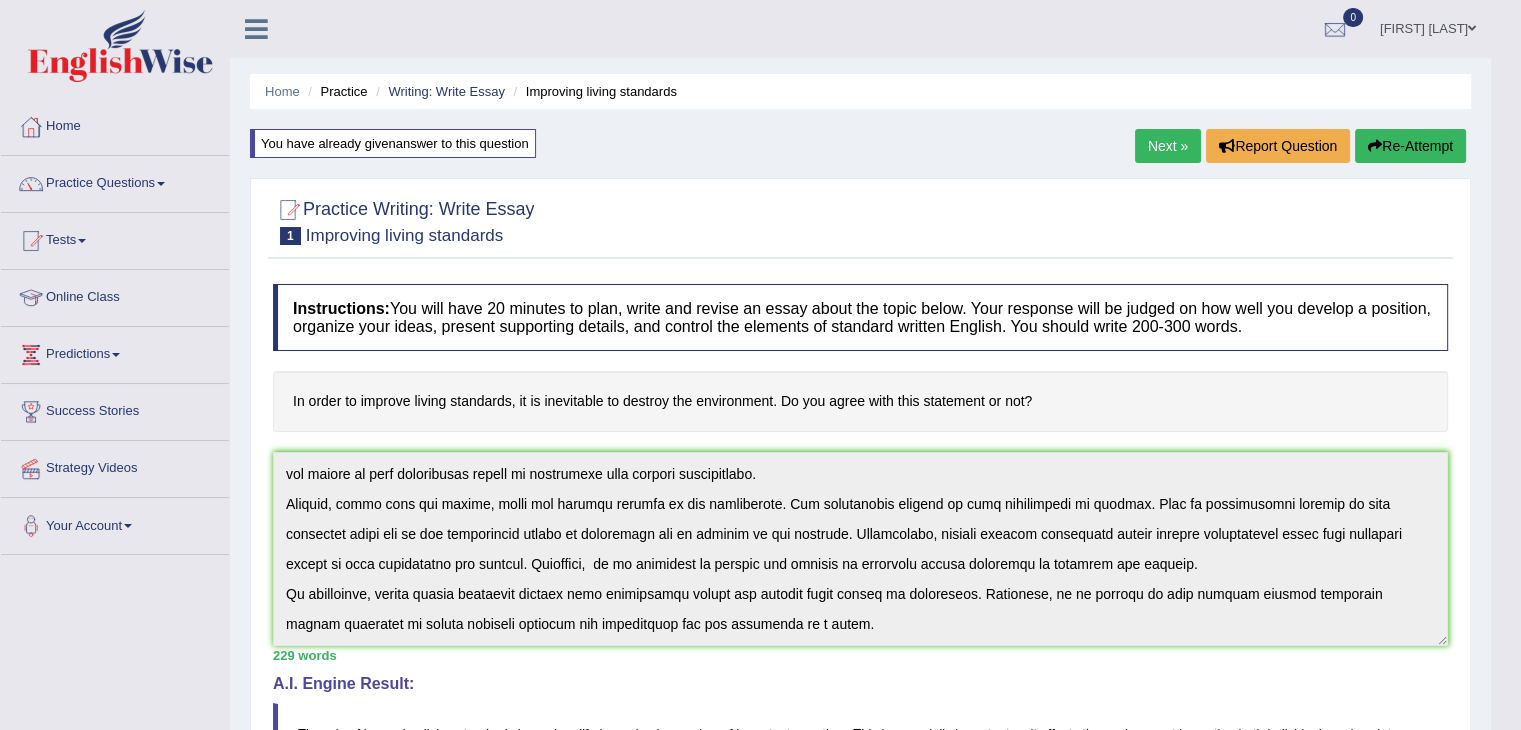 click on "Re-Attempt" at bounding box center (1410, 146) 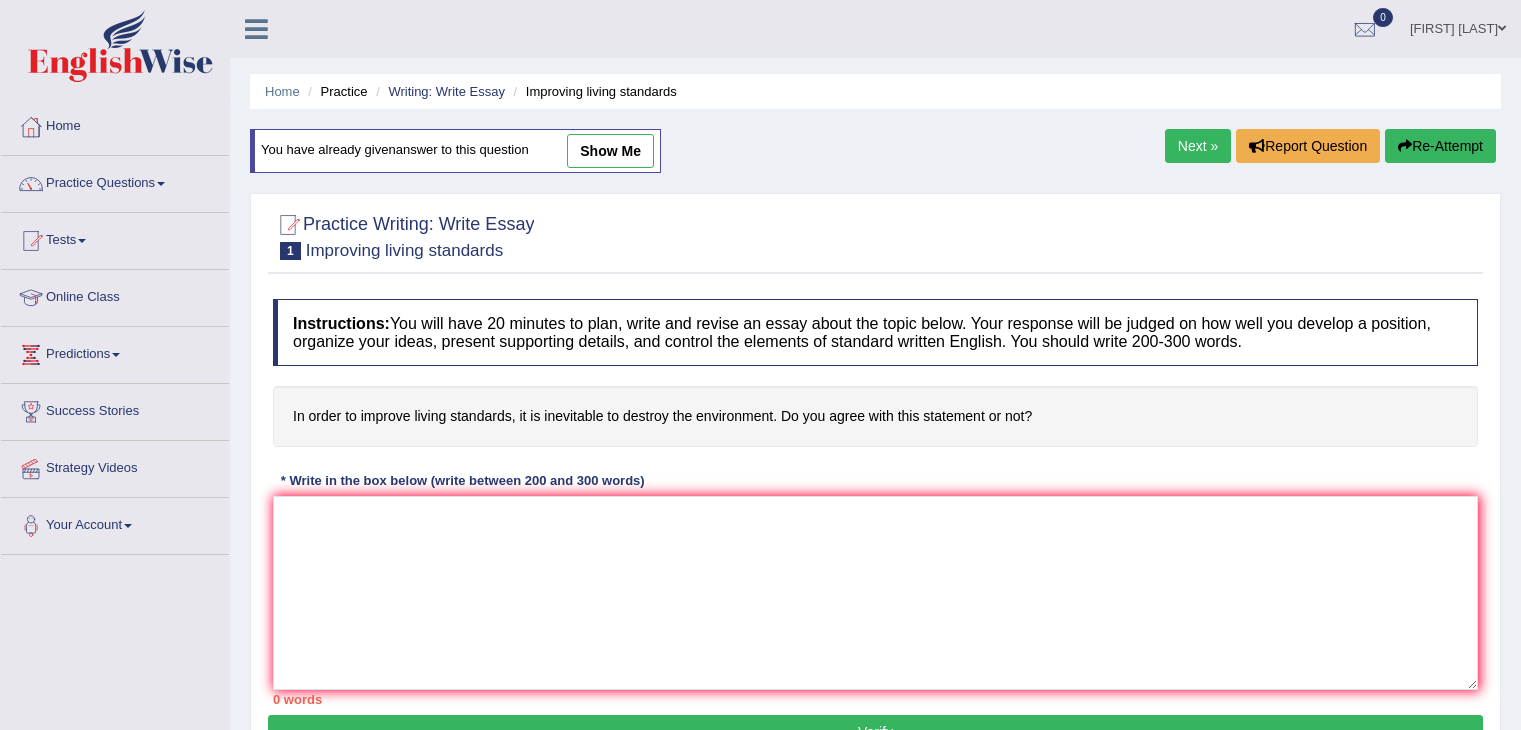 scroll, scrollTop: 0, scrollLeft: 0, axis: both 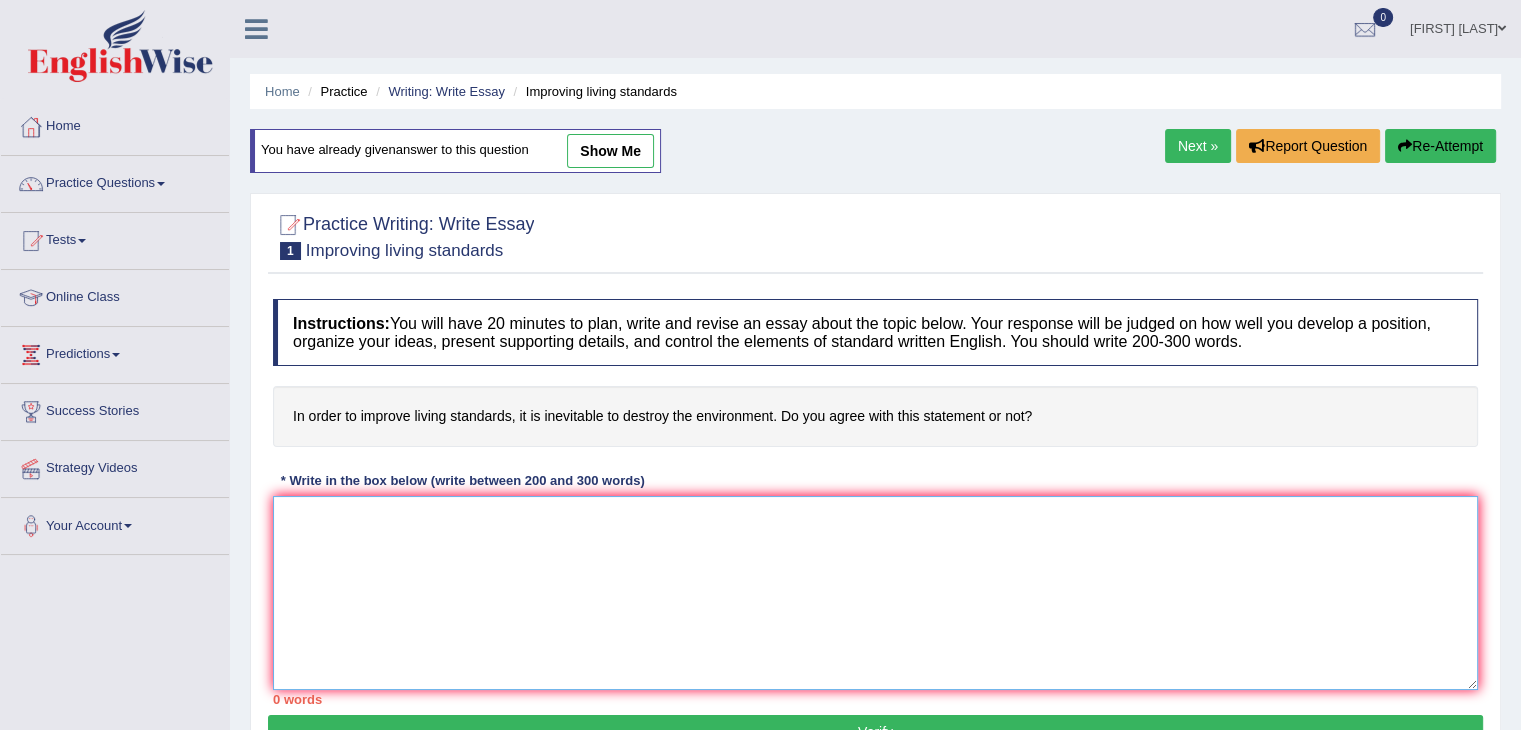 click at bounding box center (875, 593) 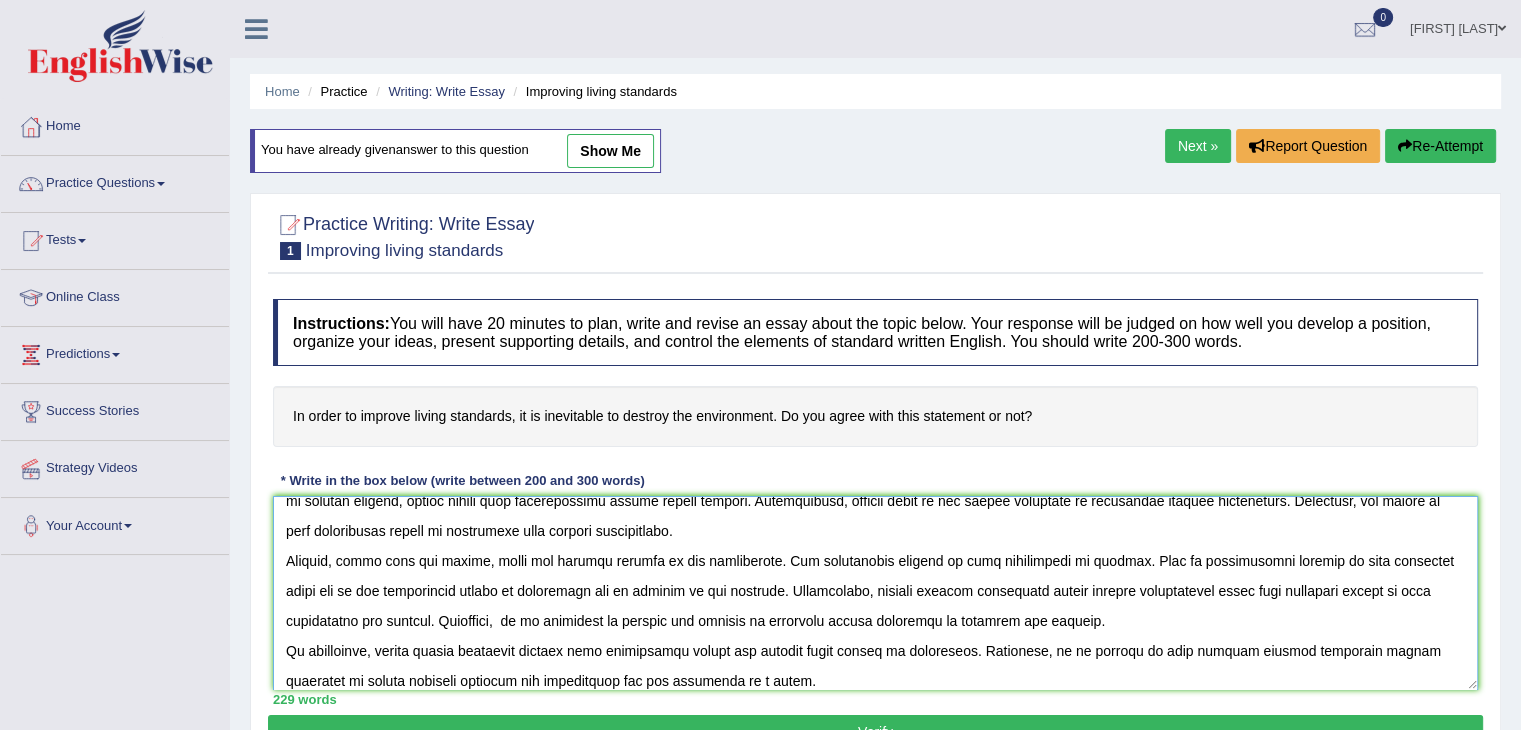 scroll, scrollTop: 0, scrollLeft: 0, axis: both 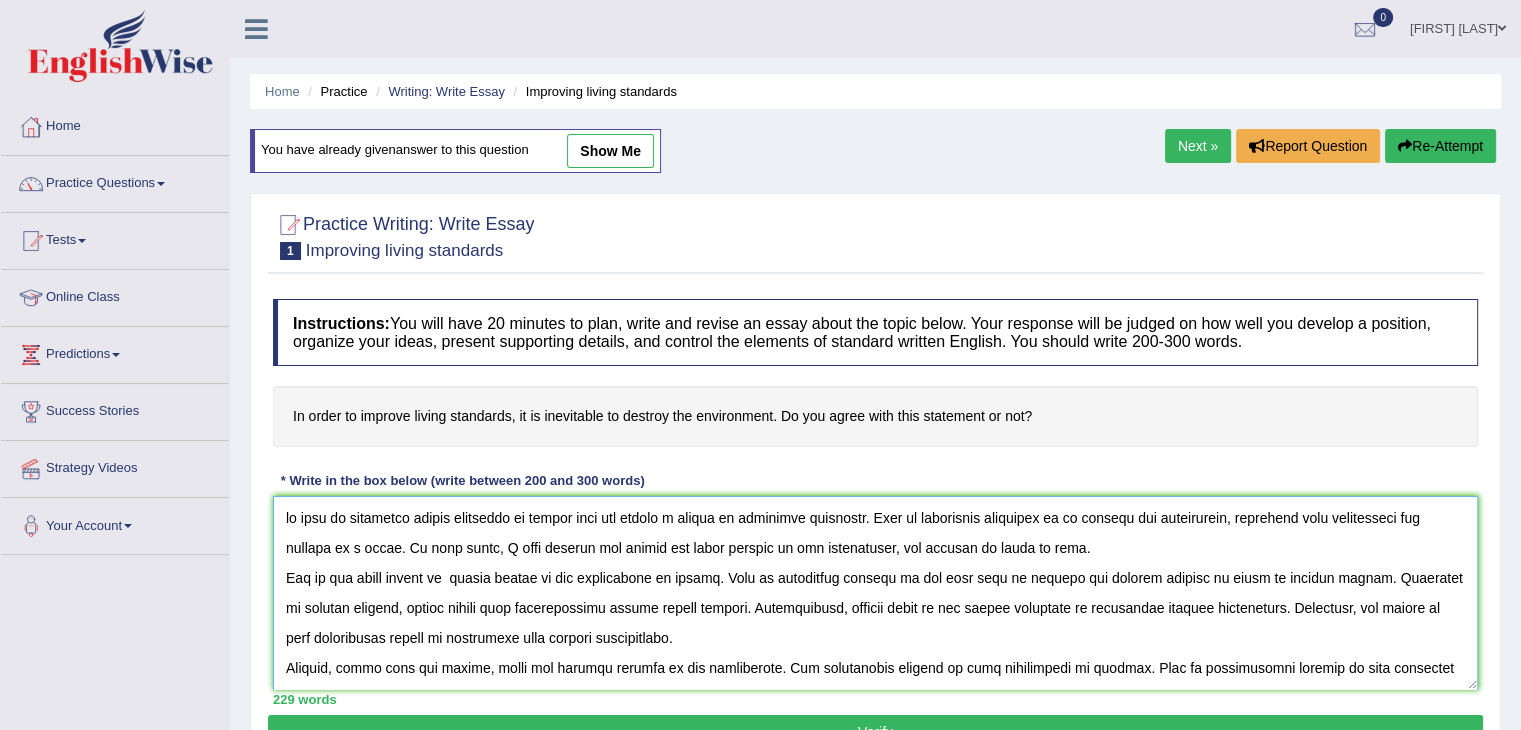 click at bounding box center (875, 593) 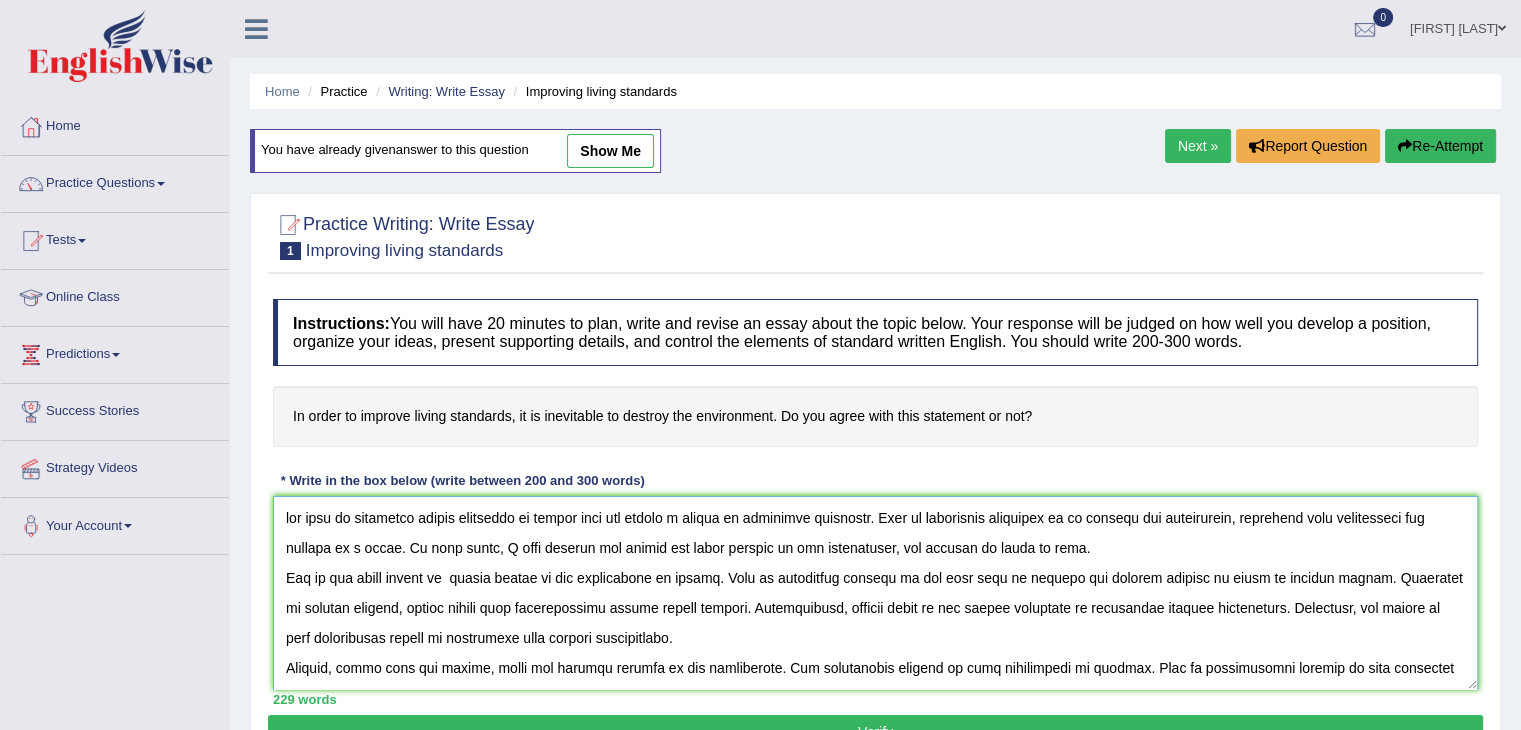 click at bounding box center [875, 593] 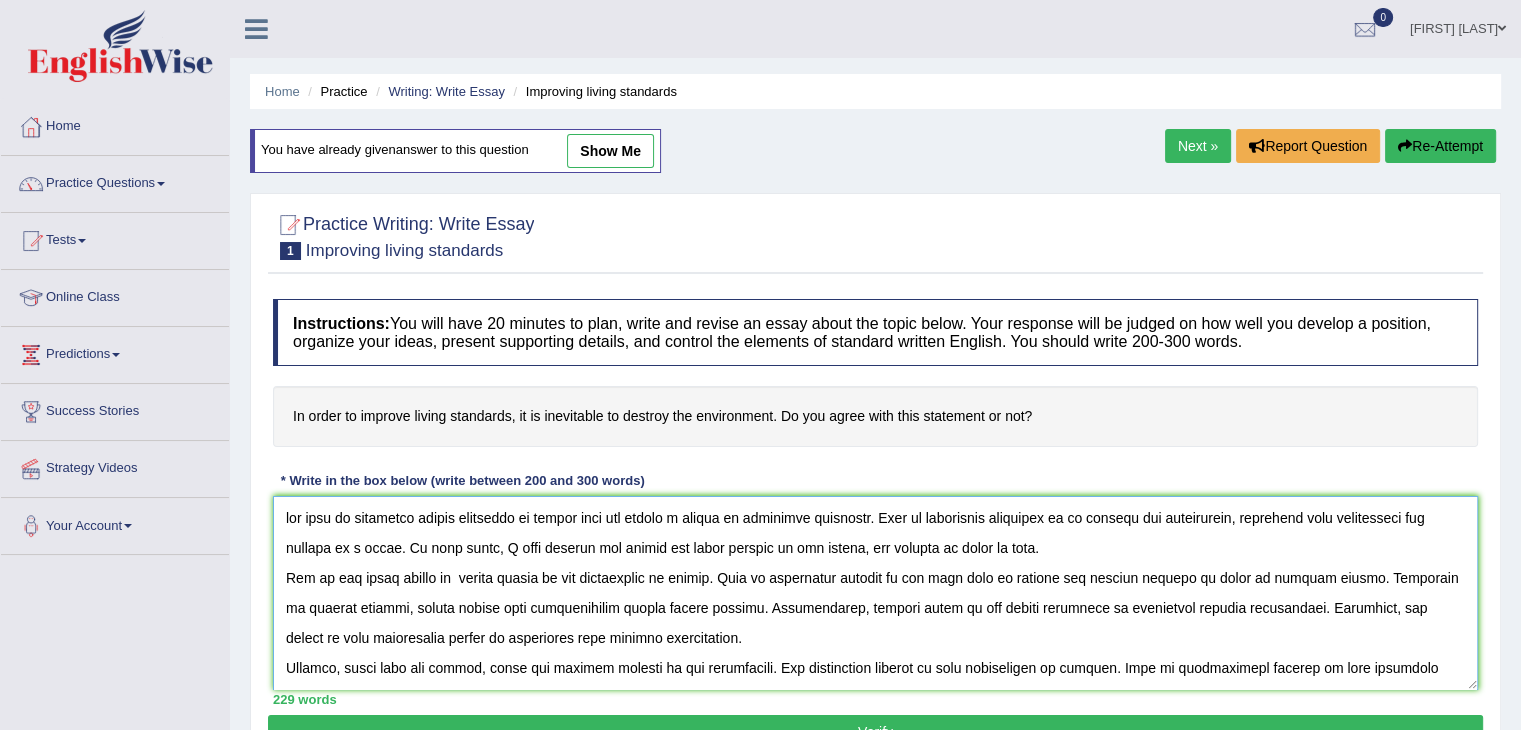 scroll, scrollTop: 120, scrollLeft: 0, axis: vertical 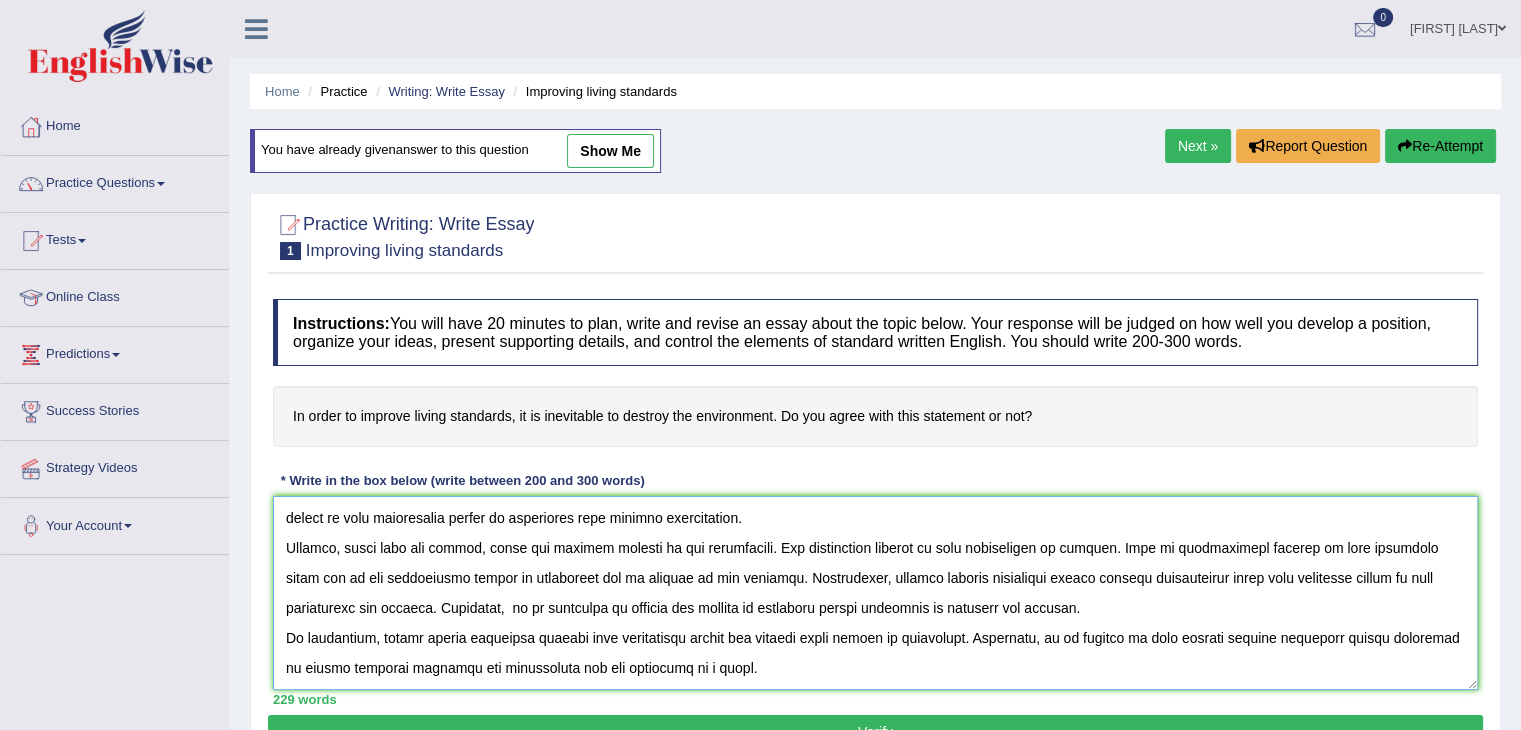 click at bounding box center [875, 593] 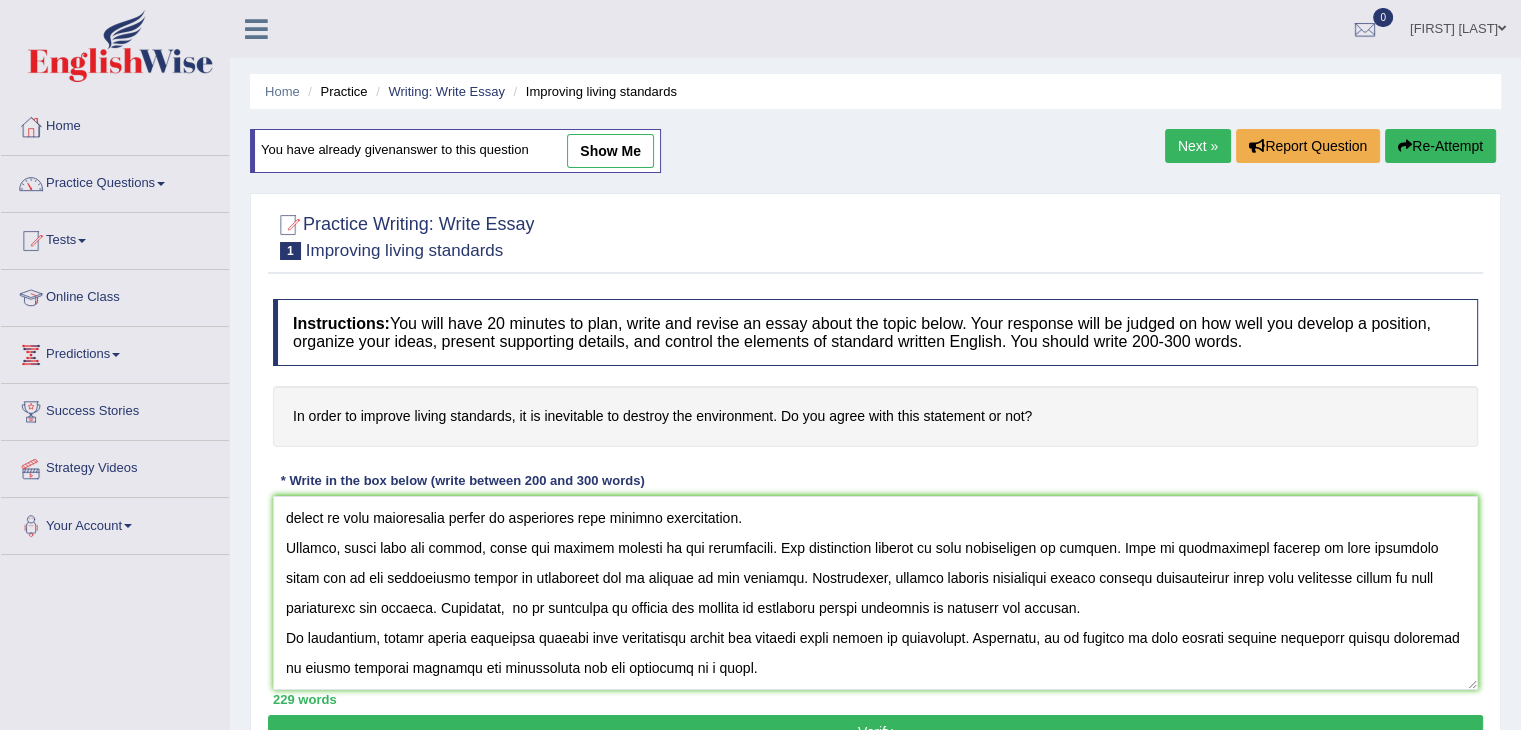 click on "In order to improve living standards, it is inevitable to destroy the environment. Do you agree with this statement or not?" at bounding box center (875, 416) 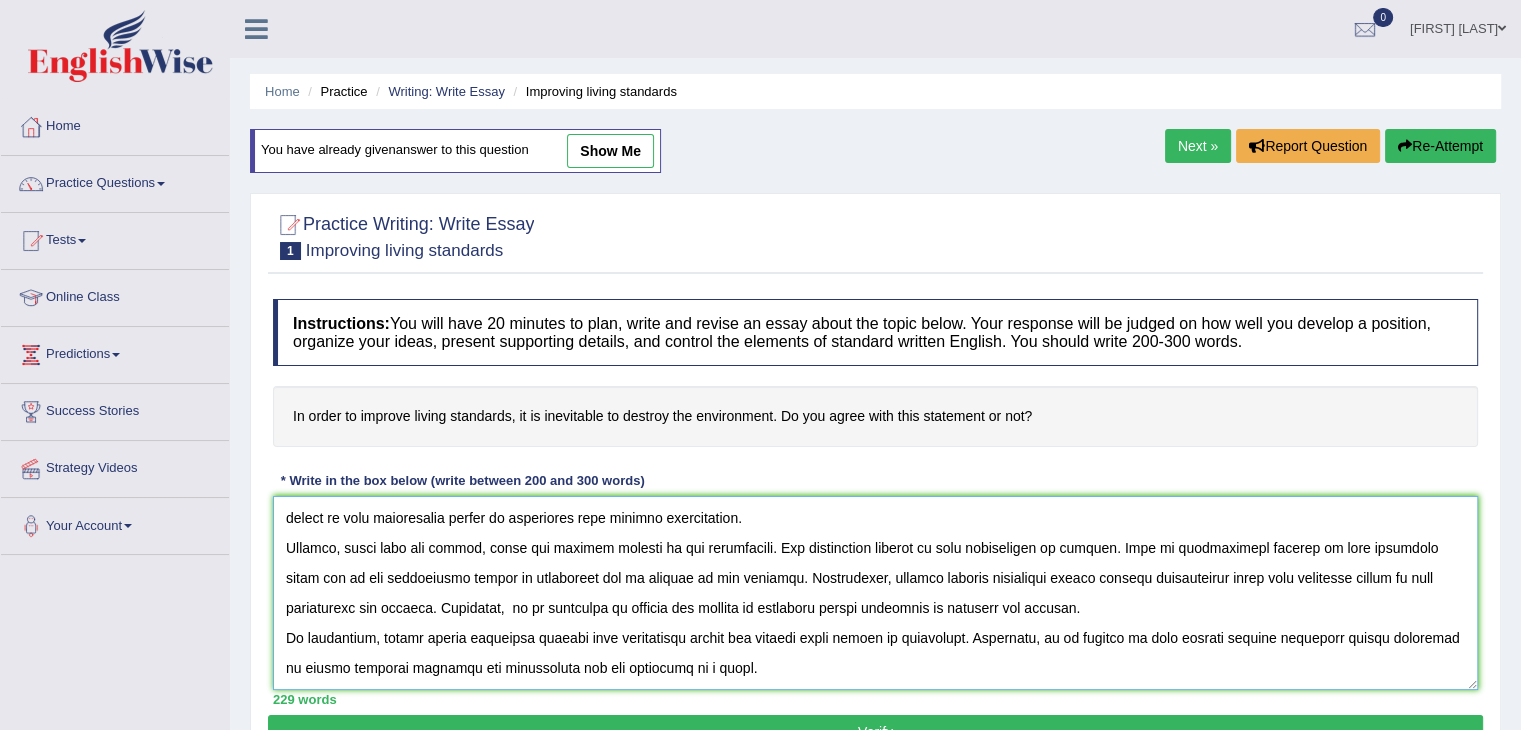 click at bounding box center (875, 593) 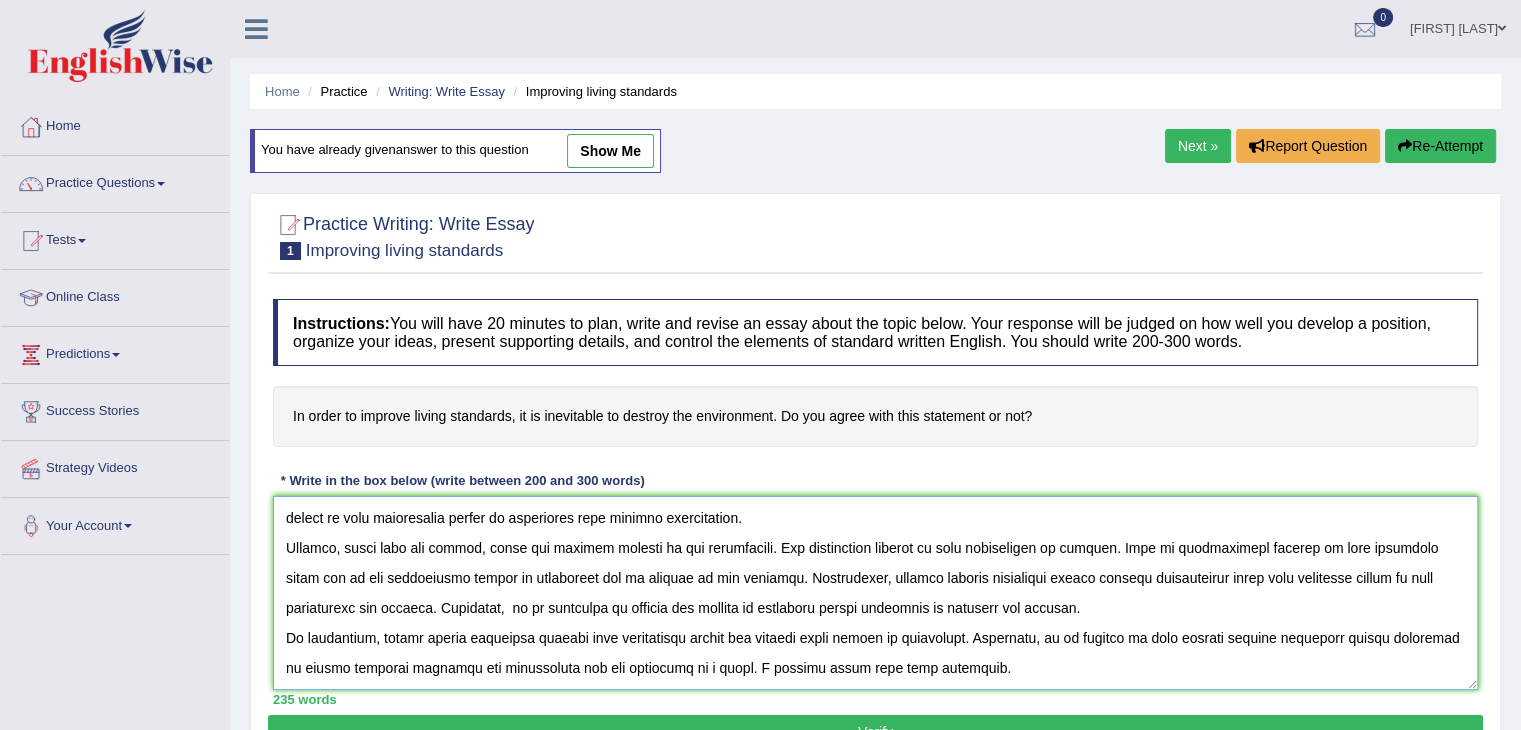 click at bounding box center (875, 593) 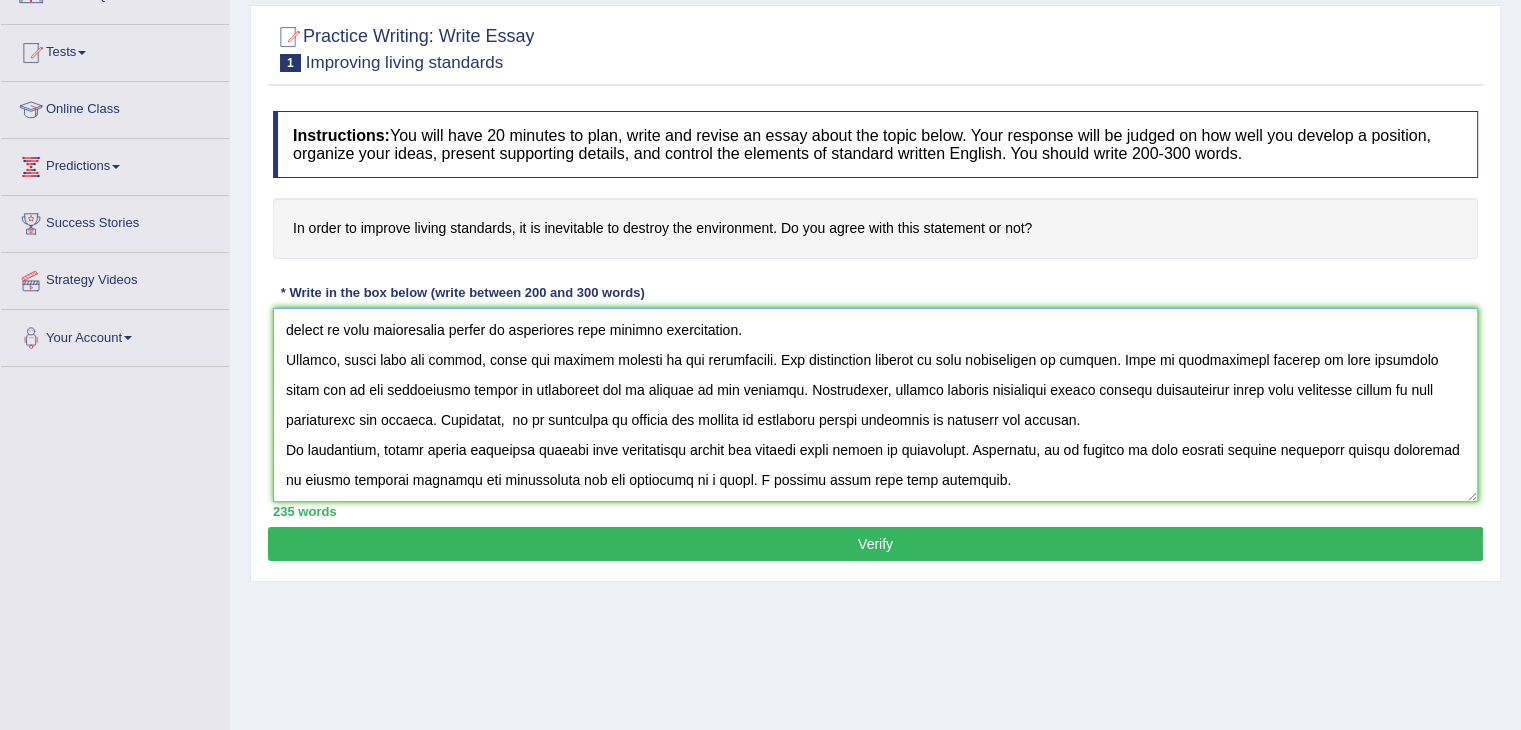 scroll, scrollTop: 203, scrollLeft: 0, axis: vertical 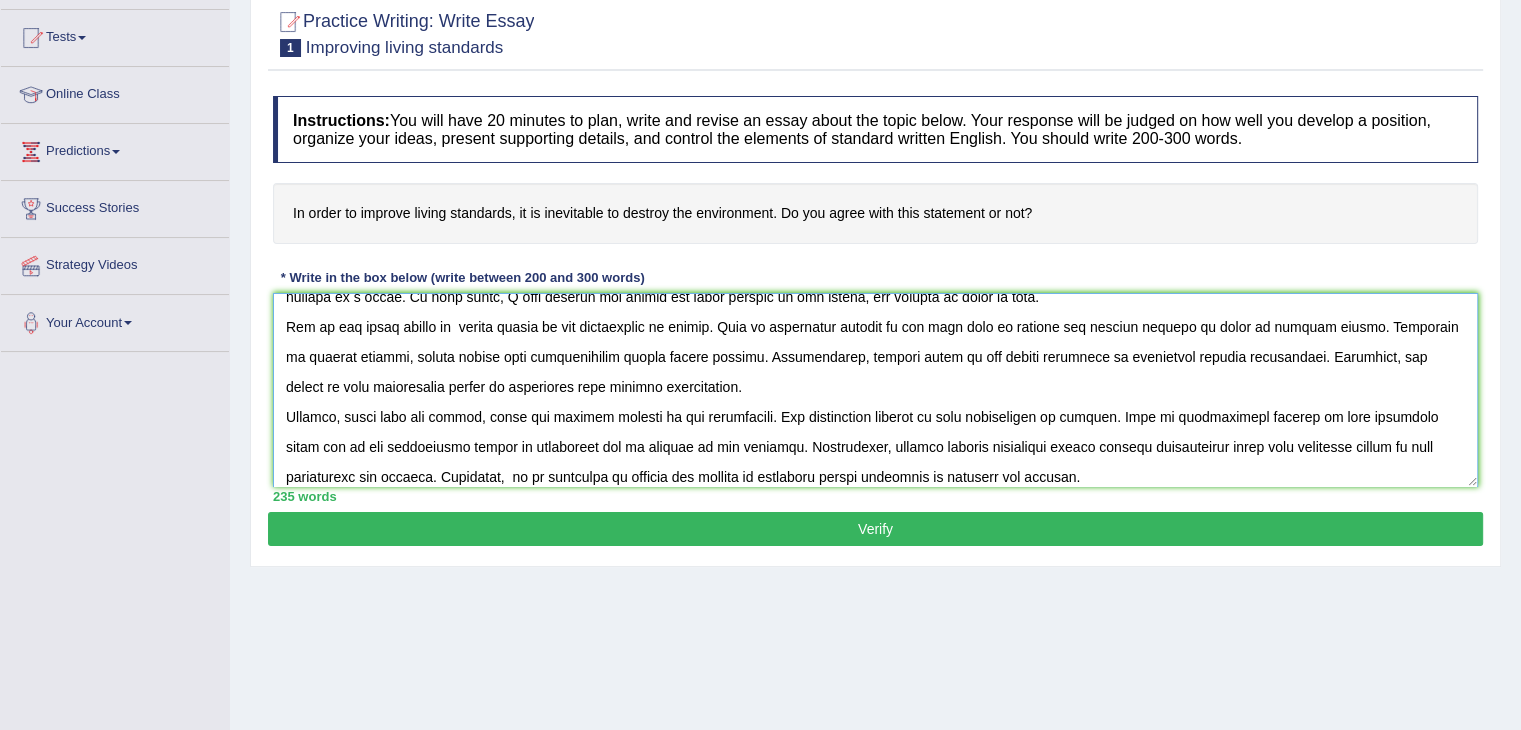 type on "the role of improving living standards in modern life has raised a number of important questions. This is especially important as it affects the environment, impacting both individuals and society as a whole. In this essay, I will discuss the causes and their effects on the nature, and provide my point of view.
One of the major causes of  better living is the destruction of nature. This is especially evident by the fact that we destroy the natural habitat in order to develop cities. According to several studies, modern living have significantly caused global warming. Additionally, another cause of the living standards is destroying natural environment. Therefore, the causes of this improvement should be considered with greater significance.
However, along with the causes, there are several effects of the improvement. One significant problem of this improvement is drought. This is particularly evident in this situation where due to the improvement nature is destroying and it results in low rainfall. Furth..." 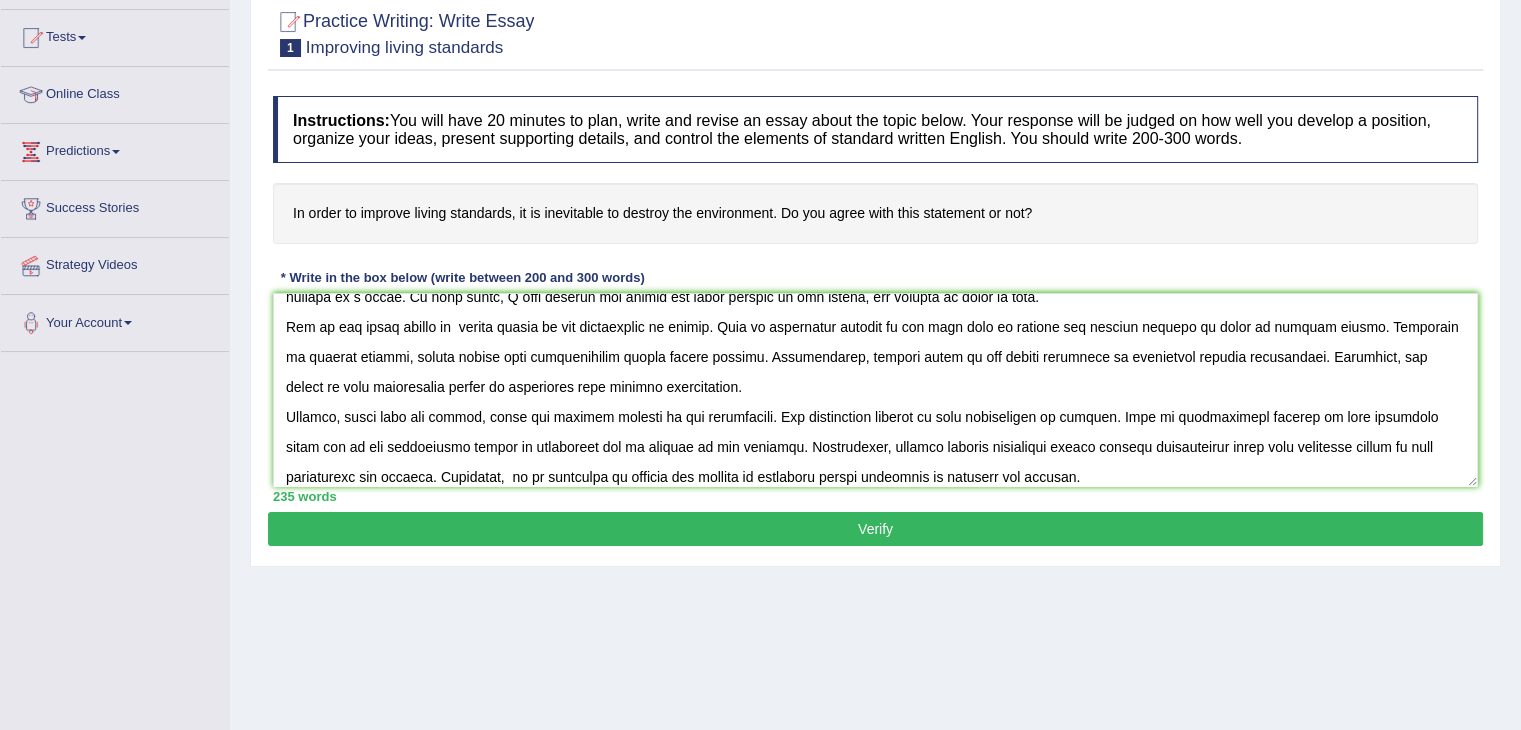 click on "Verify" at bounding box center (875, 529) 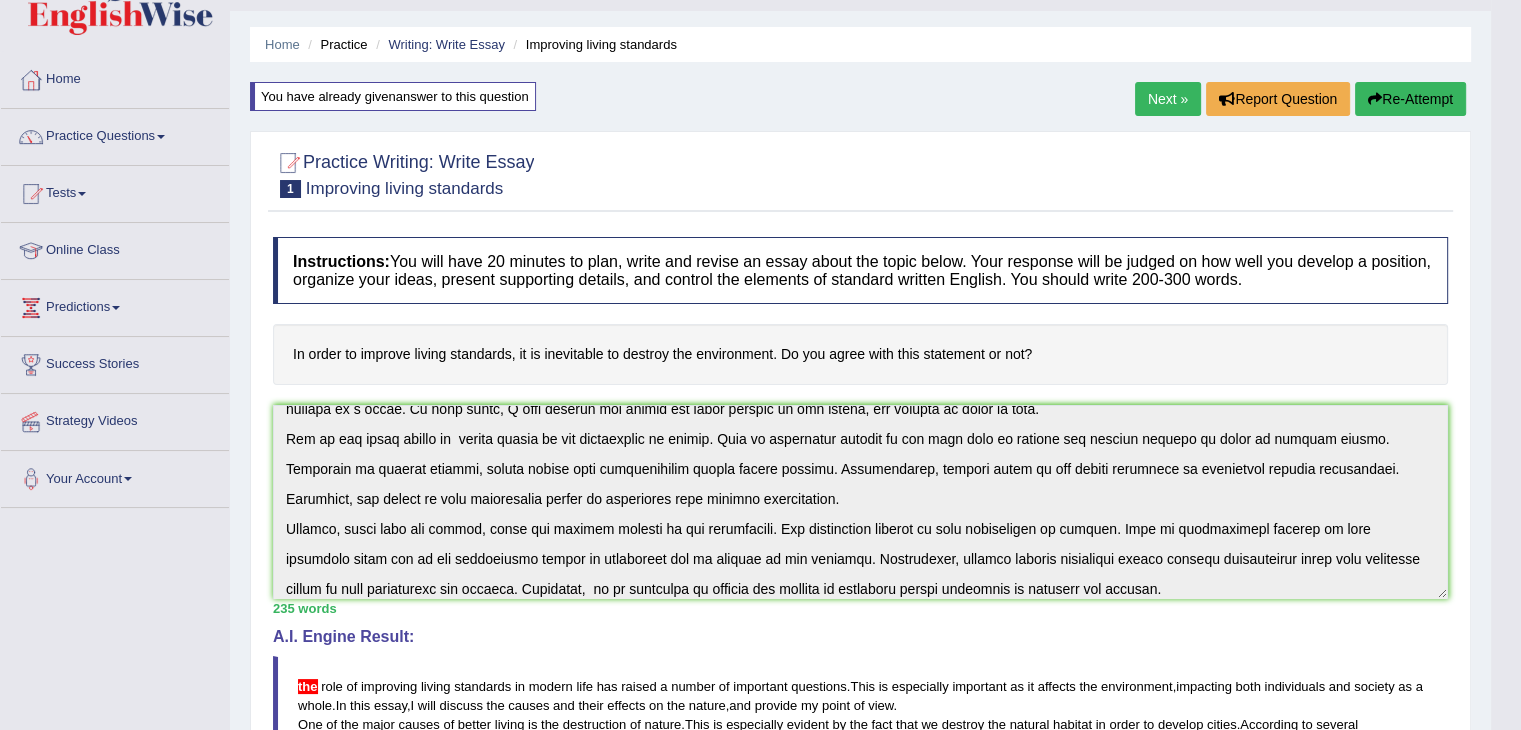 scroll, scrollTop: 46, scrollLeft: 0, axis: vertical 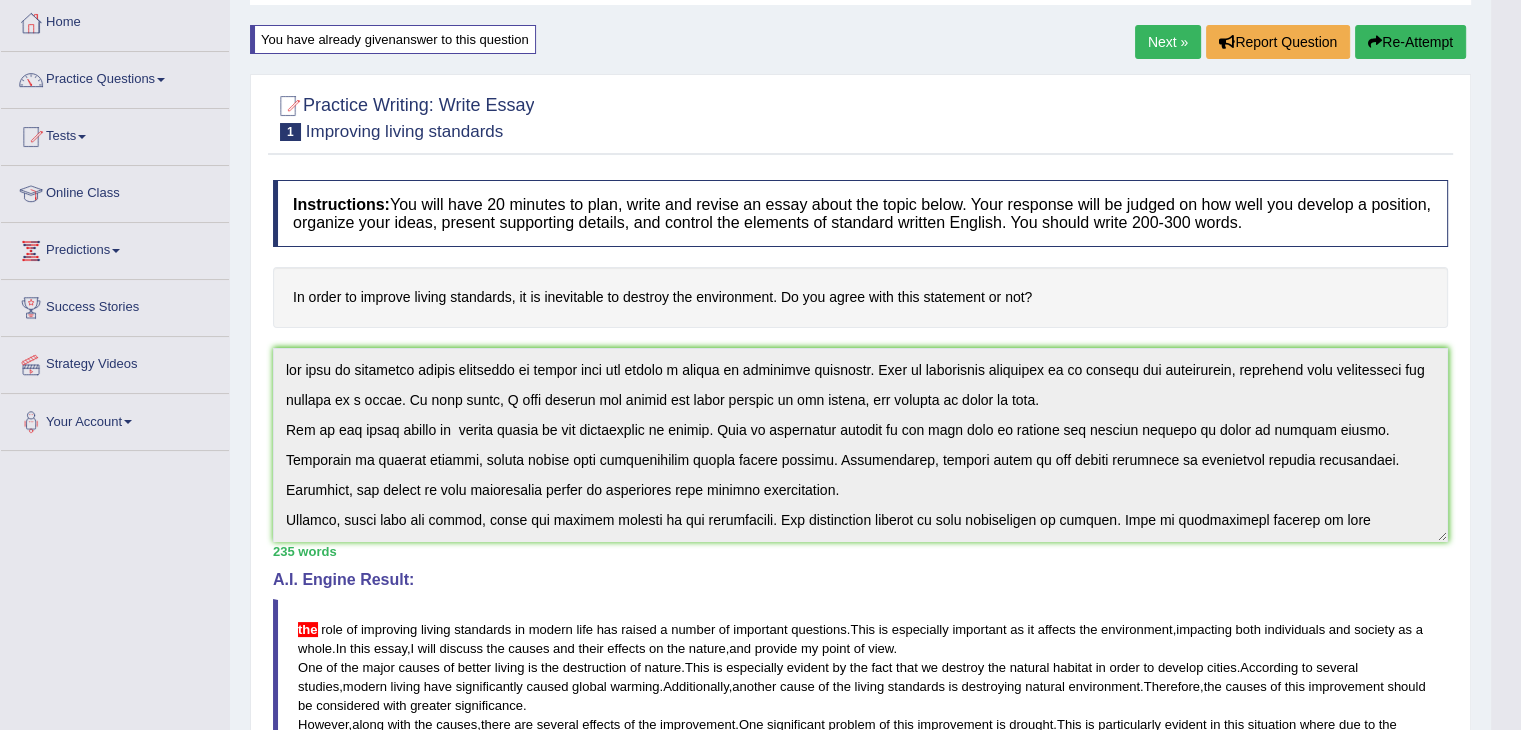 click on "Re-Attempt" at bounding box center (1410, 42) 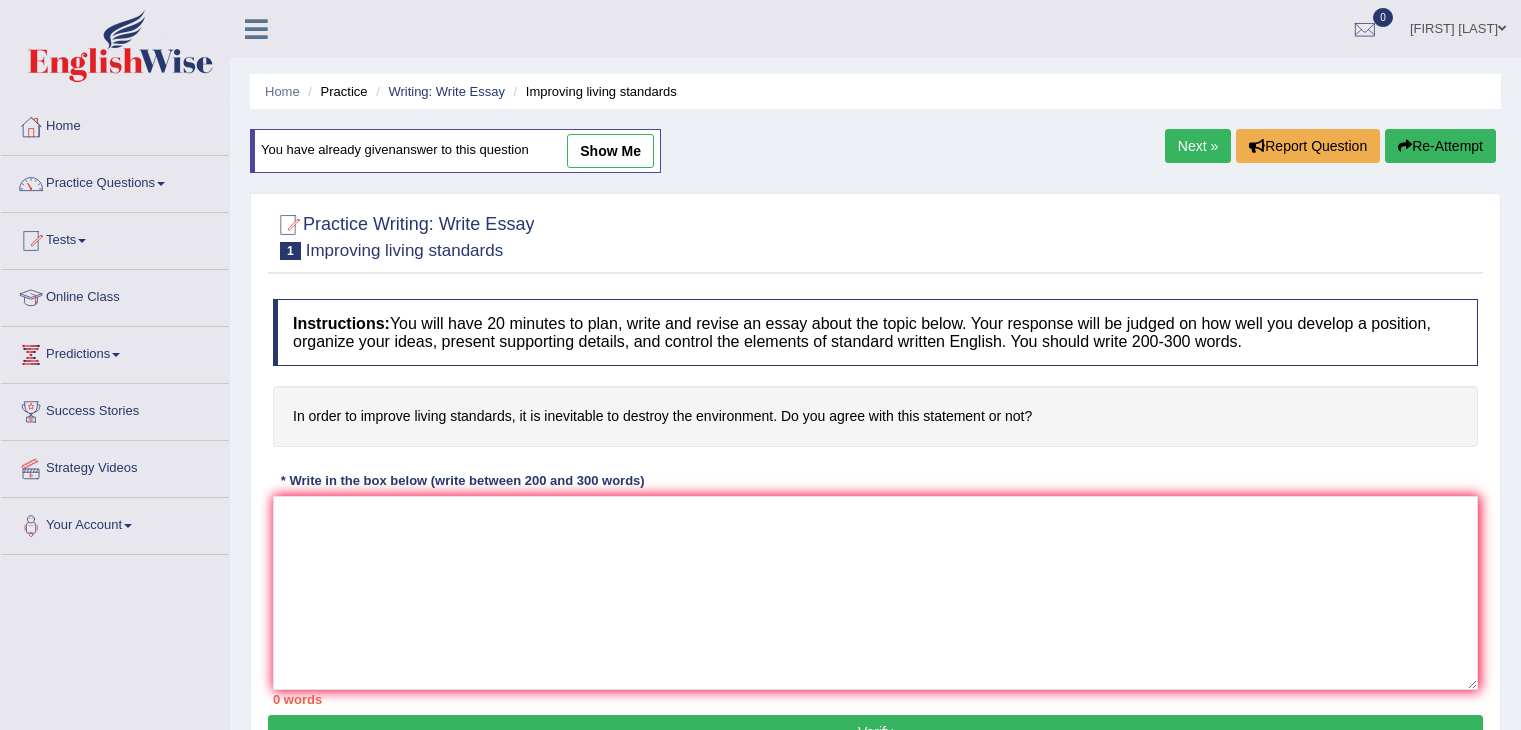 scroll, scrollTop: 104, scrollLeft: 0, axis: vertical 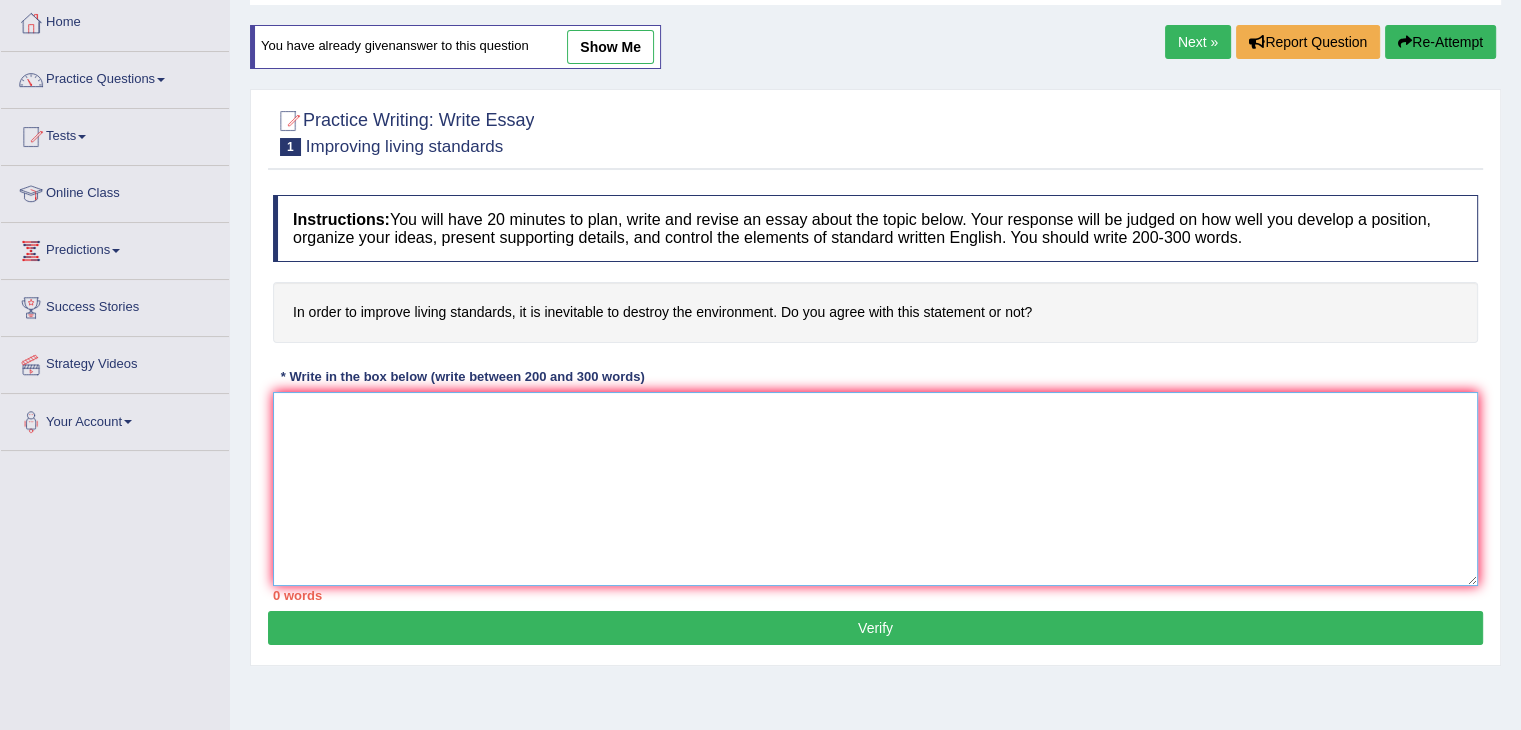 click at bounding box center [875, 489] 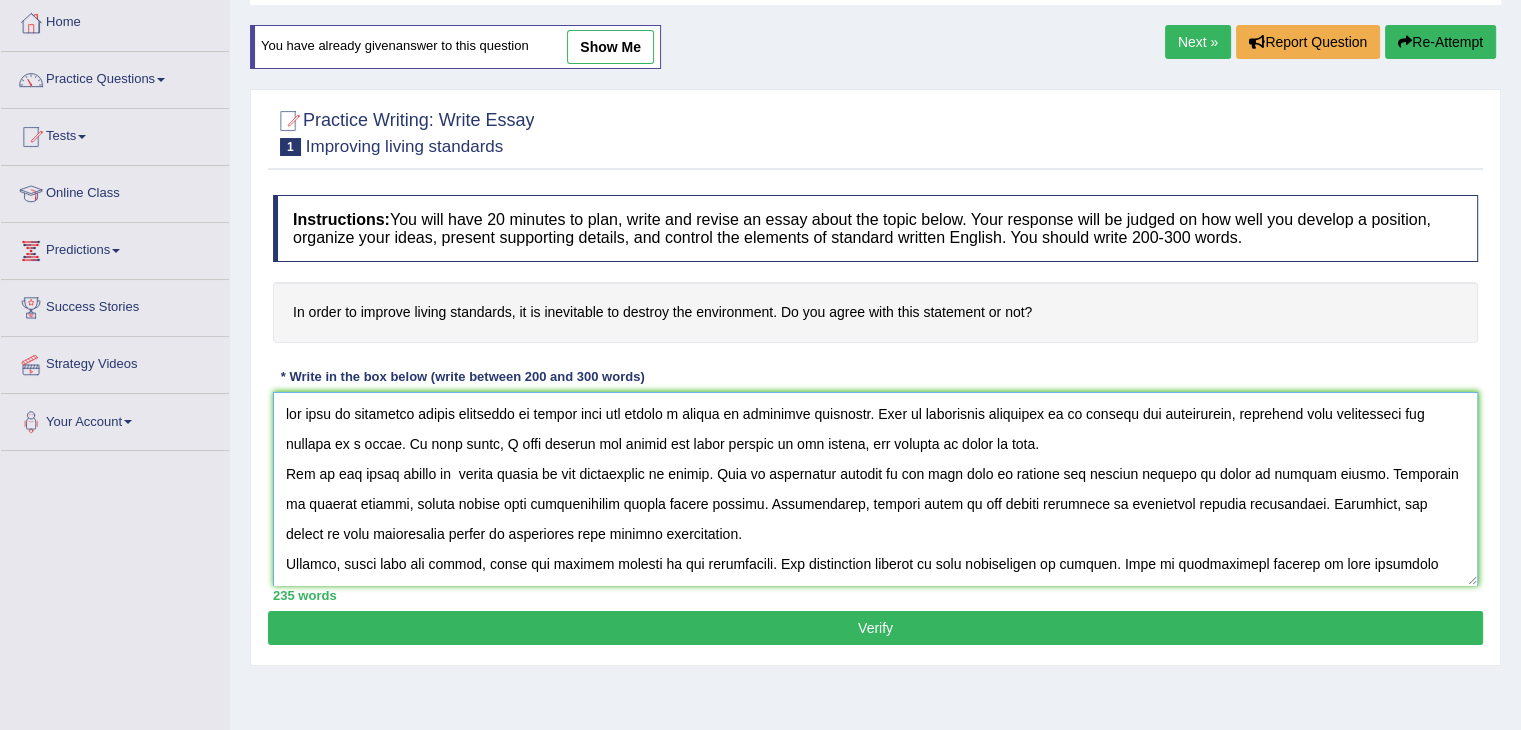 scroll, scrollTop: 107, scrollLeft: 0, axis: vertical 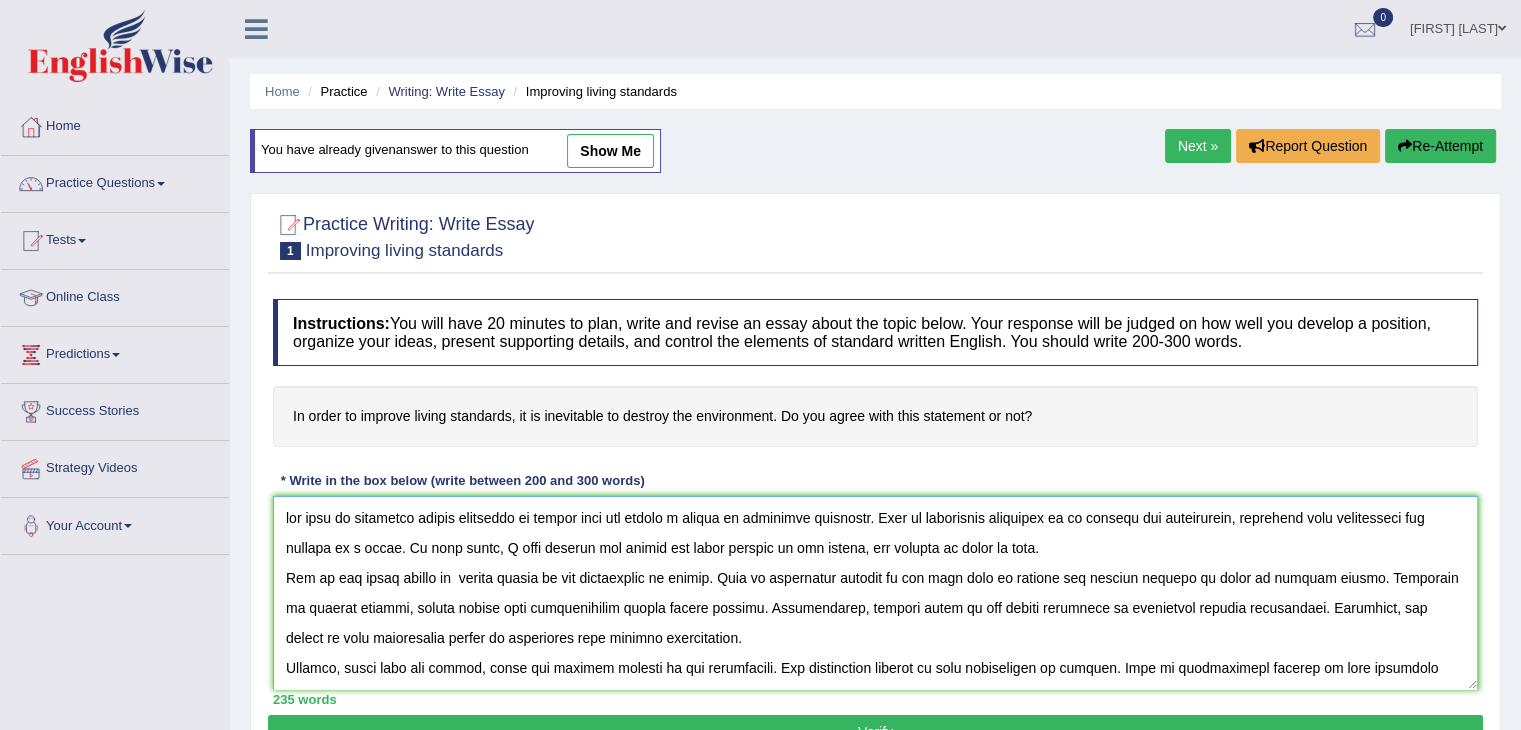 click at bounding box center [875, 593] 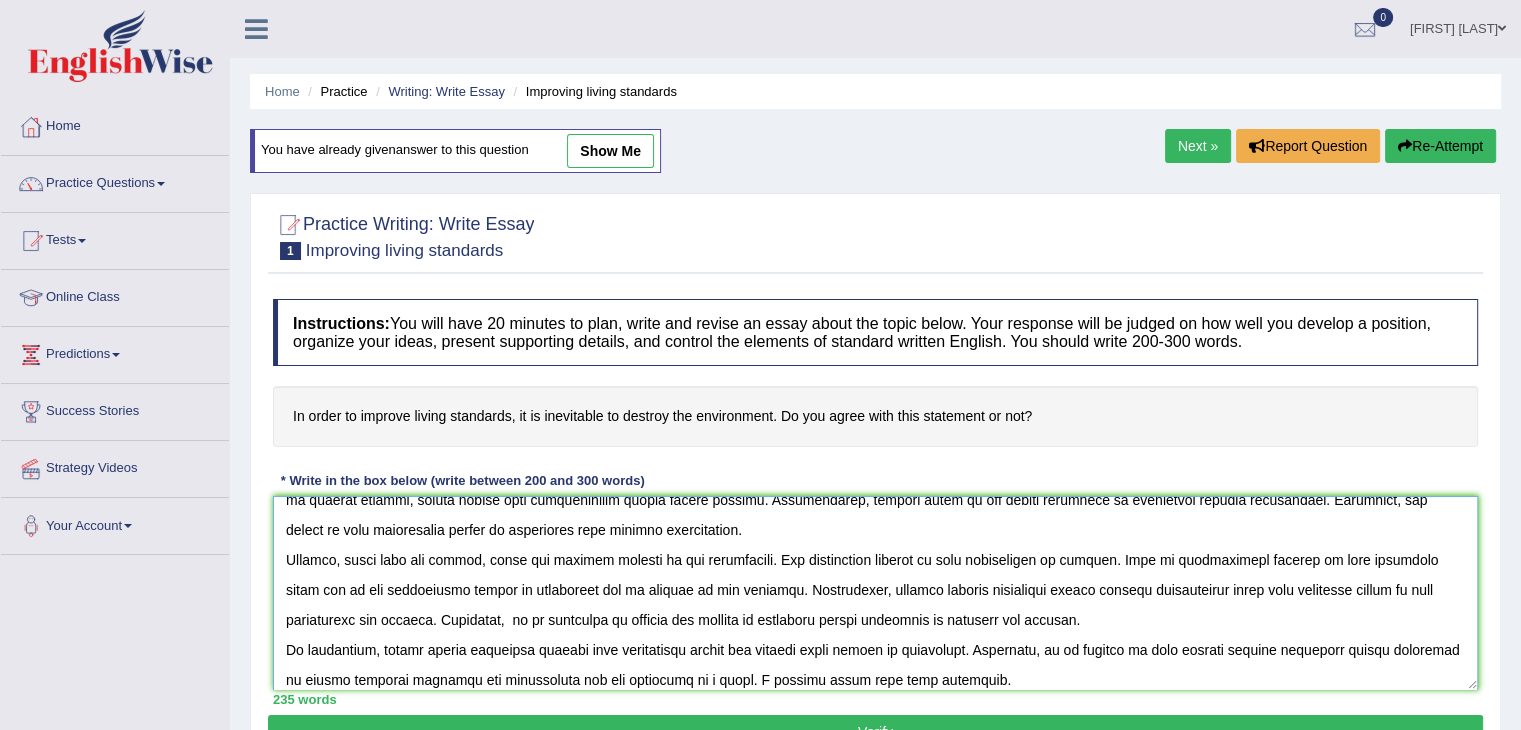 scroll, scrollTop: 112, scrollLeft: 0, axis: vertical 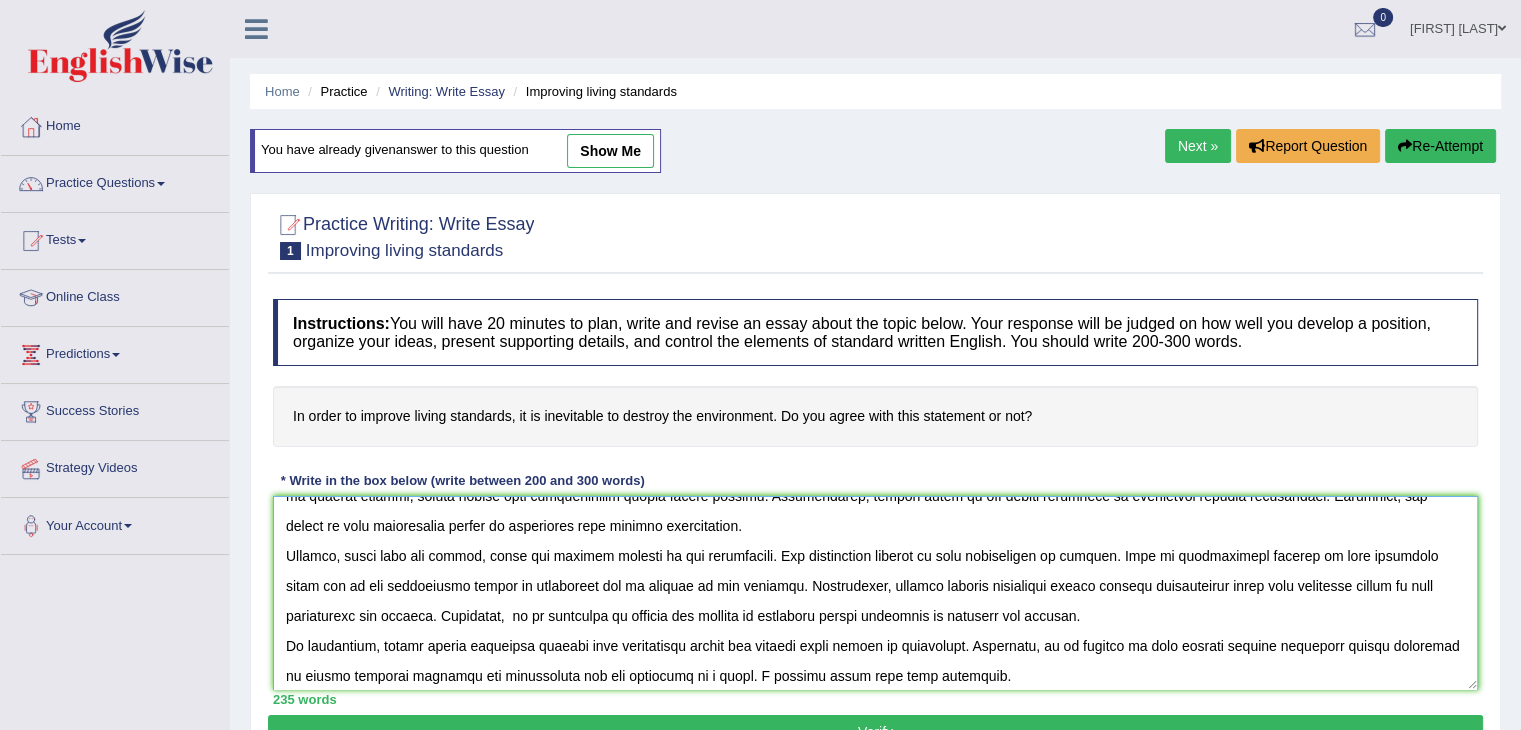 click at bounding box center (875, 593) 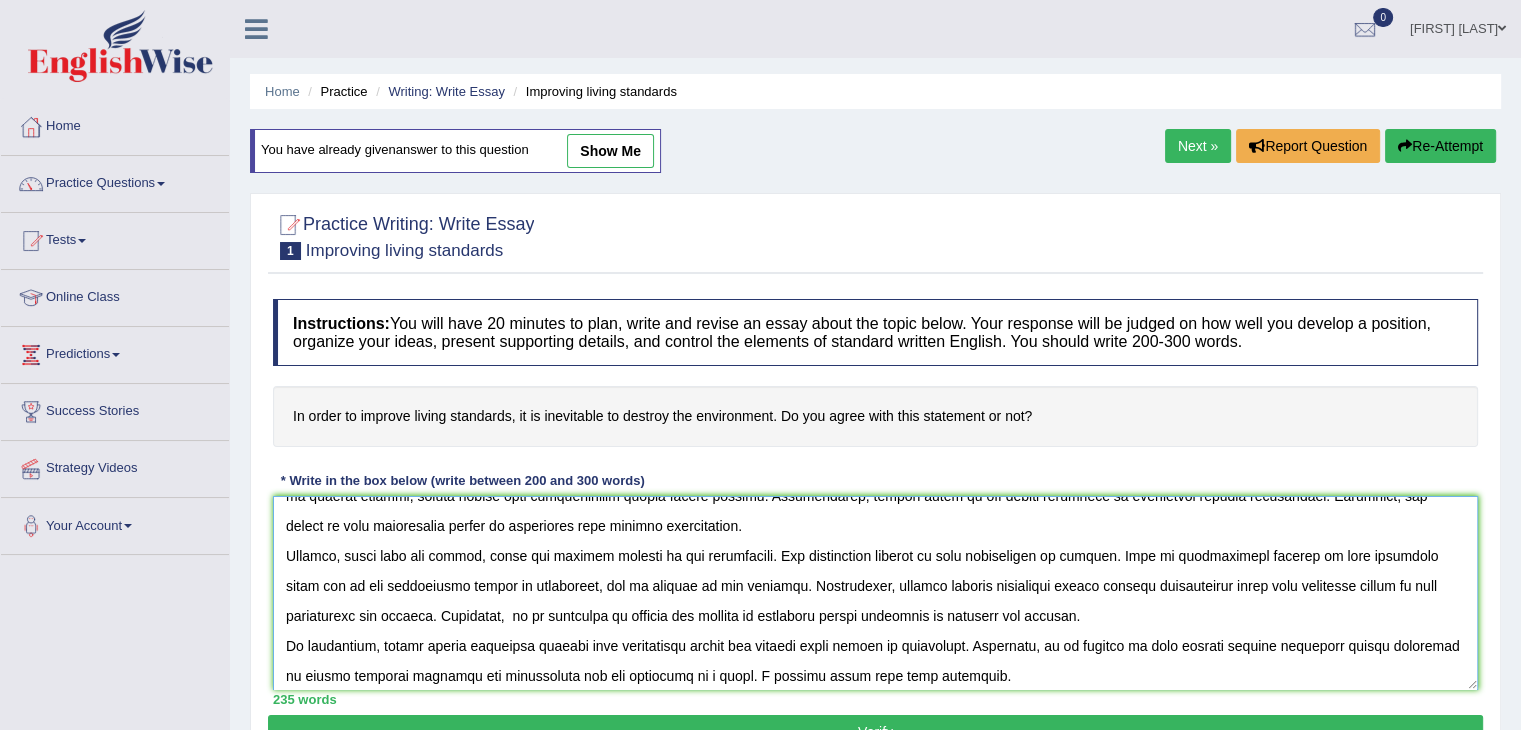 scroll, scrollTop: 120, scrollLeft: 0, axis: vertical 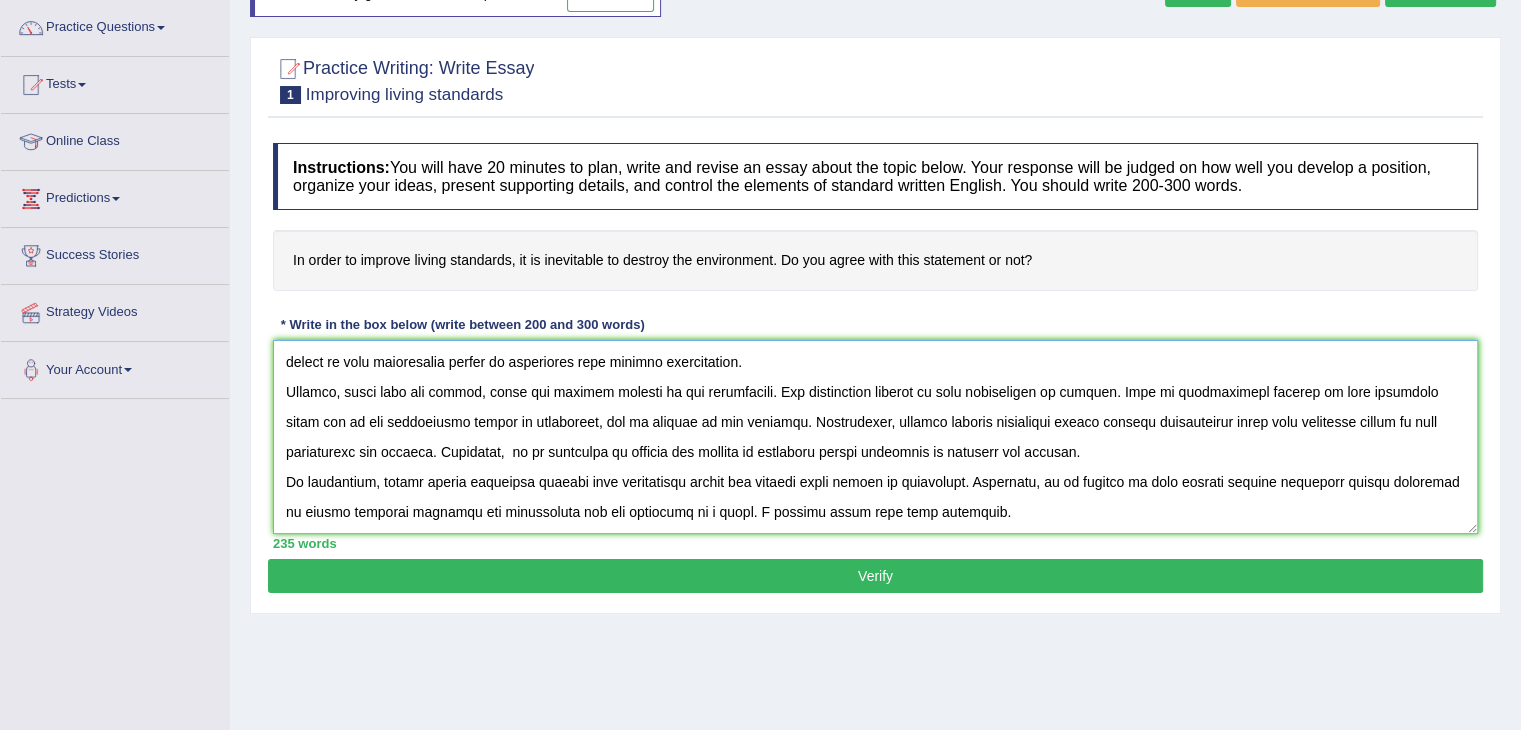 type on "The role of improving living standards in modern life has raised a number of important questions. This is especially important as it affects the environment, impacting both individuals and society as a whole. In this essay, I will discuss the causes and their effects on the nature, and provide my point of view.
One of the major causes of  better living is the destruction of nature. This is especially evident by the fact that we destroy the natural habitat in order to develop cities. According to several studies, modern living have significantly caused global warming. Additionally, another cause of the living standards is destroying natural environment. Therefore, the causes of this improvement should be considered with greater significance.
However, along with the causes, there are several effects of the improvement. One significant problem of this improvement is drought. This is particularly evident in this situation where due to the improvement nature is destroying, and it results in low rainfall. Furt..." 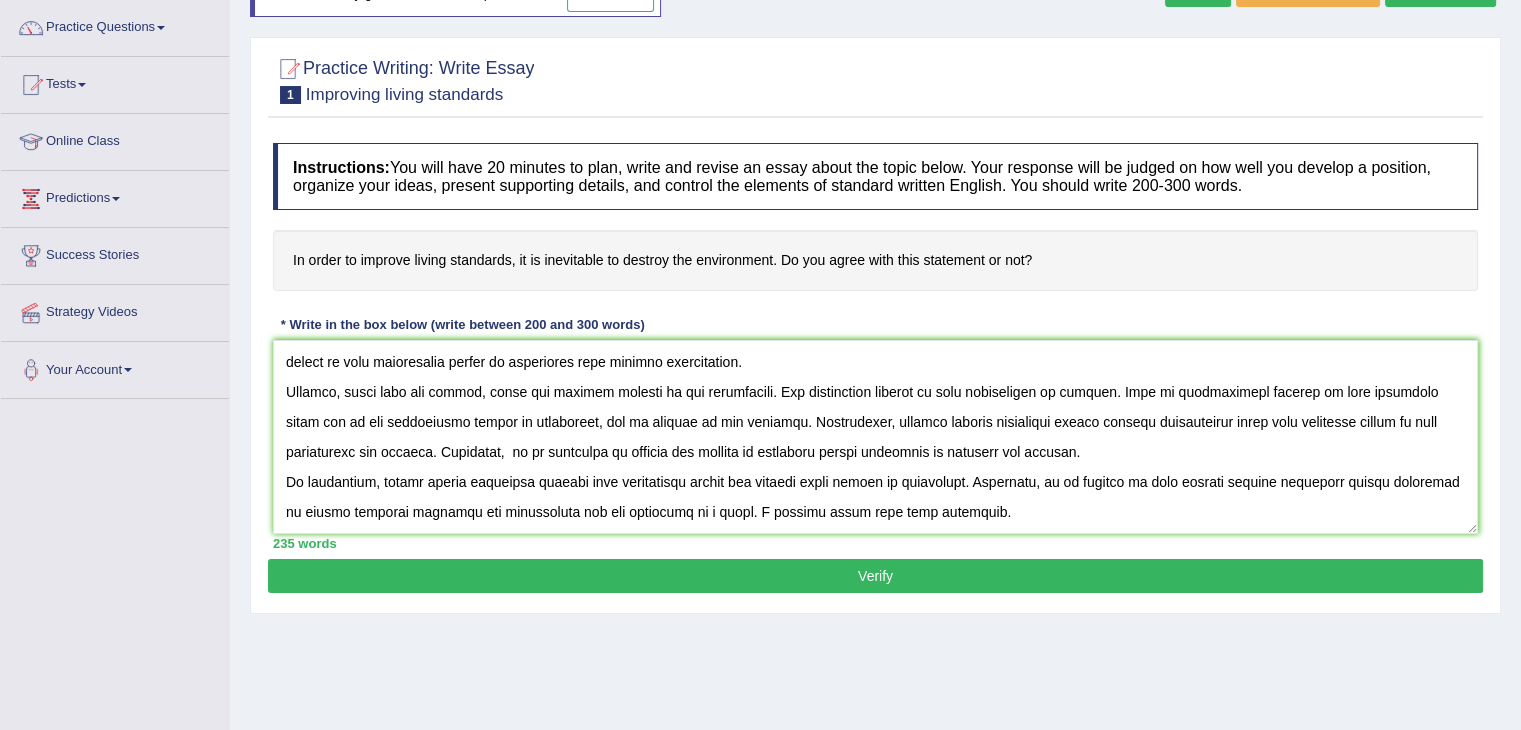 click on "Verify" at bounding box center (875, 576) 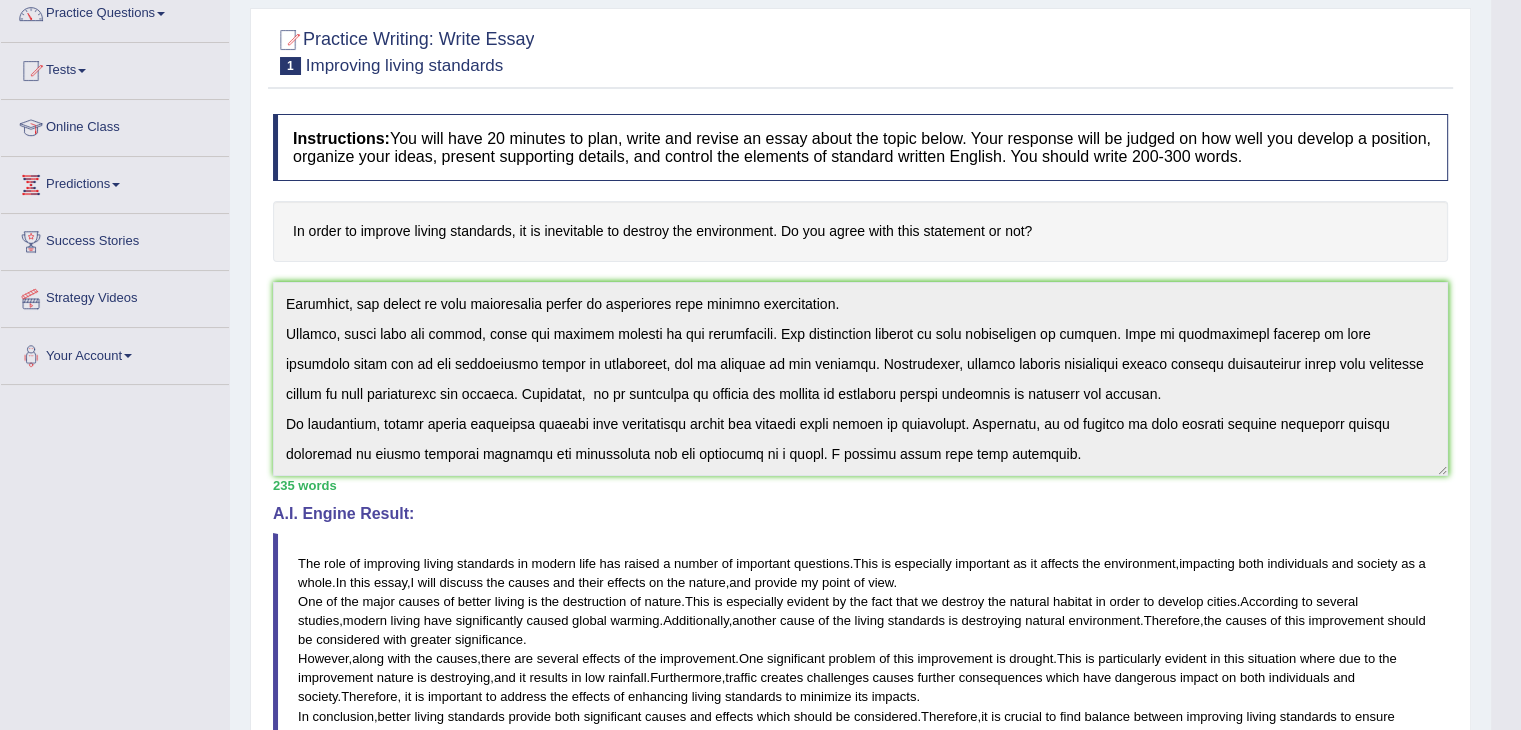 scroll, scrollTop: 164, scrollLeft: 0, axis: vertical 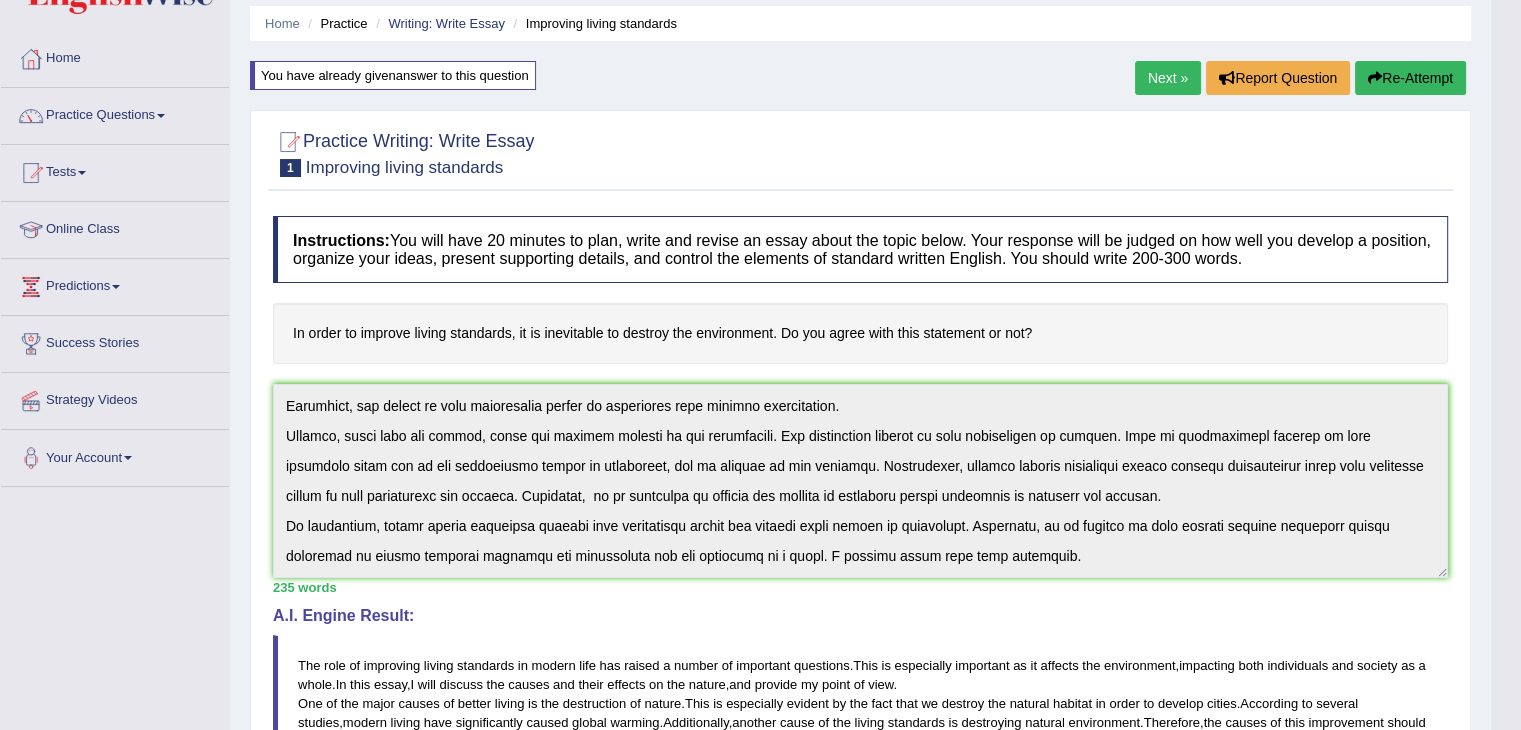 click on "Instructions:  You will have 20 minutes to plan, write and revise an essay about the topic below. Your response will be judged on how well you develop a position, organize your ideas, present supporting details, and control the elements of standard written English. You should write 200-300 words.
In order to improve living standards, it is inevitable to destroy the environment. Do you agree with this statement or not? * Write in the box below (write between 200 and 300 words) 235 words Written Keywords:  living  standards  destroy  environment  agree  of  life  natural  habitat  balance  impact  society A.I. Engine Result: The   role   of   improving   living   standards   in   modern   life   has   raised   a   number   of   important   questions .  This   is   especially   important   as   it   affects   the   environment ,  impacting   both   individuals   and   society   as   a   whole .  In   this   essay ,  I   will   discuss   the   causes   and   their   effects   on   the   nature ," at bounding box center (860, 632) 